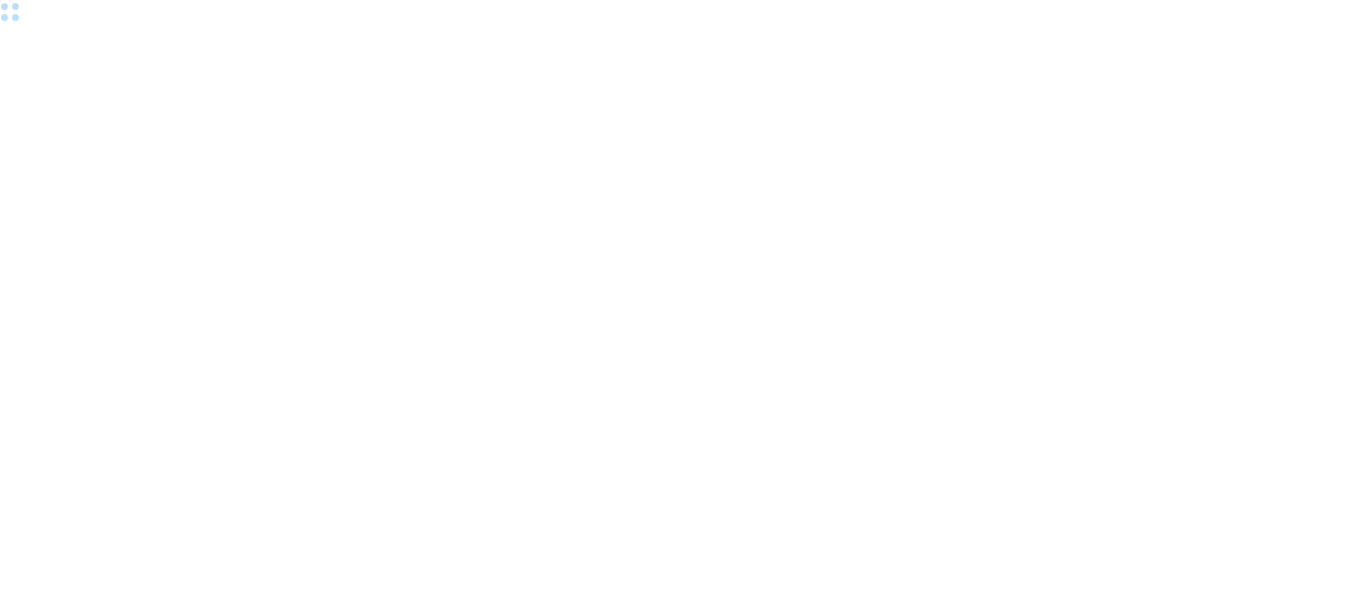 scroll, scrollTop: 0, scrollLeft: 0, axis: both 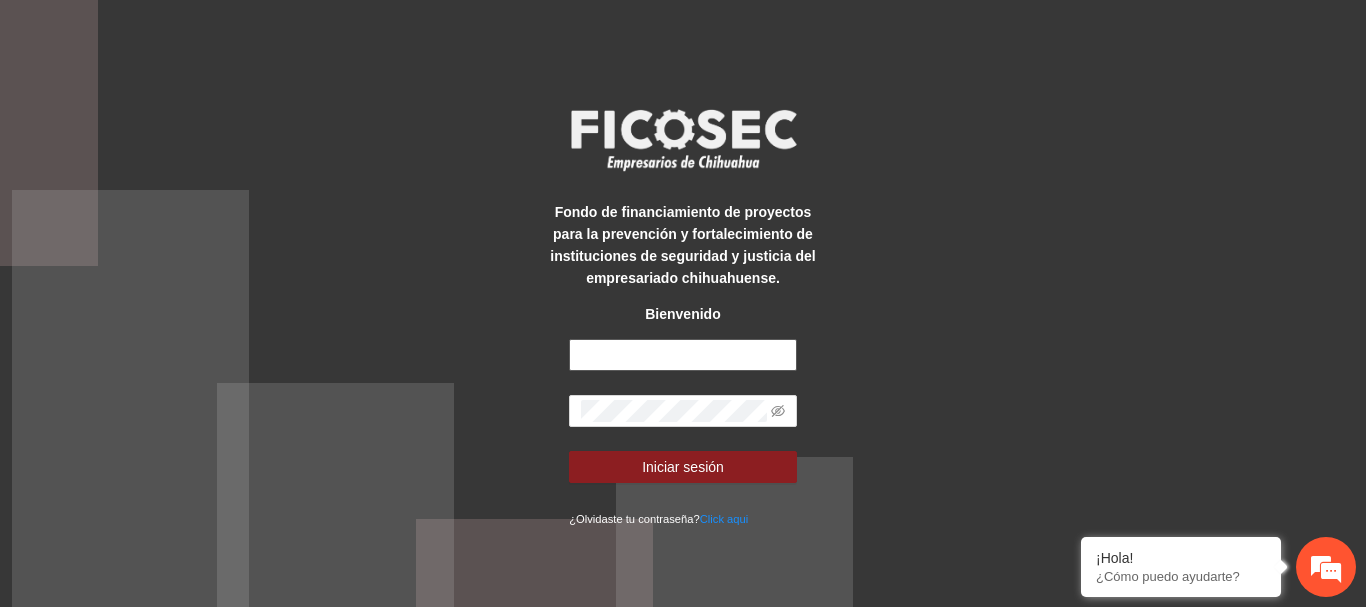 click at bounding box center (683, 355) 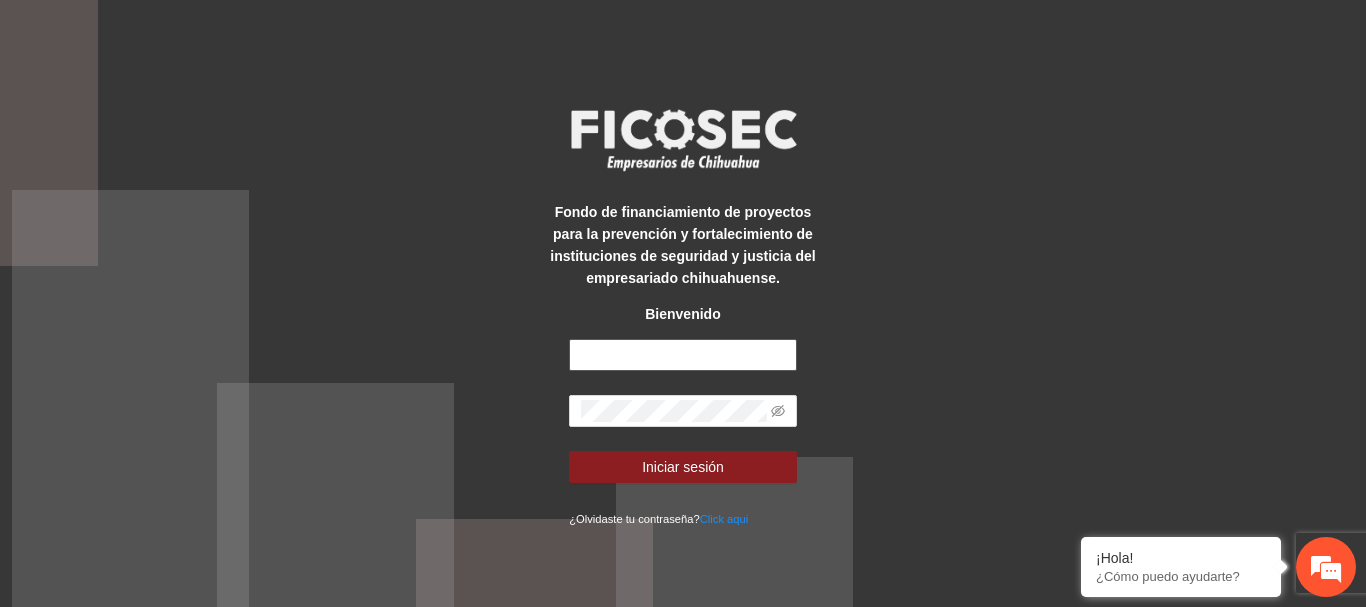 scroll, scrollTop: 0, scrollLeft: 0, axis: both 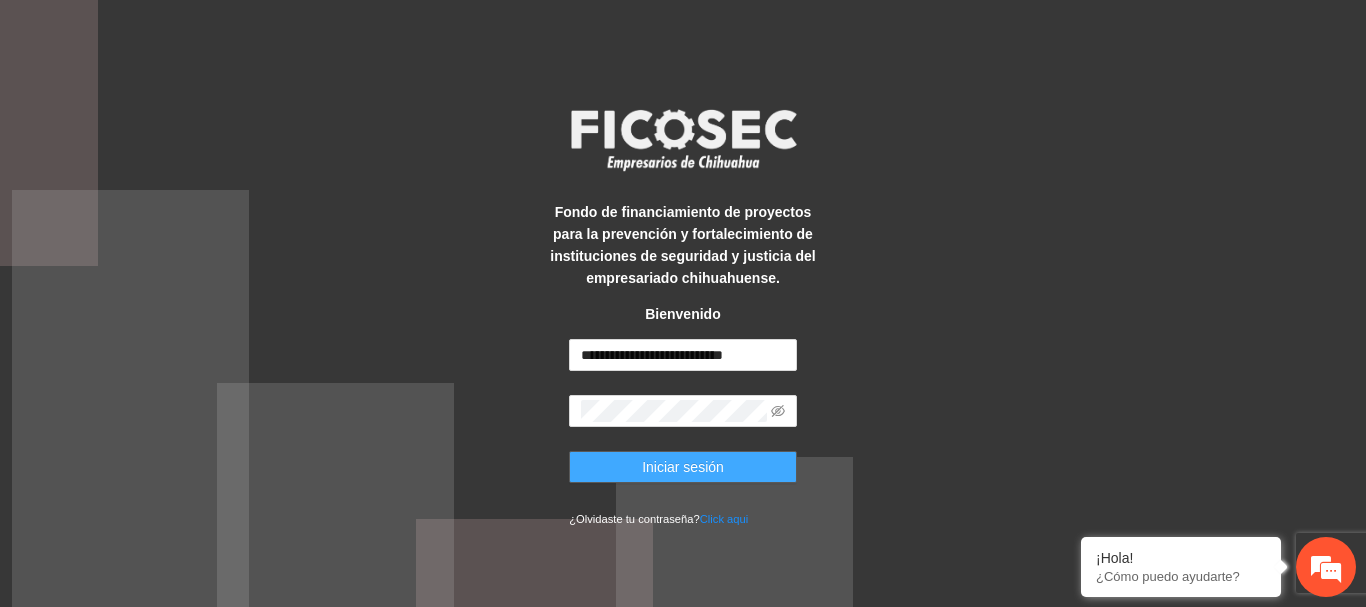 click on "Iniciar sesión" at bounding box center [683, 467] 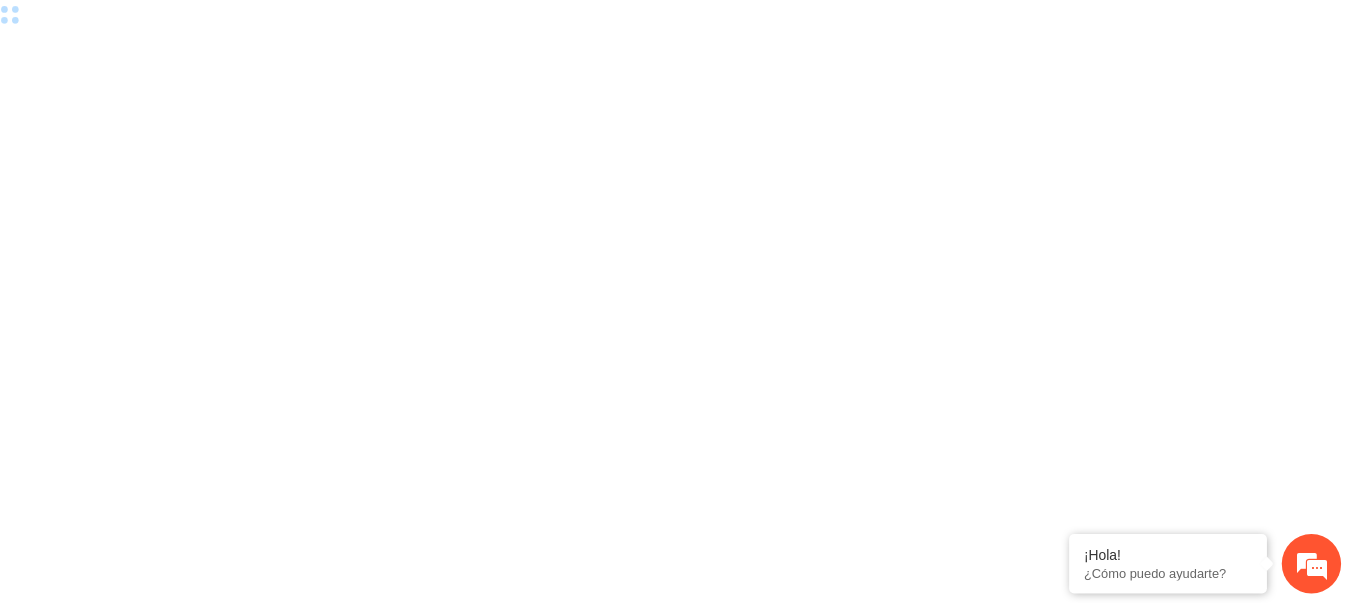 scroll, scrollTop: 0, scrollLeft: 0, axis: both 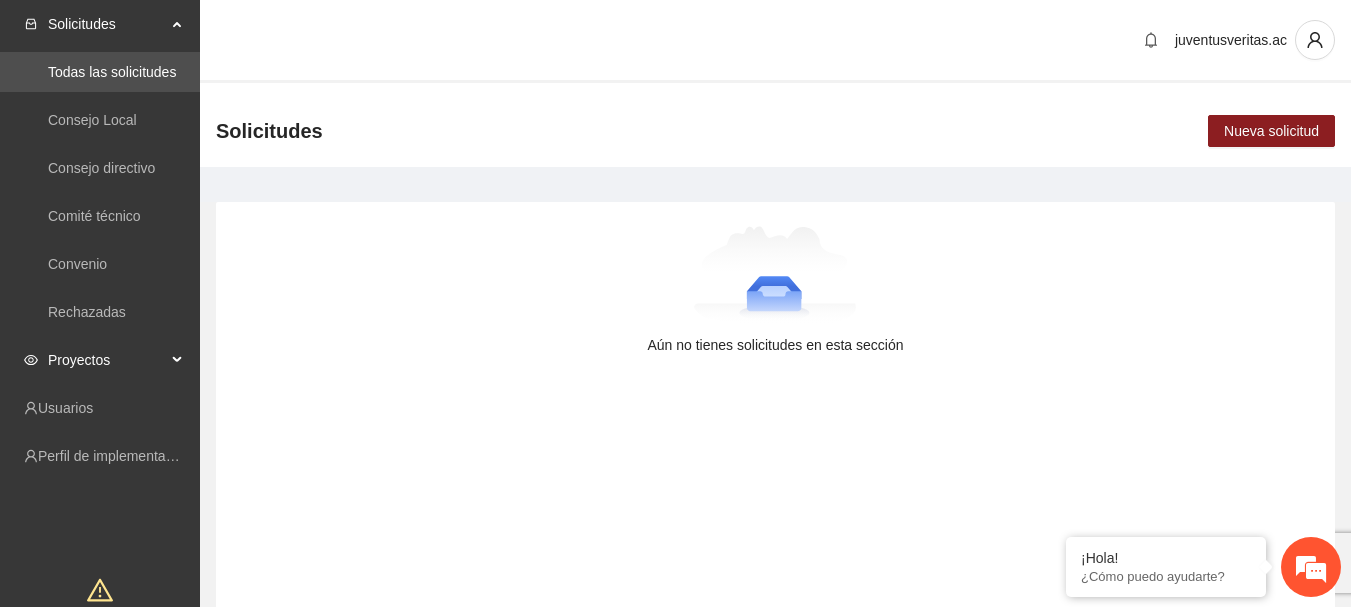 click on "Proyectos" at bounding box center [107, 360] 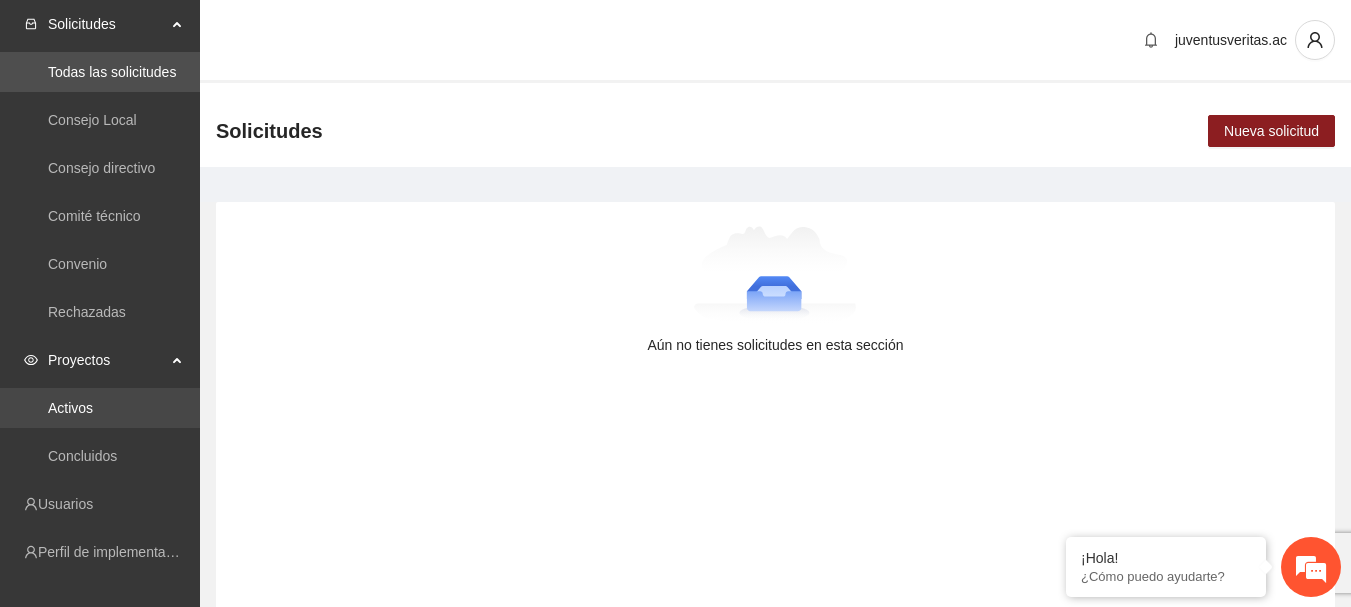 click on "Activos" at bounding box center [70, 408] 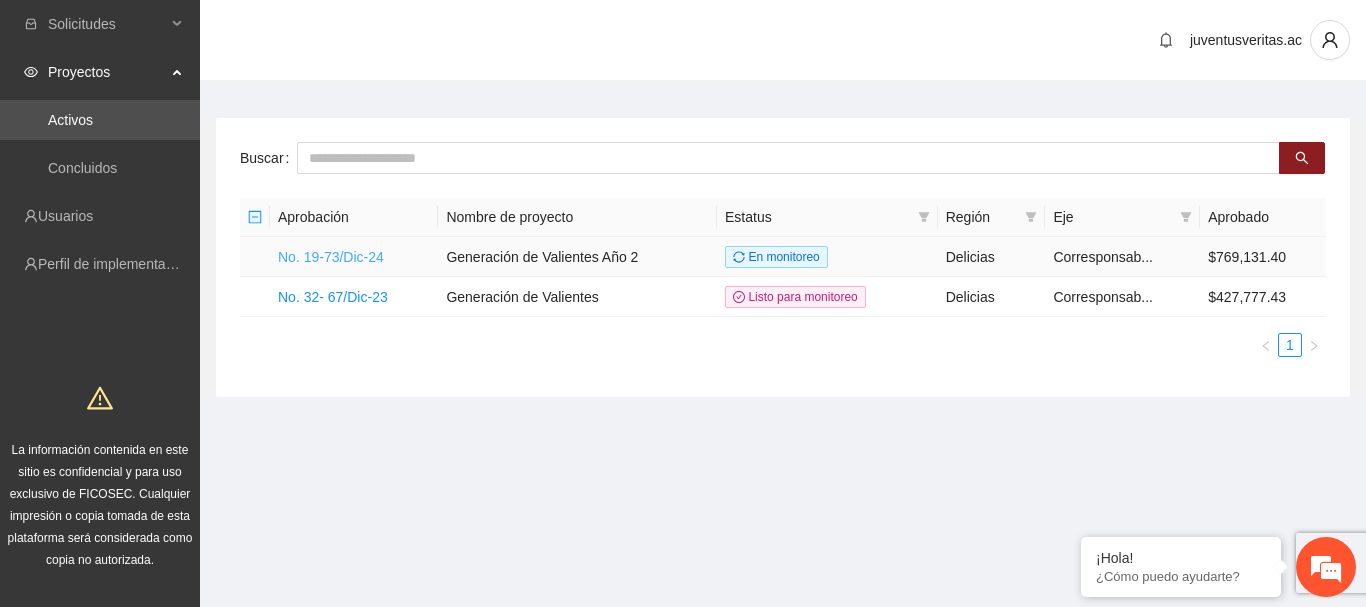 click on "No. 19-73/Dic-24" at bounding box center [331, 257] 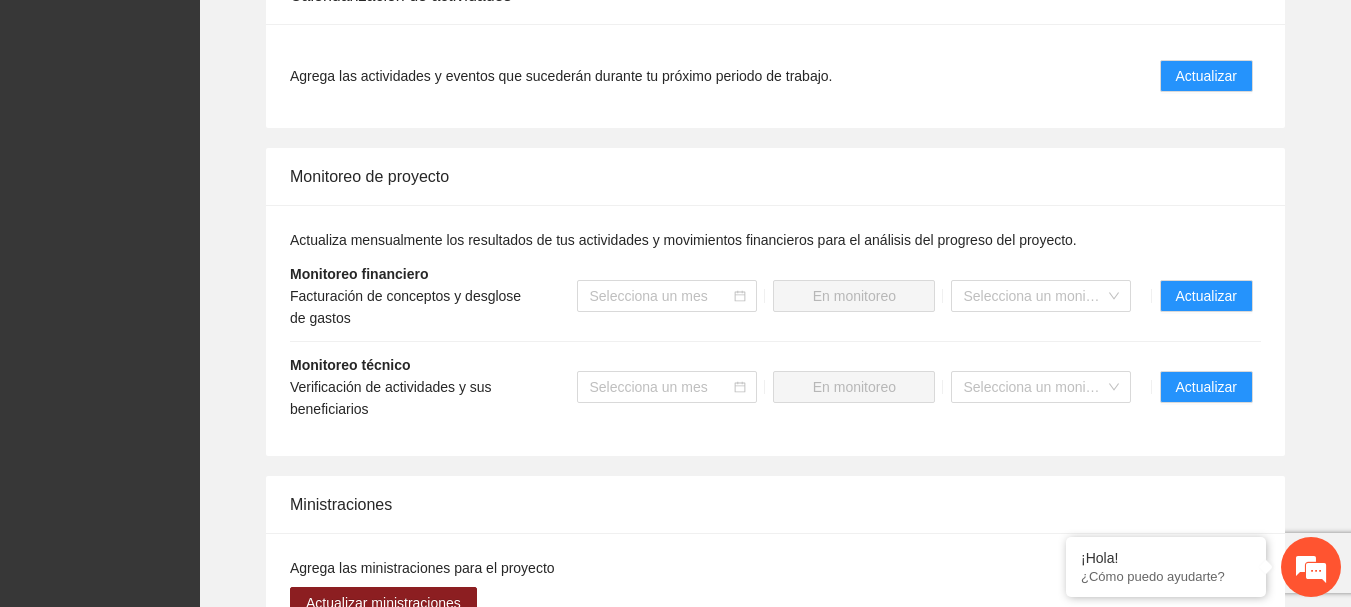 scroll, scrollTop: 1900, scrollLeft: 0, axis: vertical 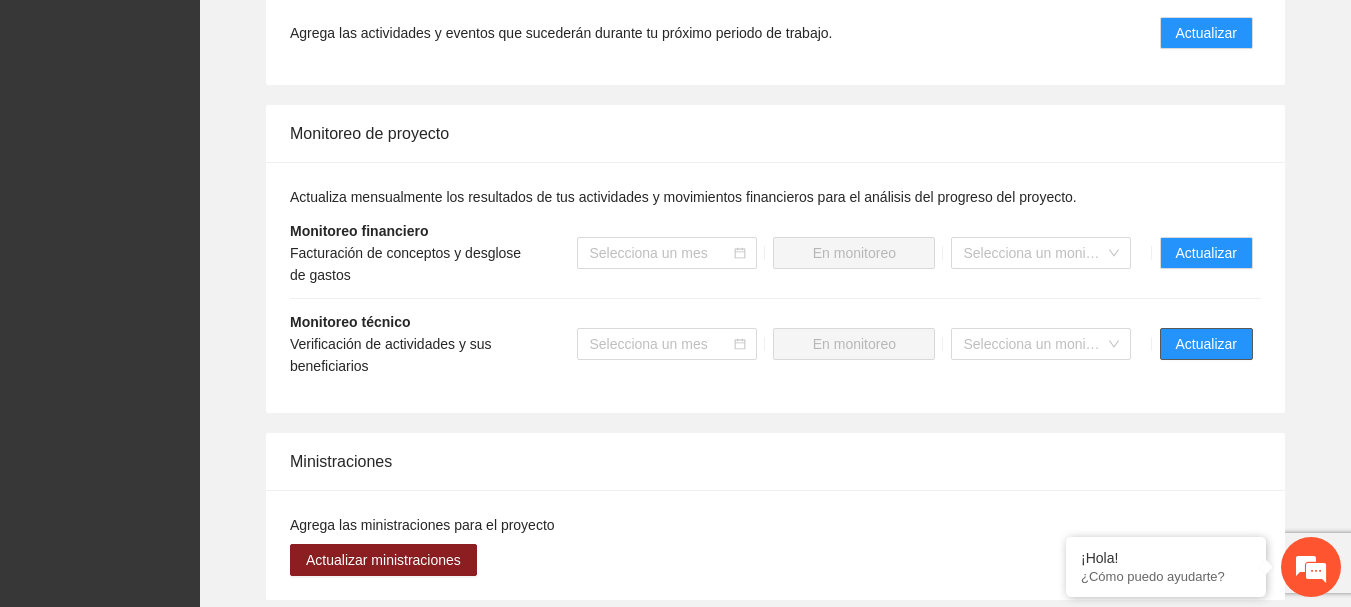 click on "Actualizar" at bounding box center (1206, 344) 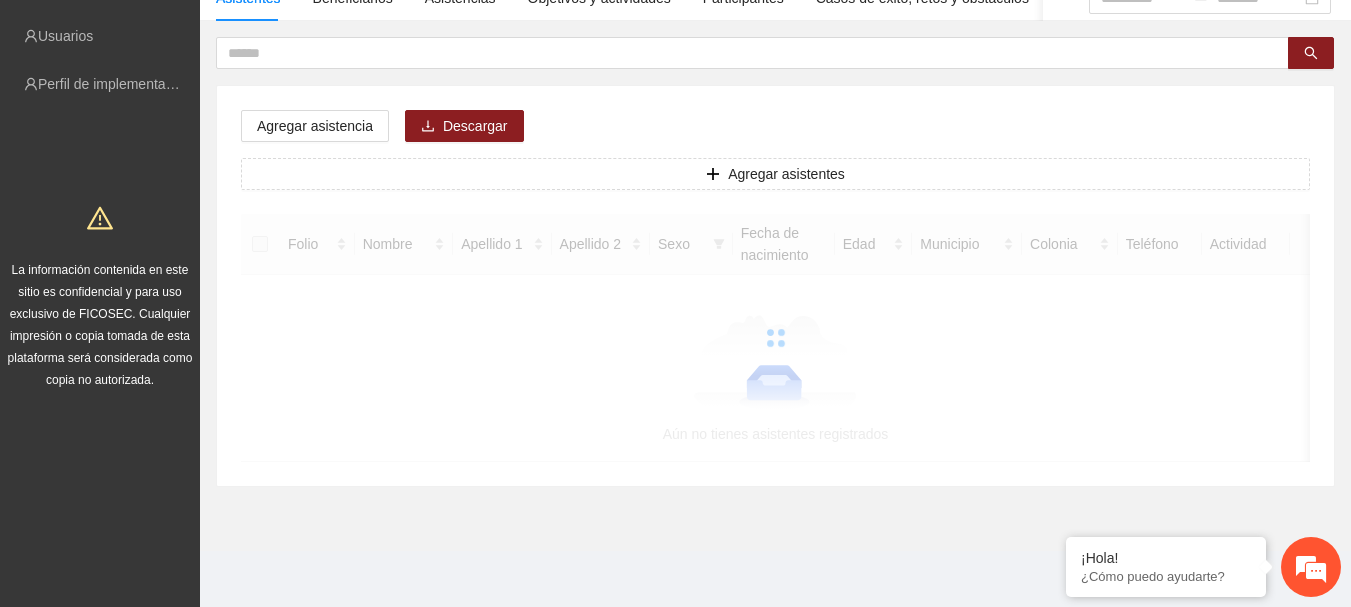 scroll, scrollTop: 0, scrollLeft: 0, axis: both 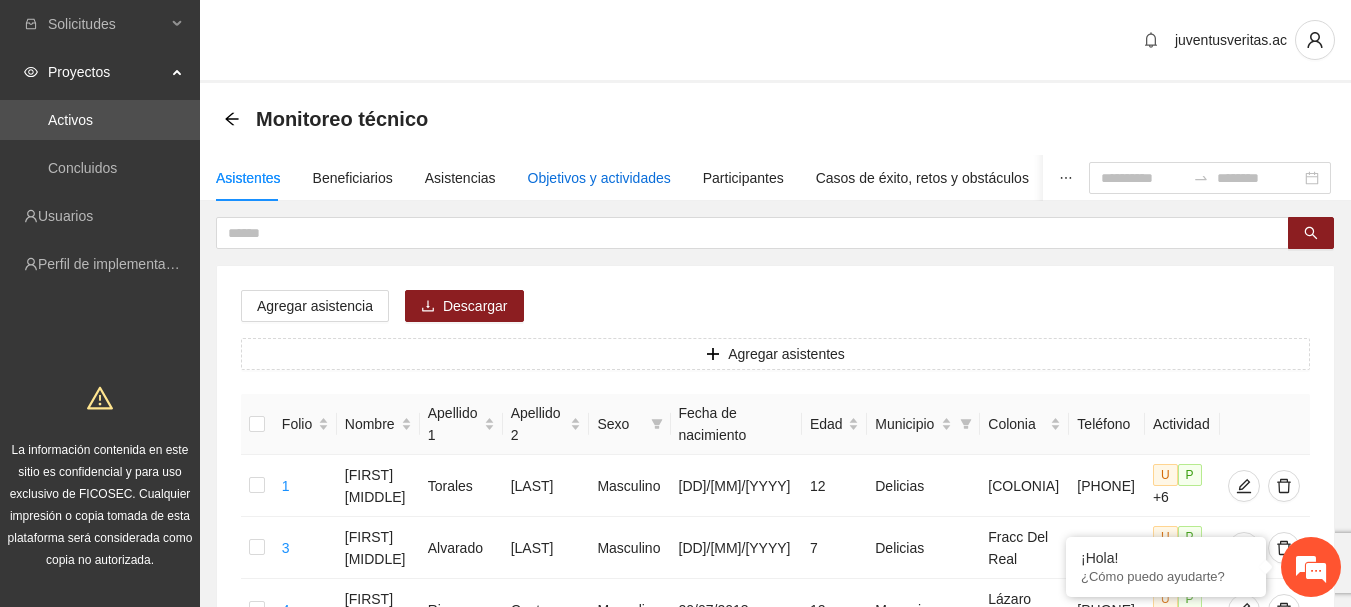 click on "Objetivos y actividades" at bounding box center (599, 178) 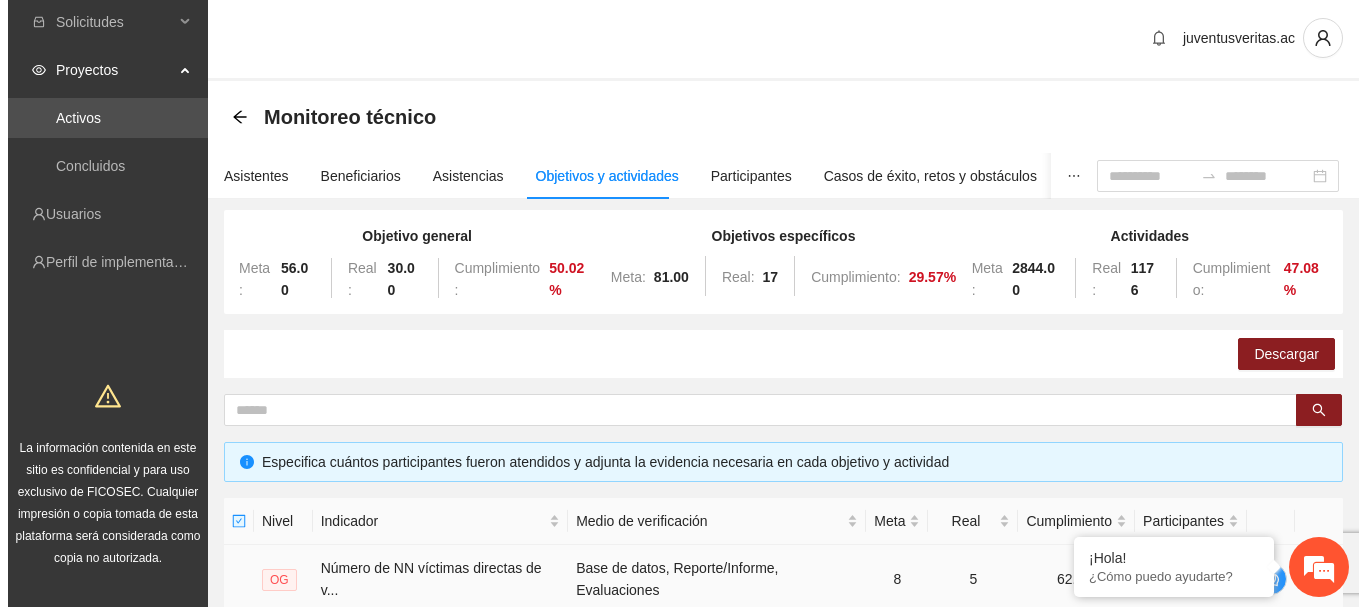 scroll, scrollTop: 300, scrollLeft: 0, axis: vertical 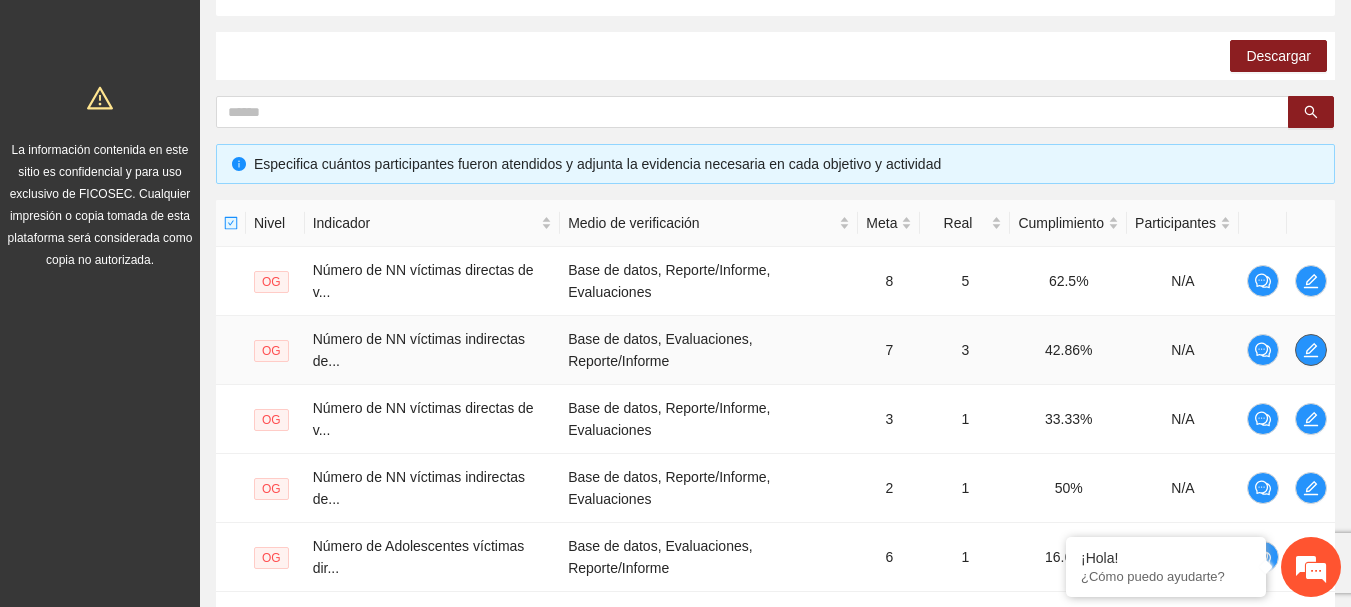 click 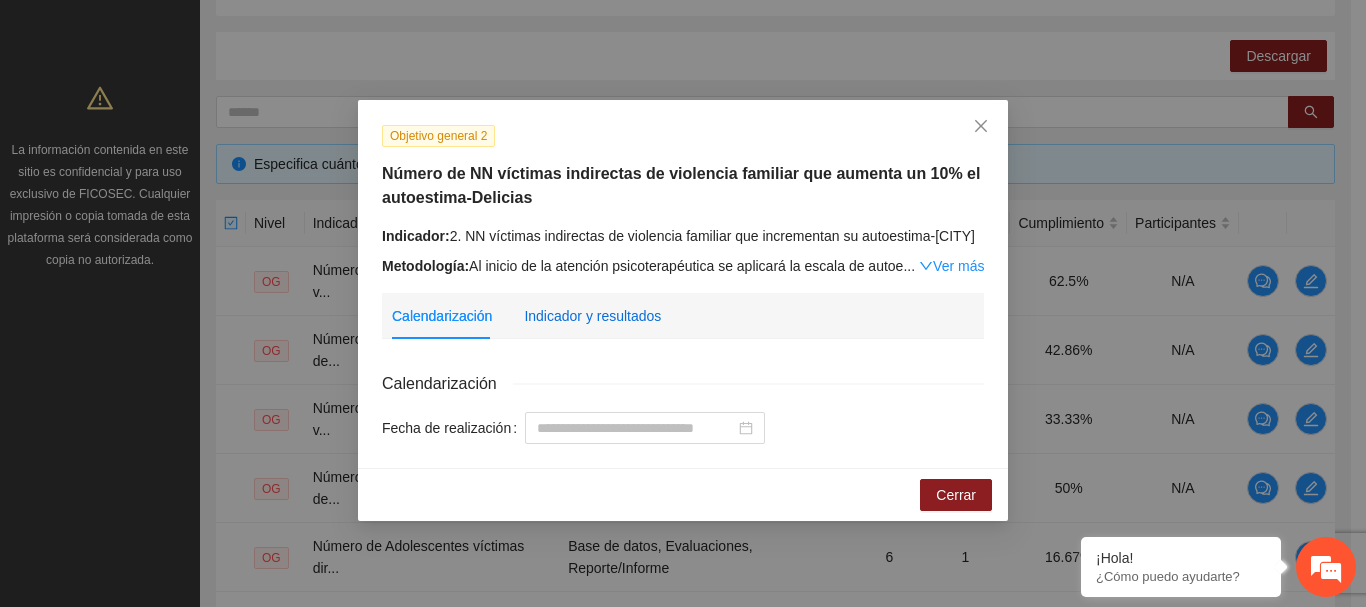 click on "Indicador y resultados" at bounding box center (592, 316) 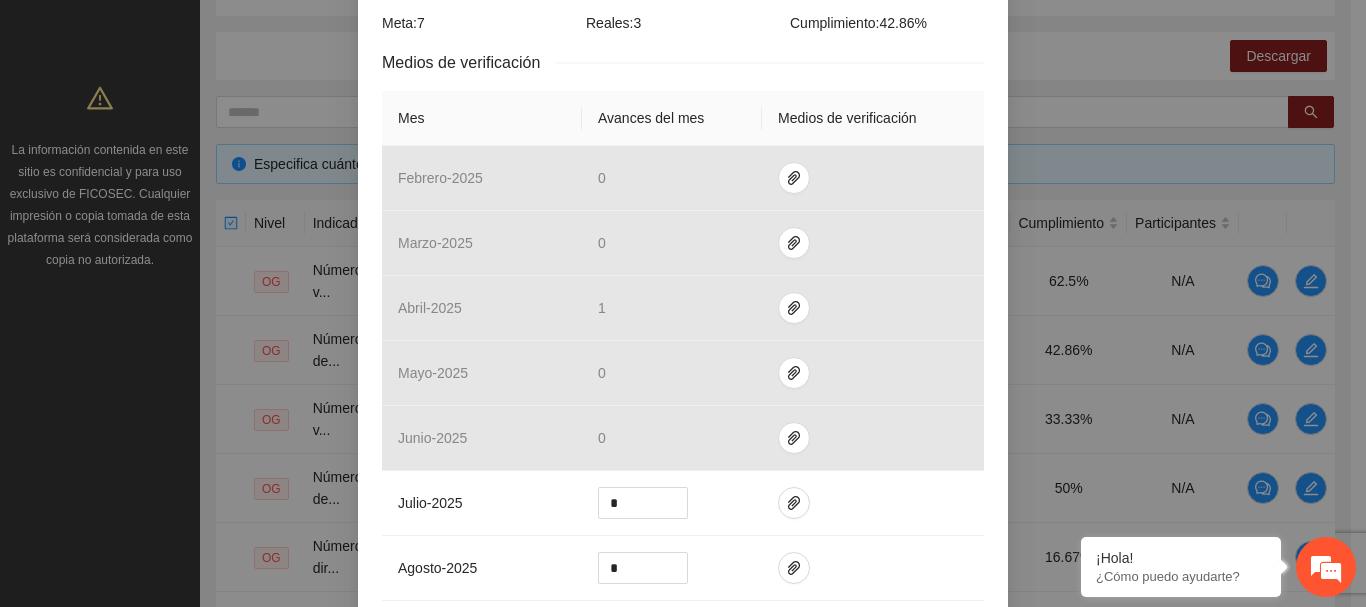 scroll, scrollTop: 500, scrollLeft: 0, axis: vertical 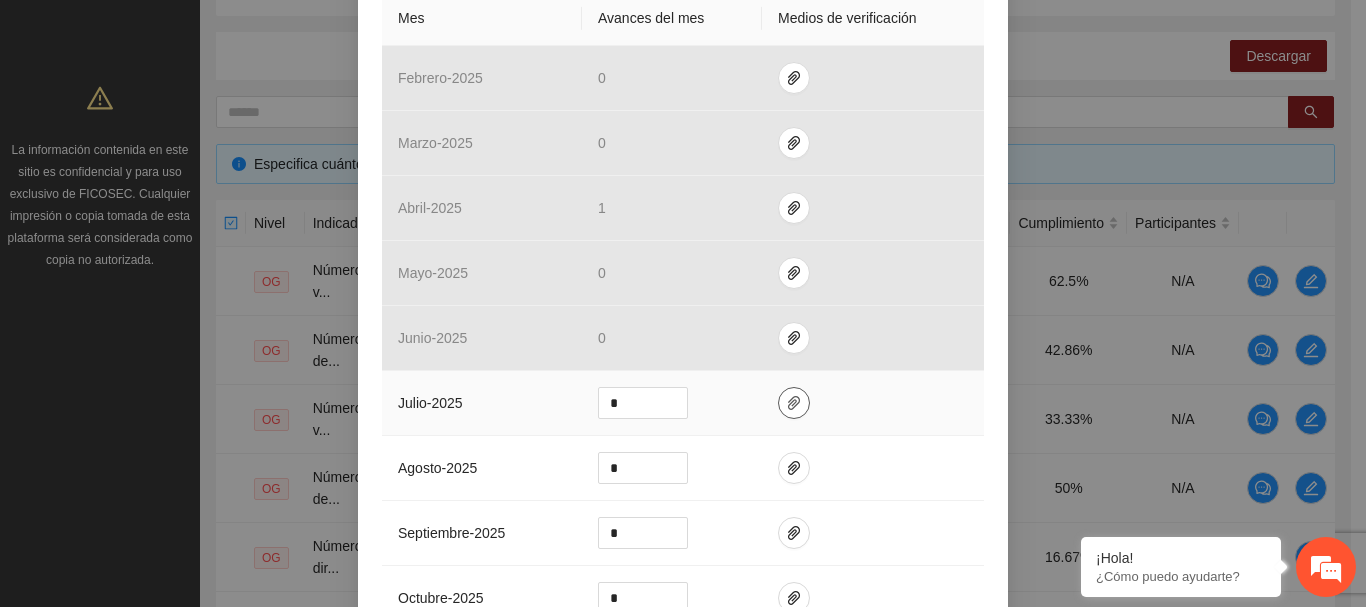 click 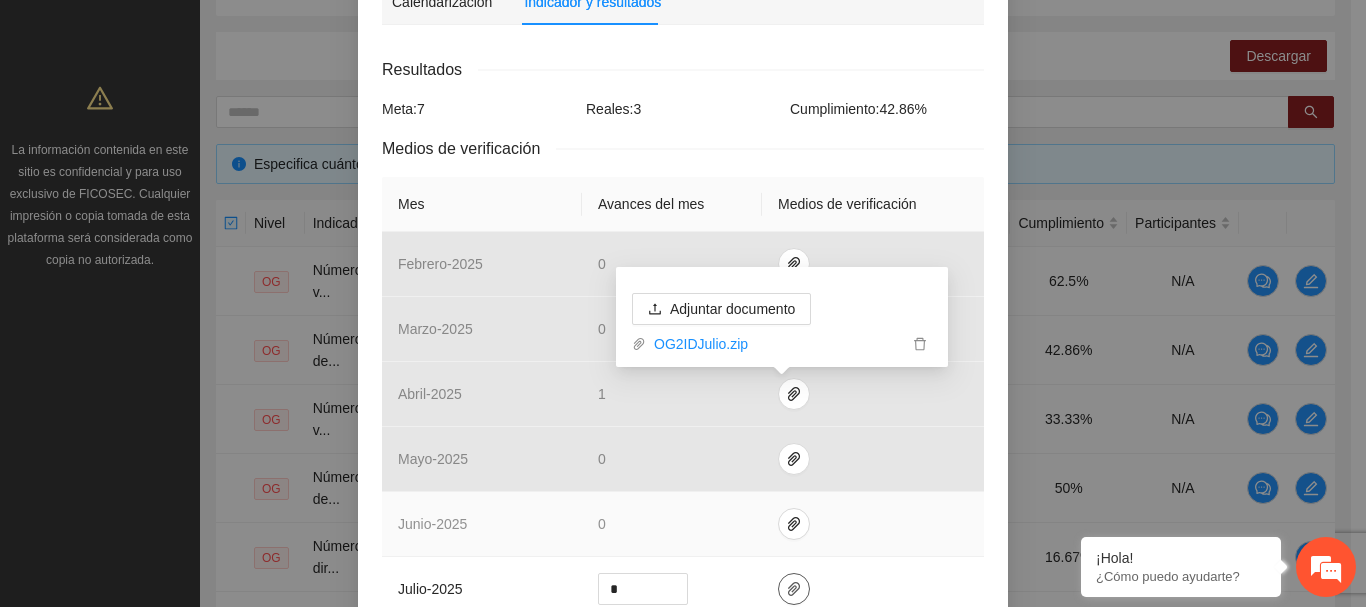 scroll, scrollTop: 400, scrollLeft: 0, axis: vertical 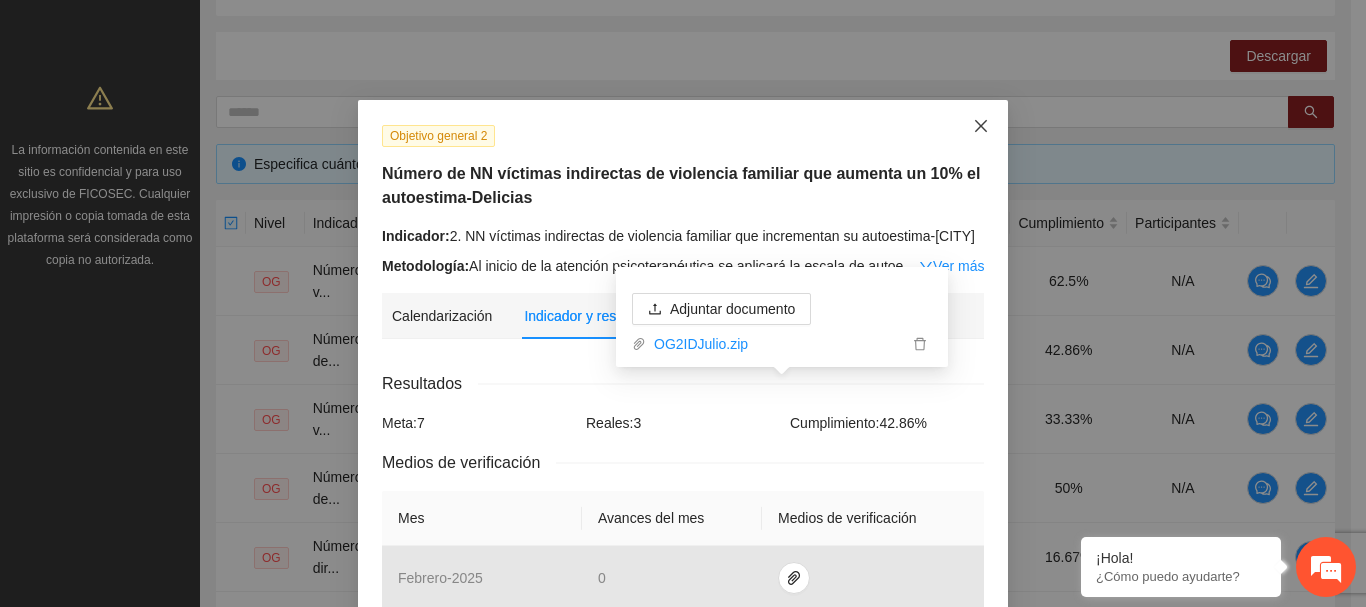 click at bounding box center (981, 127) 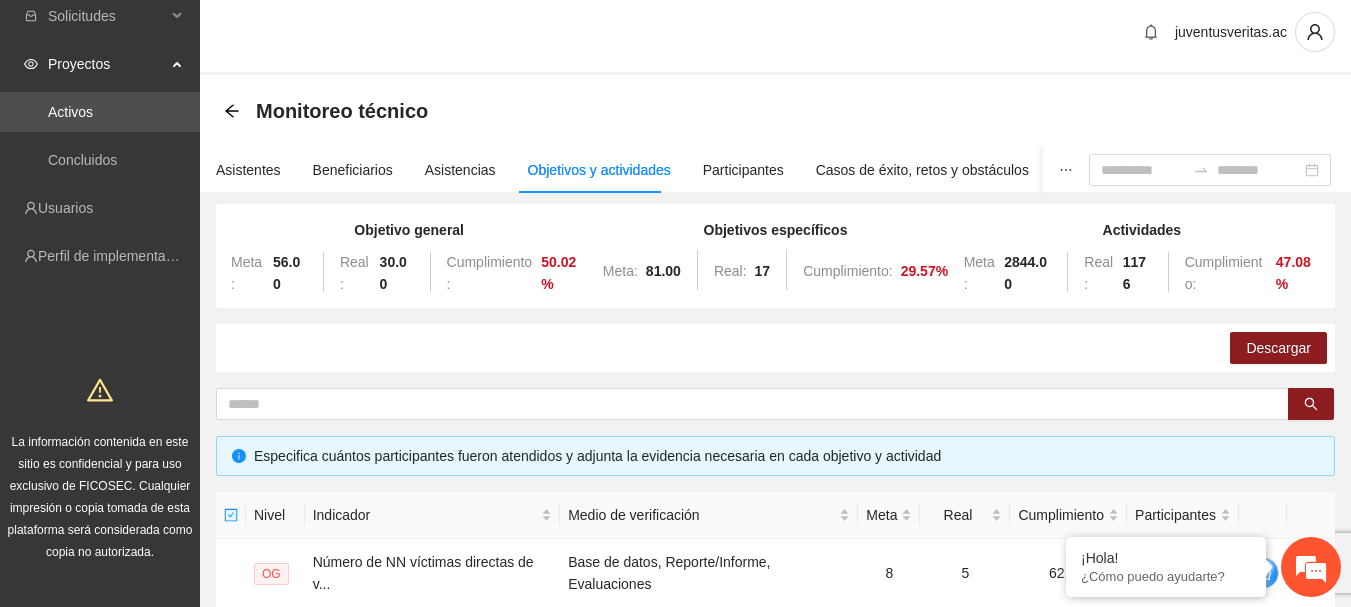 scroll, scrollTop: 0, scrollLeft: 0, axis: both 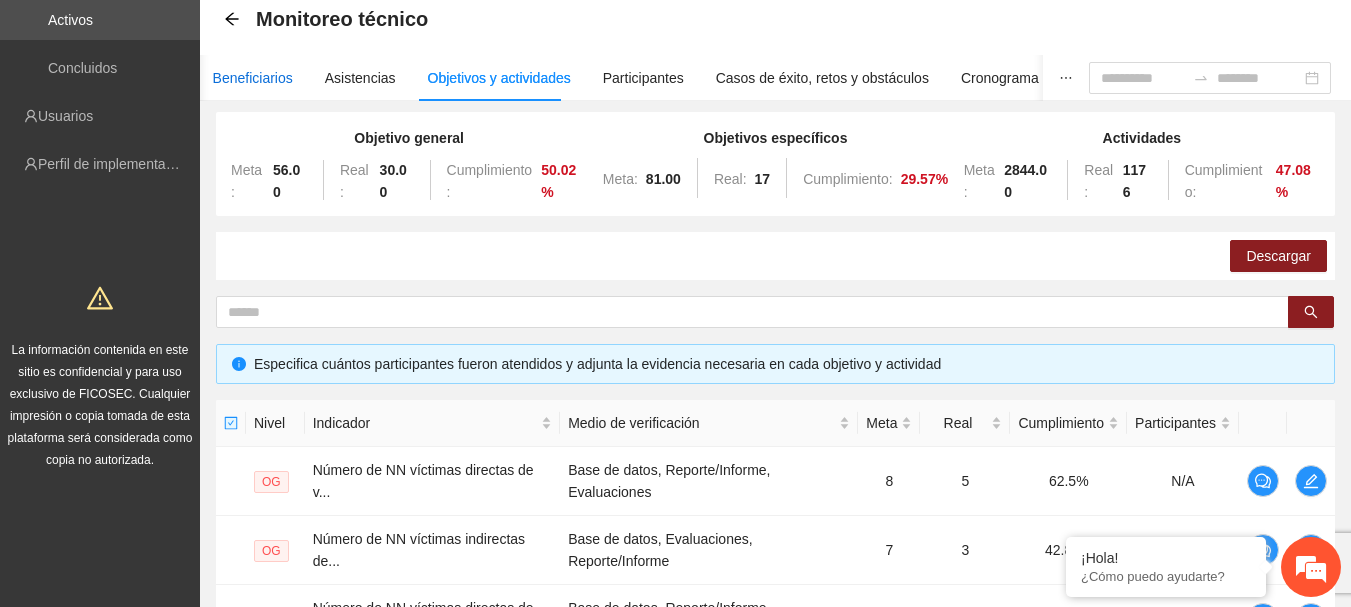 click on "Beneficiarios" at bounding box center [253, 78] 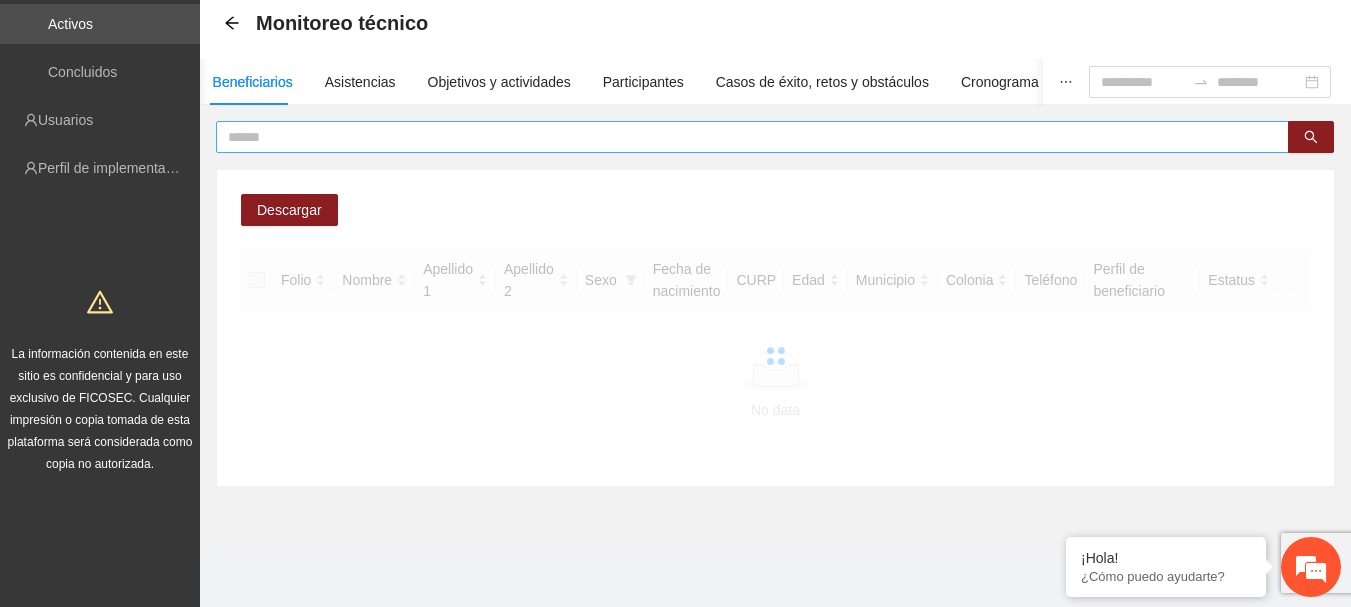scroll, scrollTop: 100, scrollLeft: 0, axis: vertical 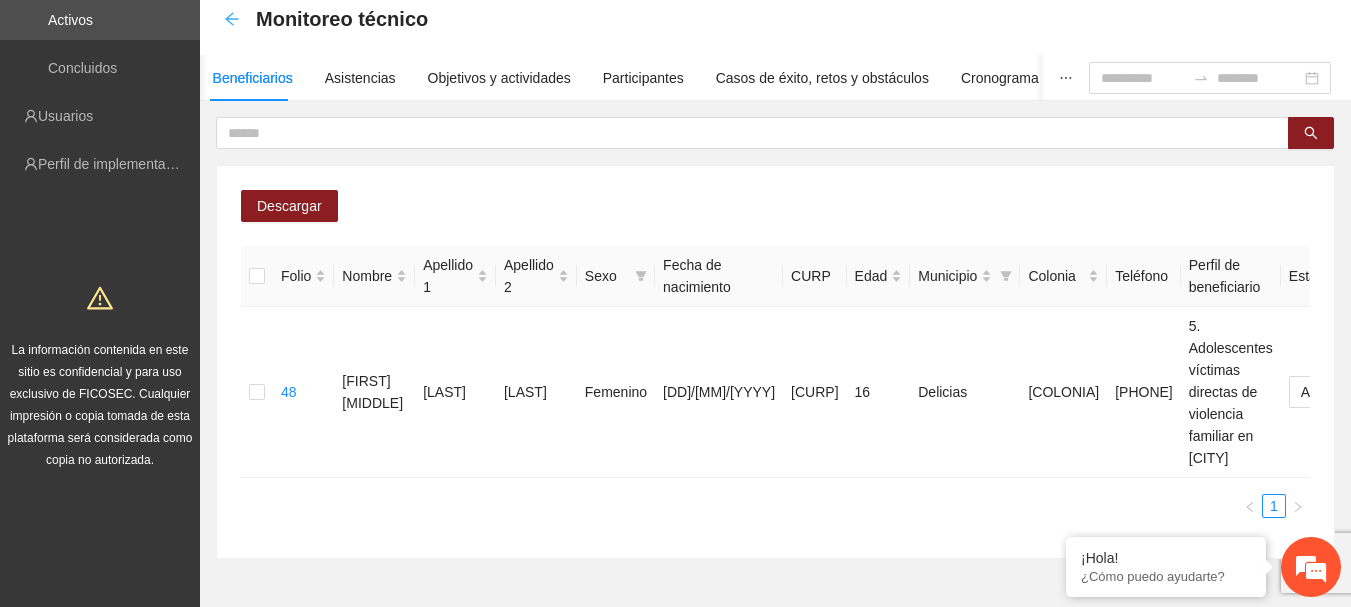 click 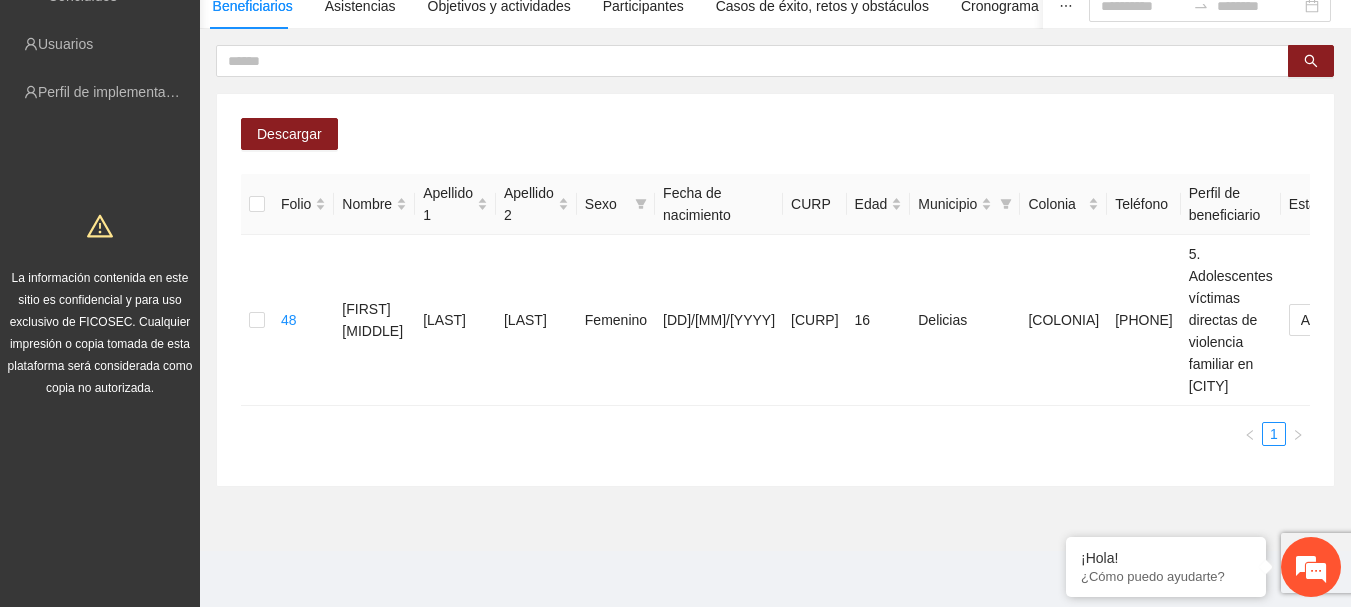 click on "48 [FIRST] [MIDDLE] [LAST] [LAST] Femenino [DD]/[MM]/[YYYY] [CURP] 16 [CITY] [COLONIA] [PHONE] 5. Adolescentes víctimas directas de violencia familiar en [CITY] Automático 1" at bounding box center [775, 235] 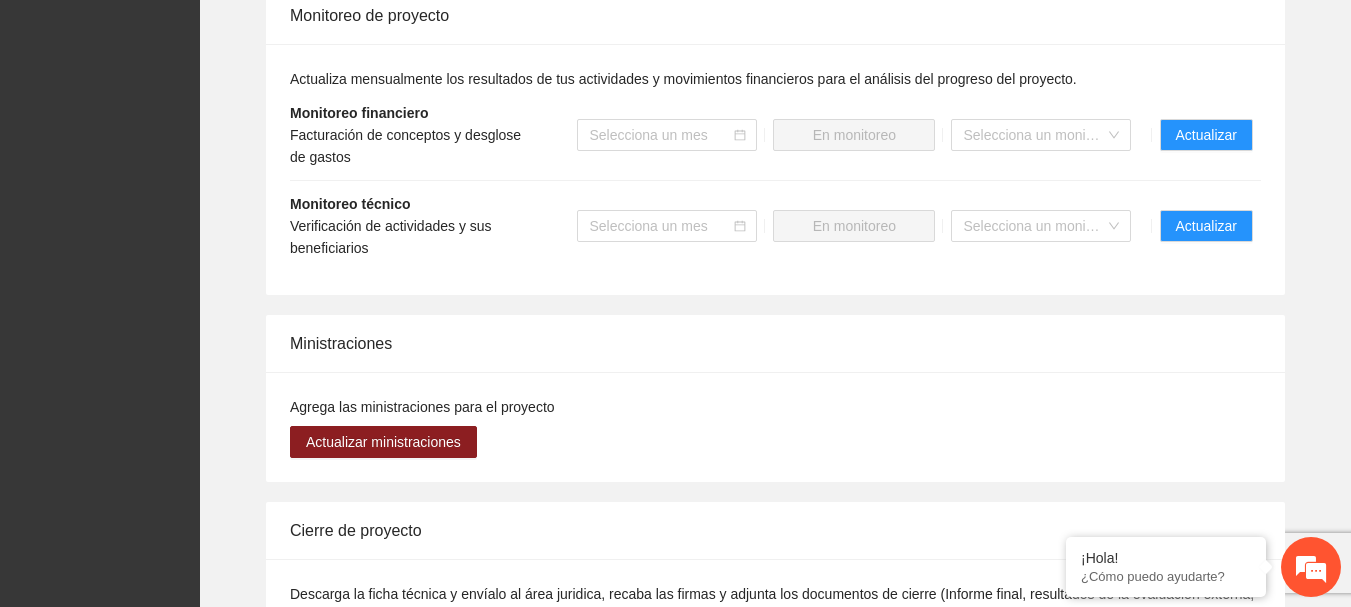 scroll, scrollTop: 1900, scrollLeft: 0, axis: vertical 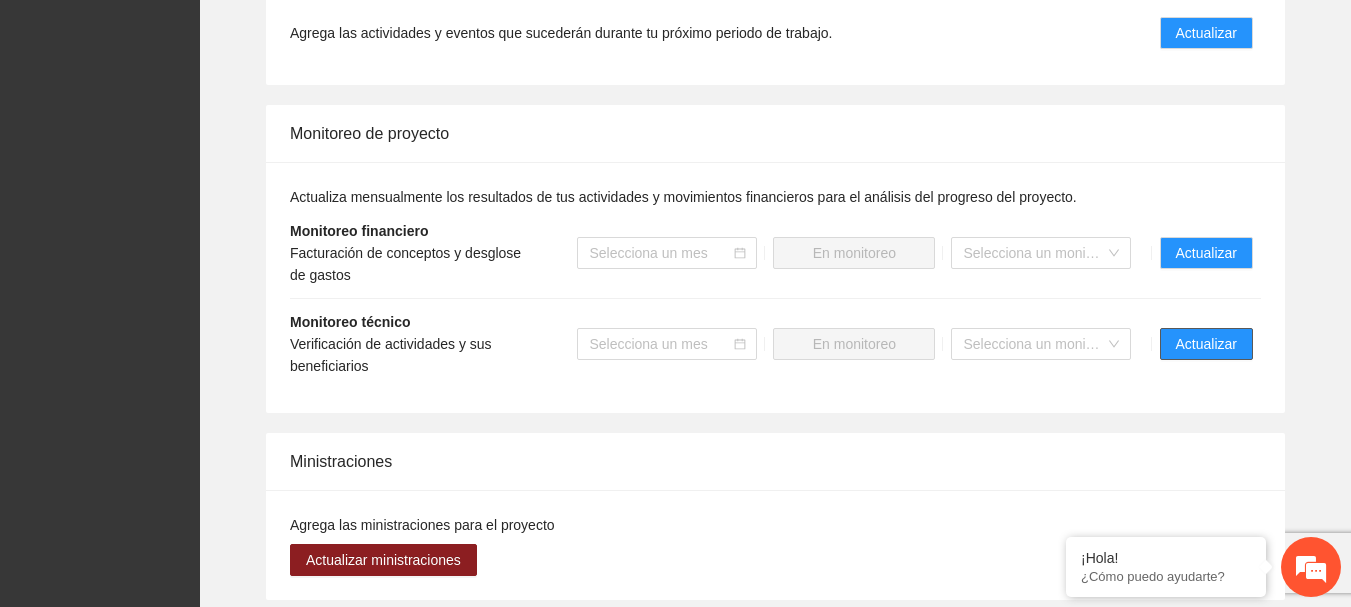 click on "Actualizar" at bounding box center (1206, 344) 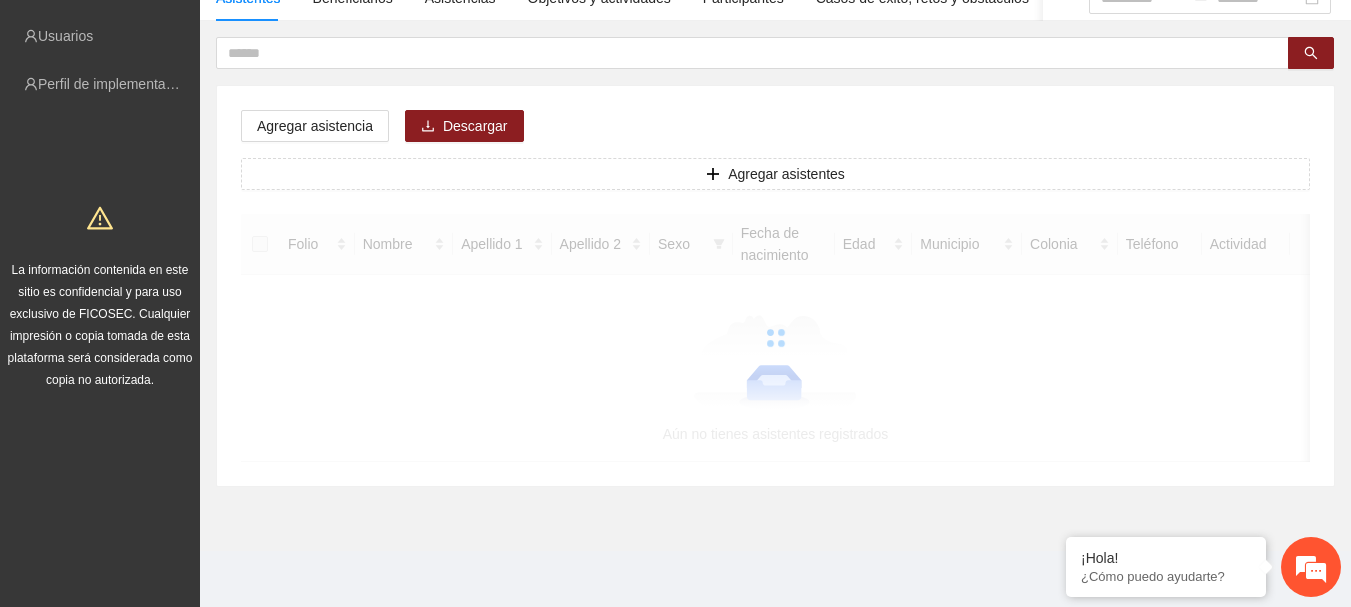 scroll, scrollTop: 0, scrollLeft: 0, axis: both 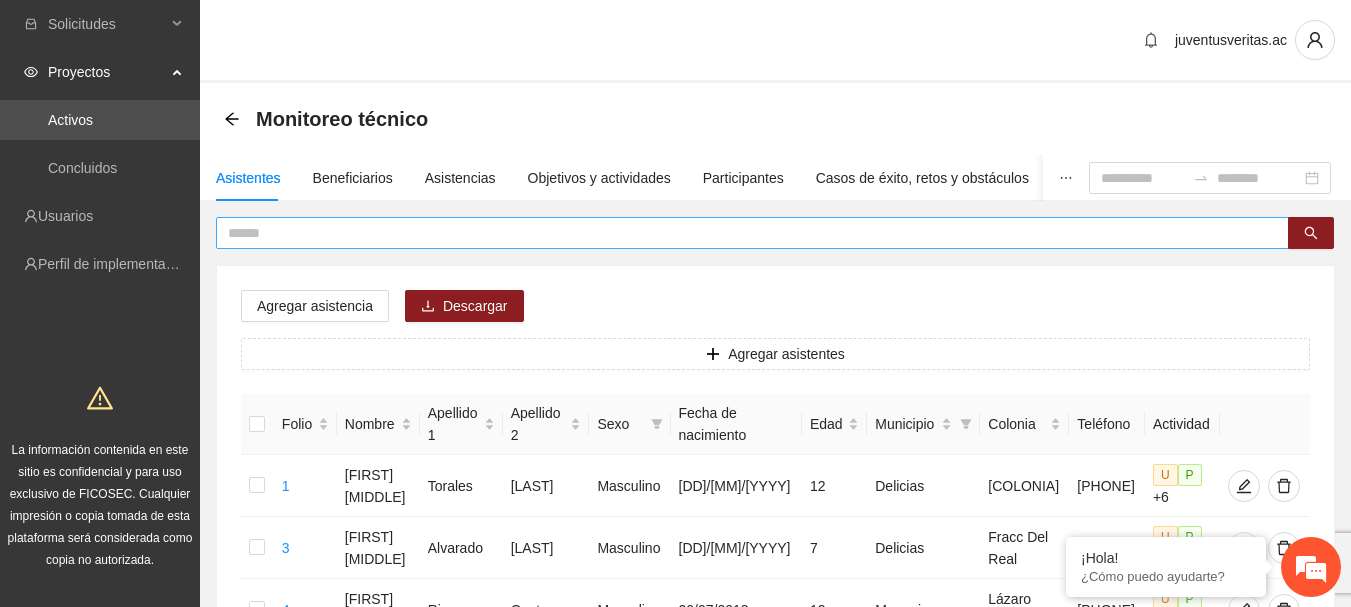 click at bounding box center [744, 233] 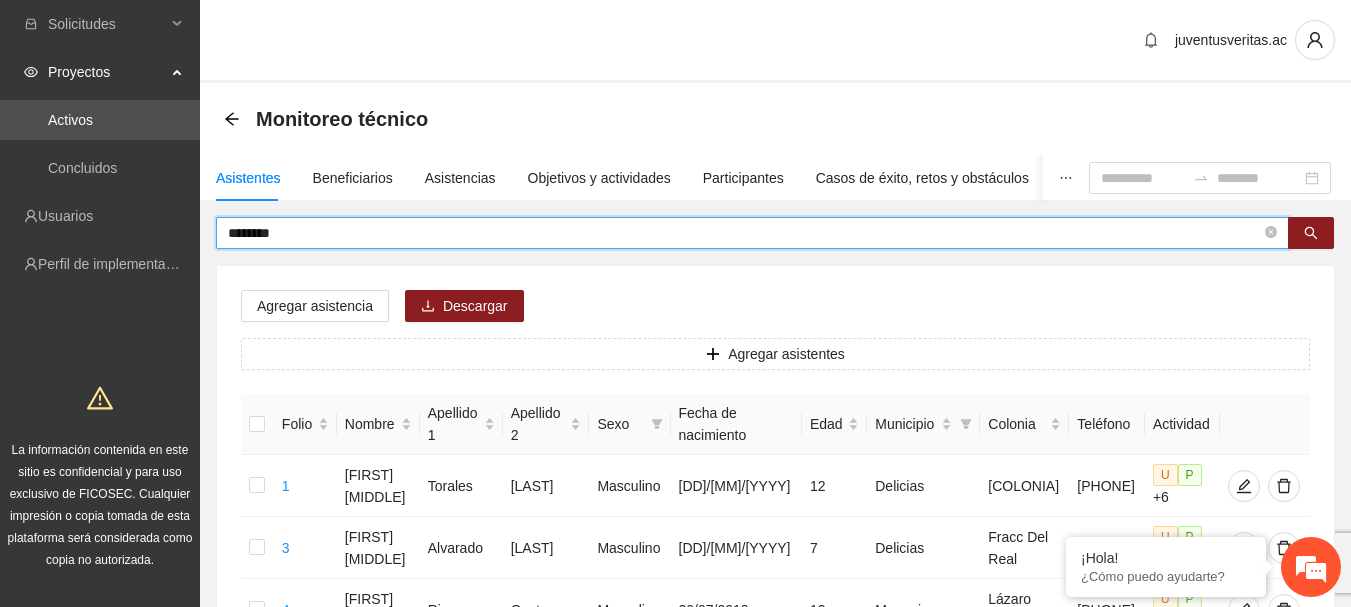 type on "********" 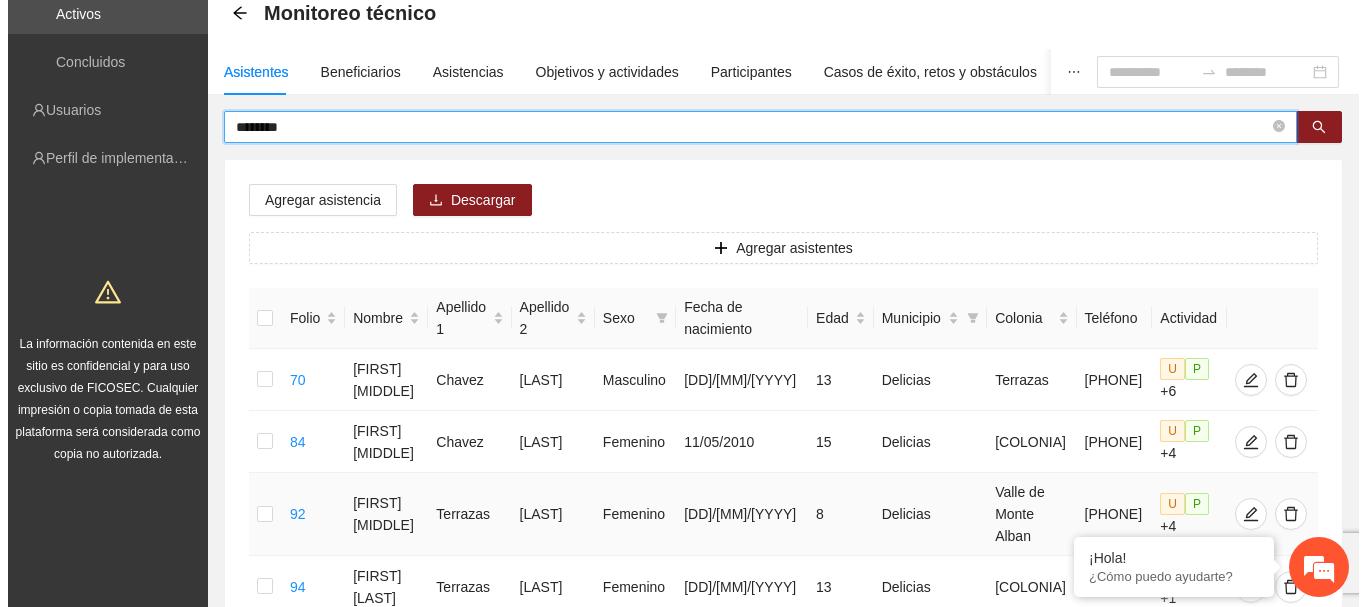 scroll, scrollTop: 0, scrollLeft: 0, axis: both 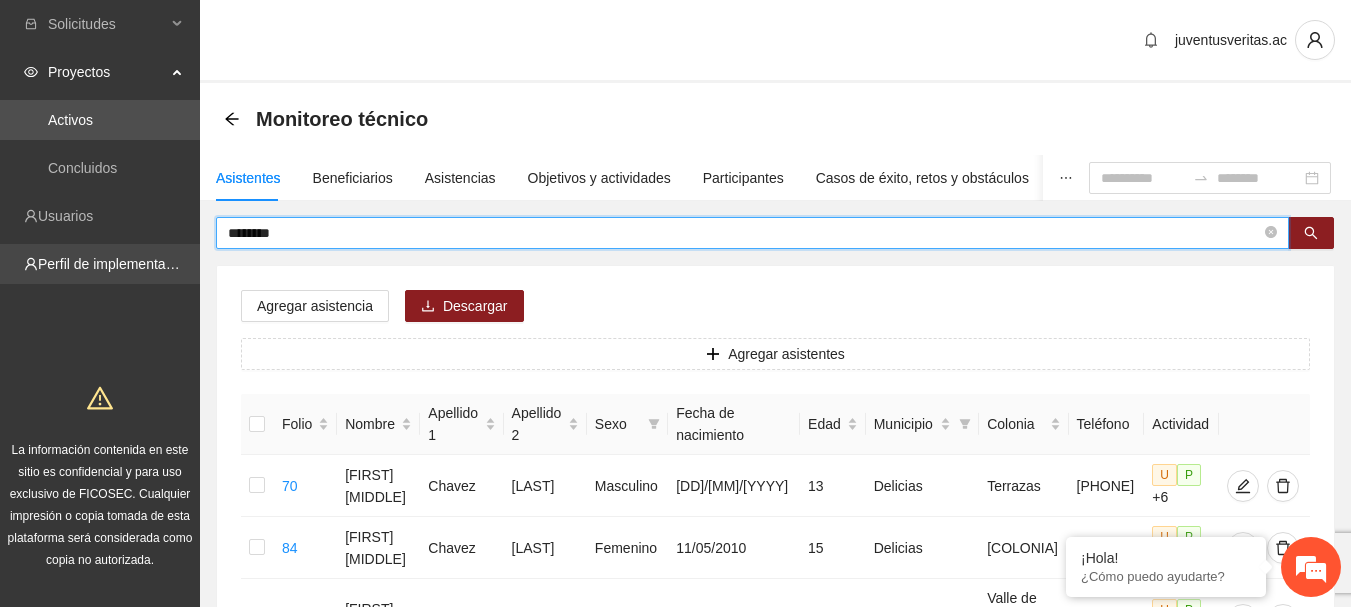 drag, startPoint x: 295, startPoint y: 240, endPoint x: 66, endPoint y: 247, distance: 229.10696 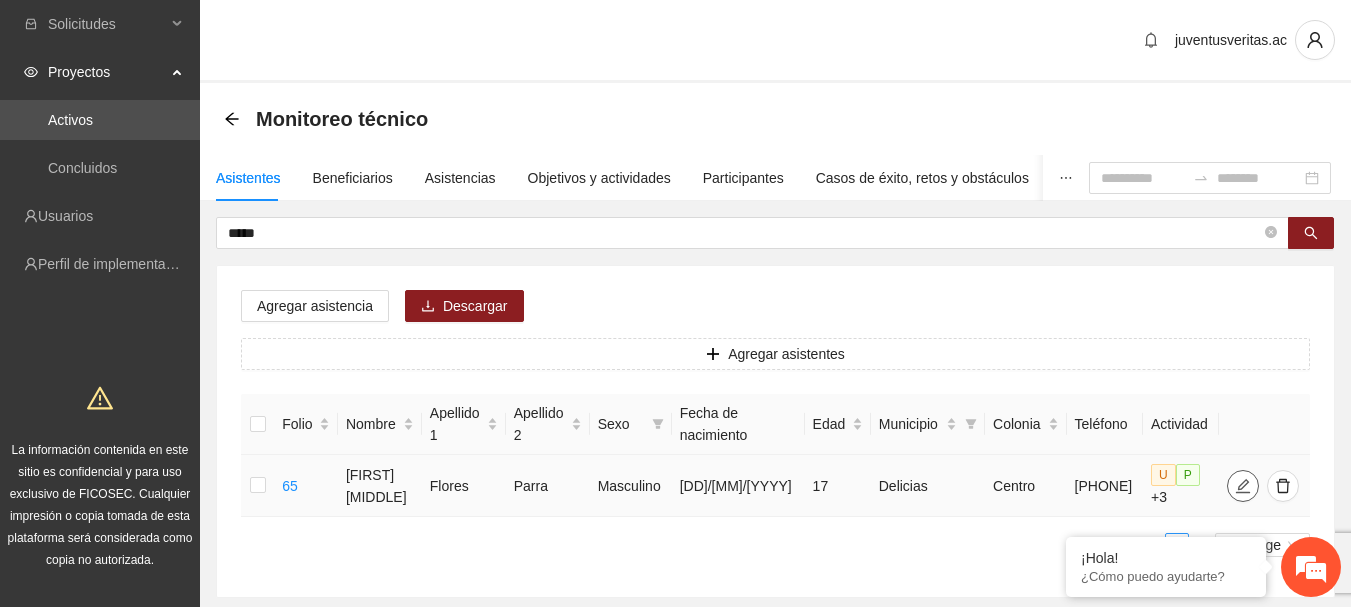 click at bounding box center (1243, 486) 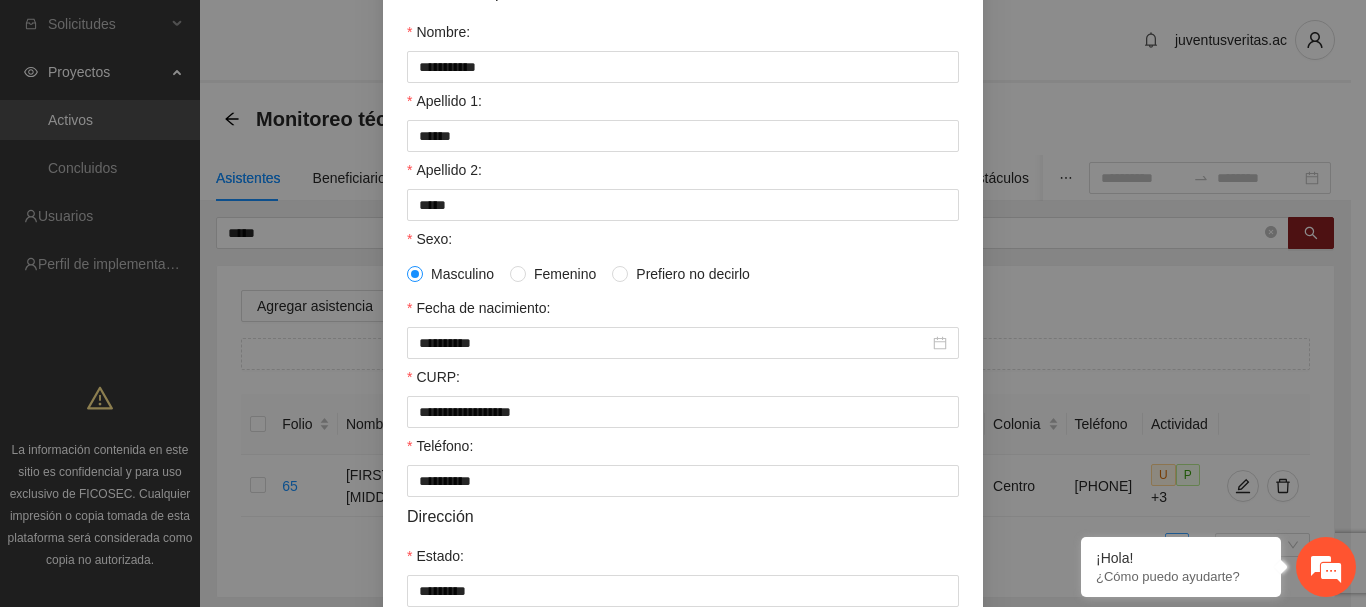 scroll, scrollTop: 200, scrollLeft: 0, axis: vertical 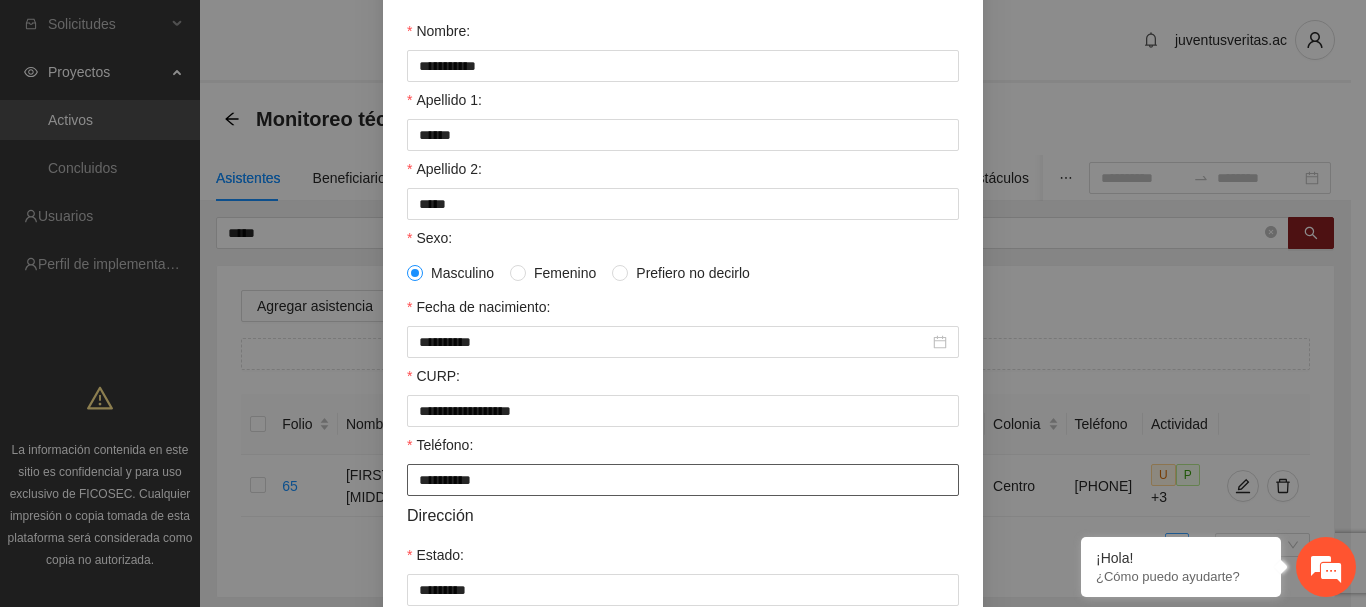 click on "**********" at bounding box center (683, 480) 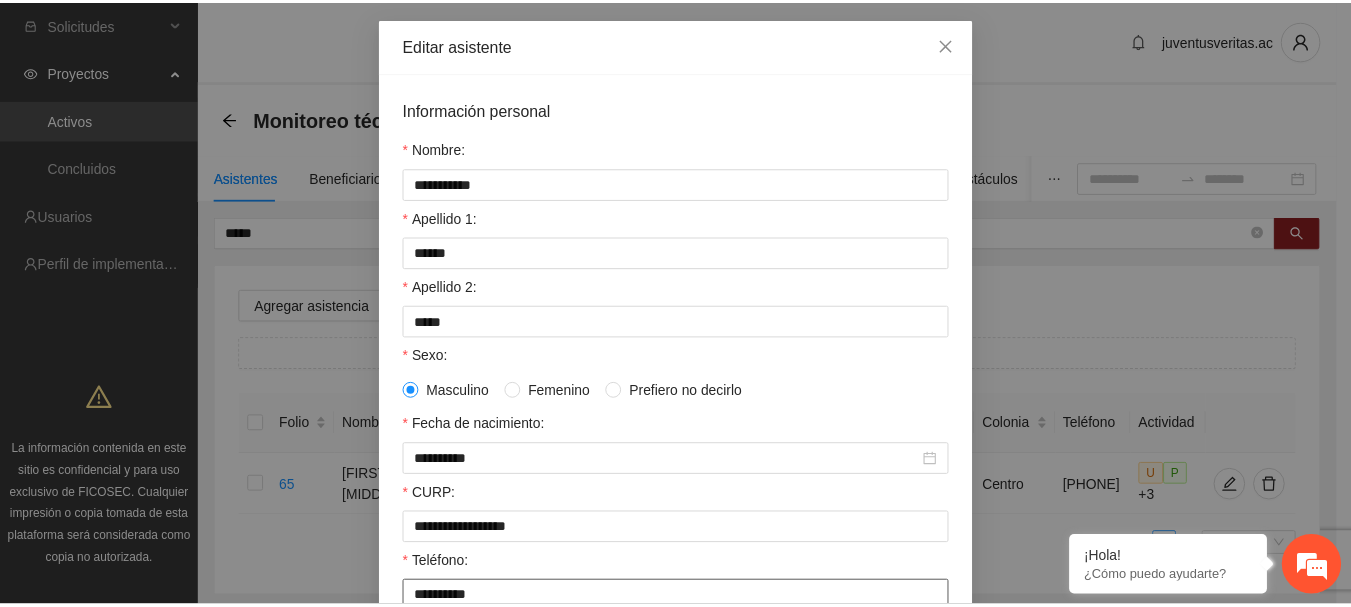 scroll, scrollTop: 0, scrollLeft: 0, axis: both 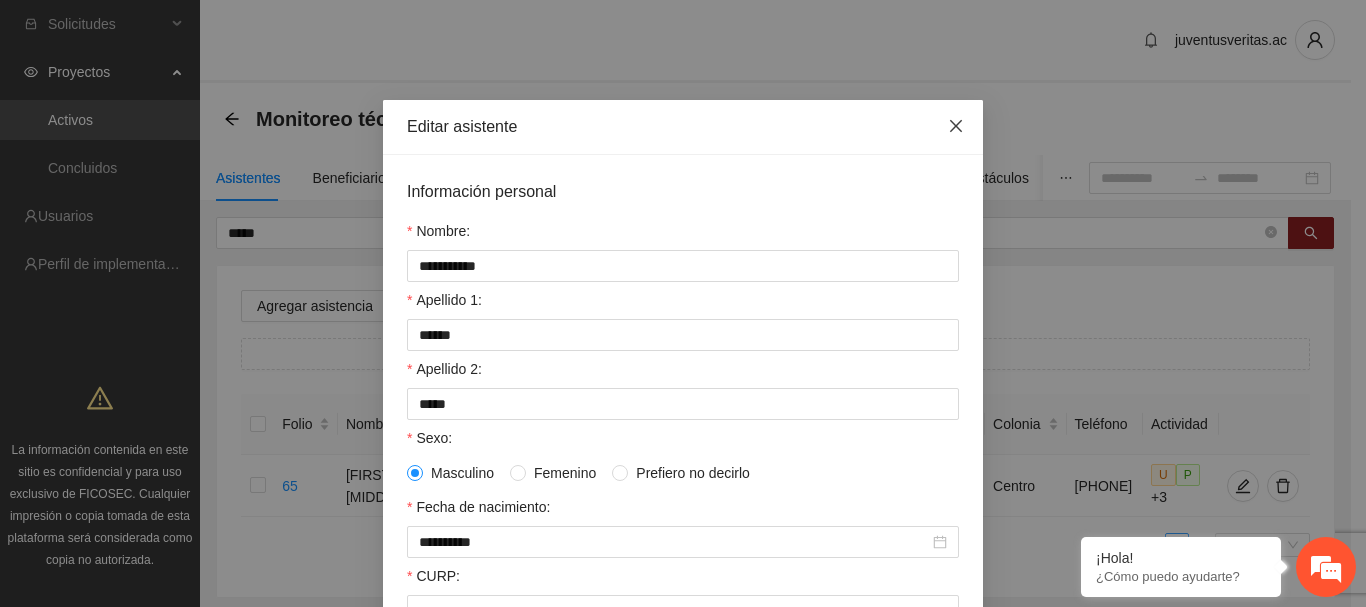 click 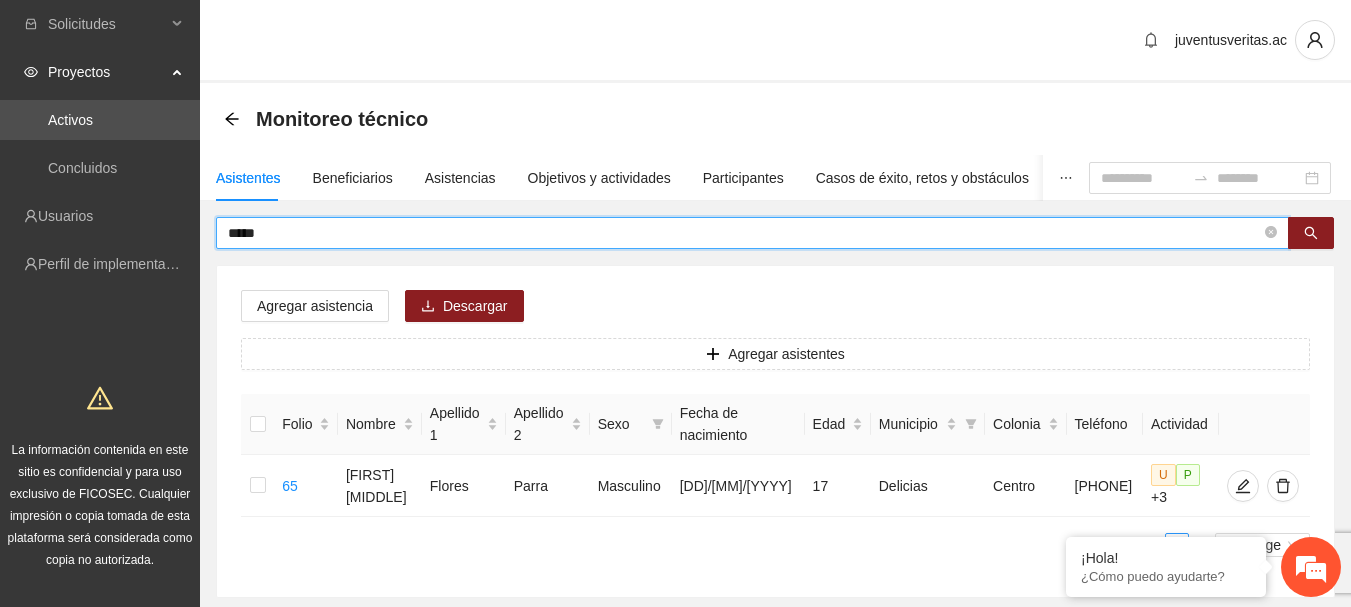 click on "*****" at bounding box center [744, 233] 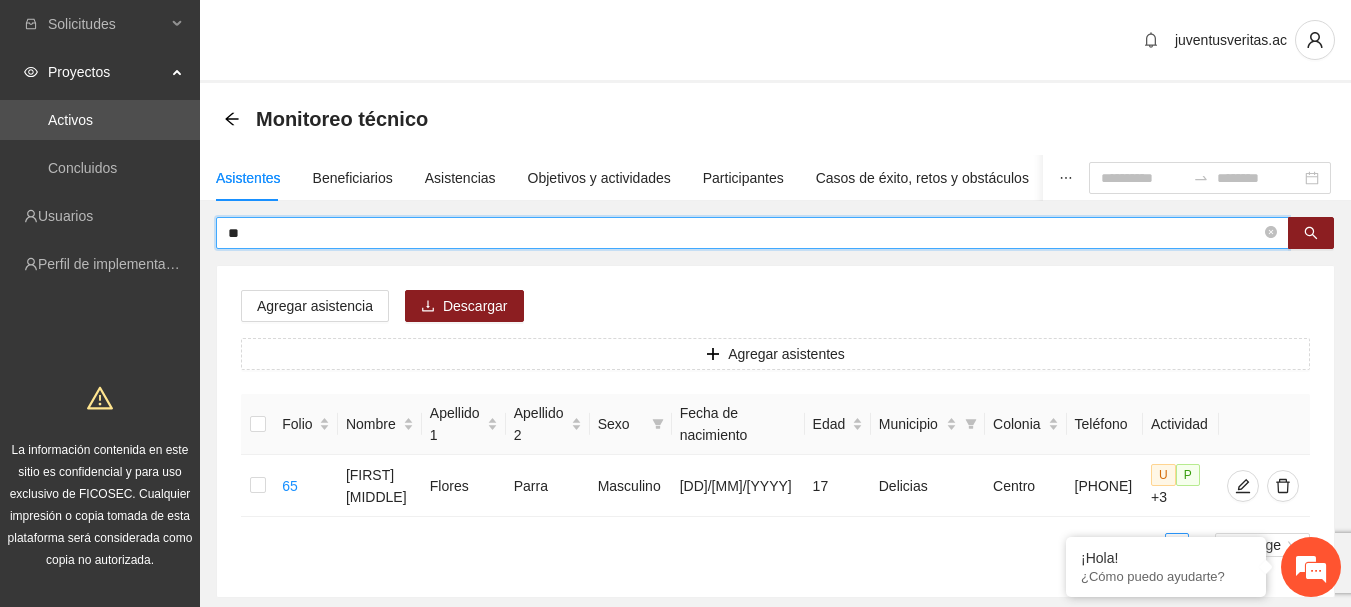 type on "*" 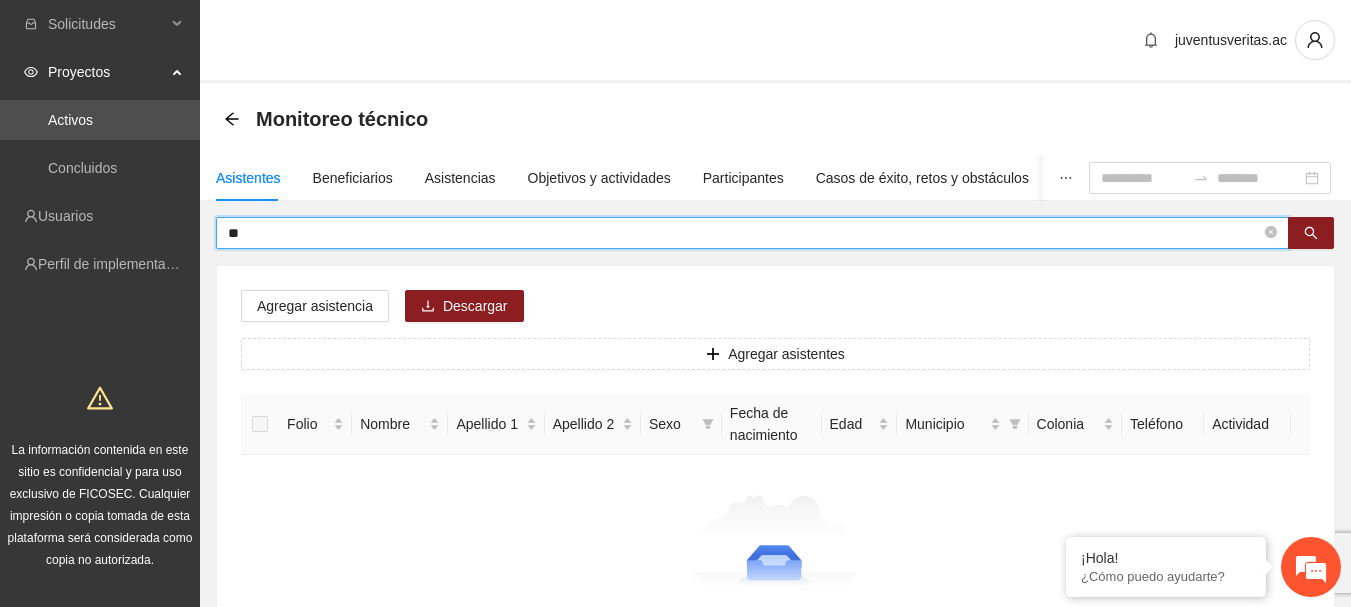 type on "*" 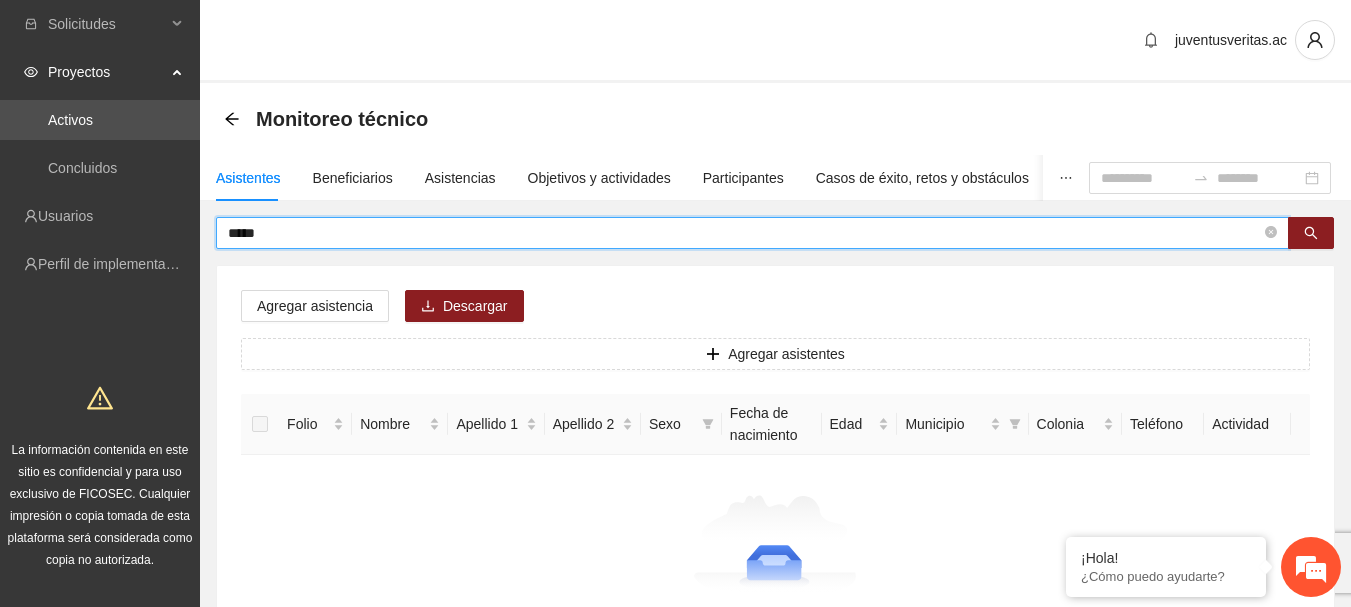 type on "*****" 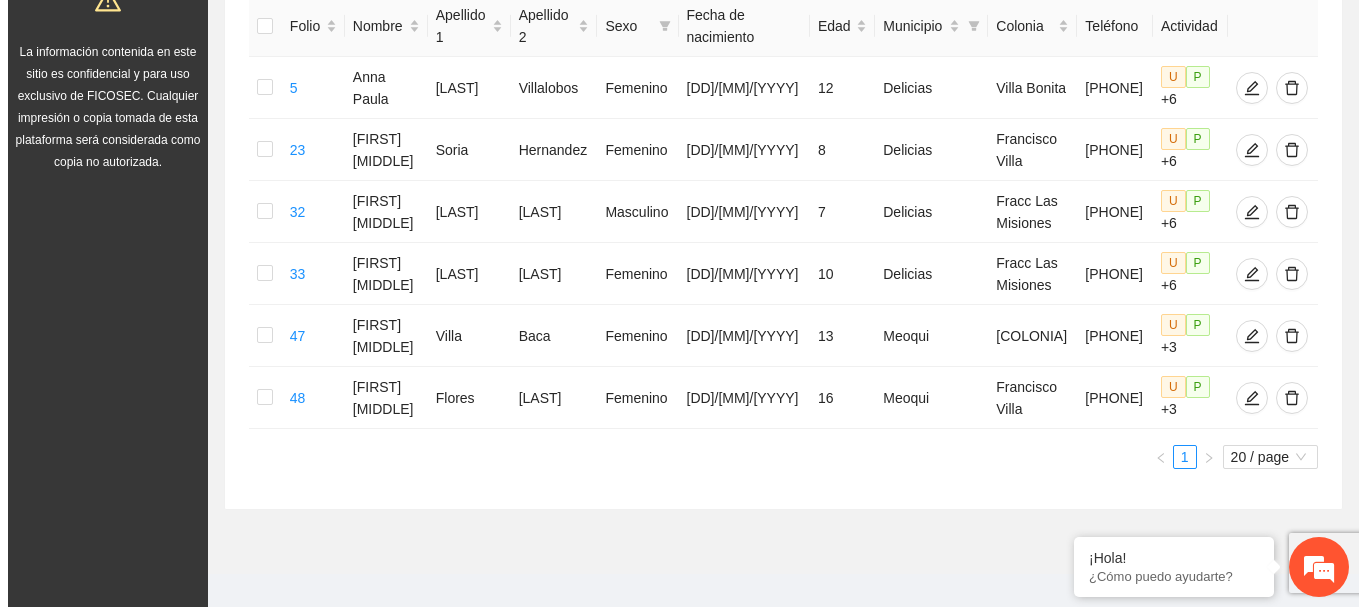 scroll, scrollTop: 400, scrollLeft: 0, axis: vertical 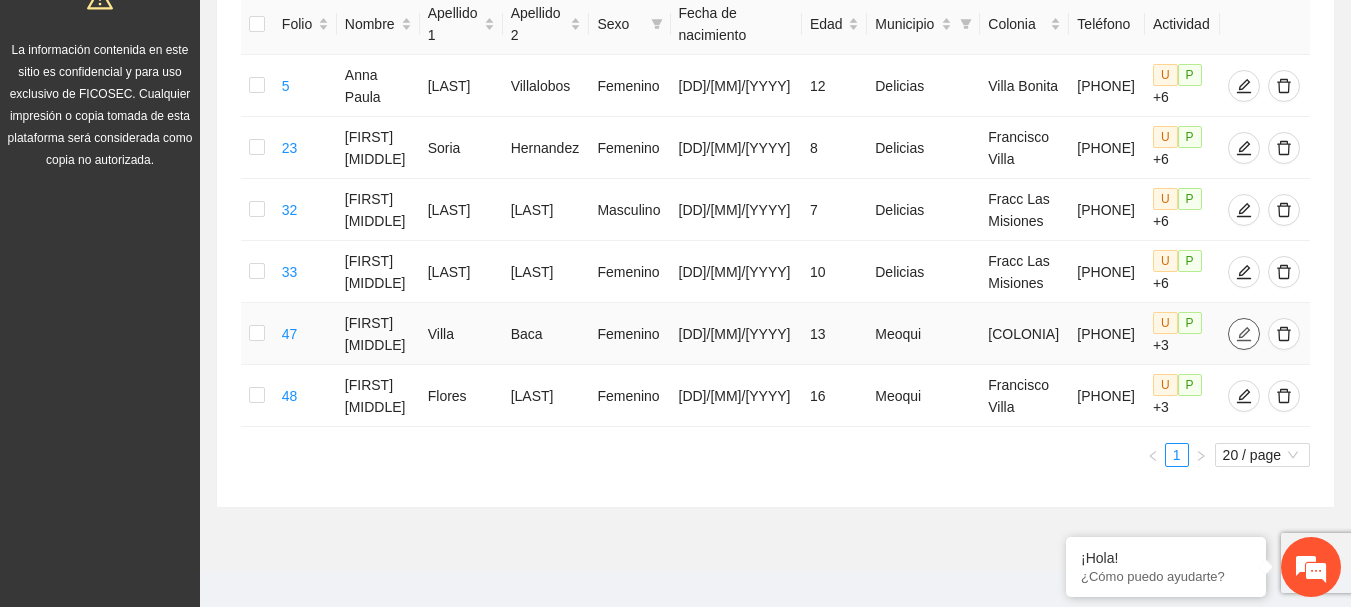 click at bounding box center (1244, 334) 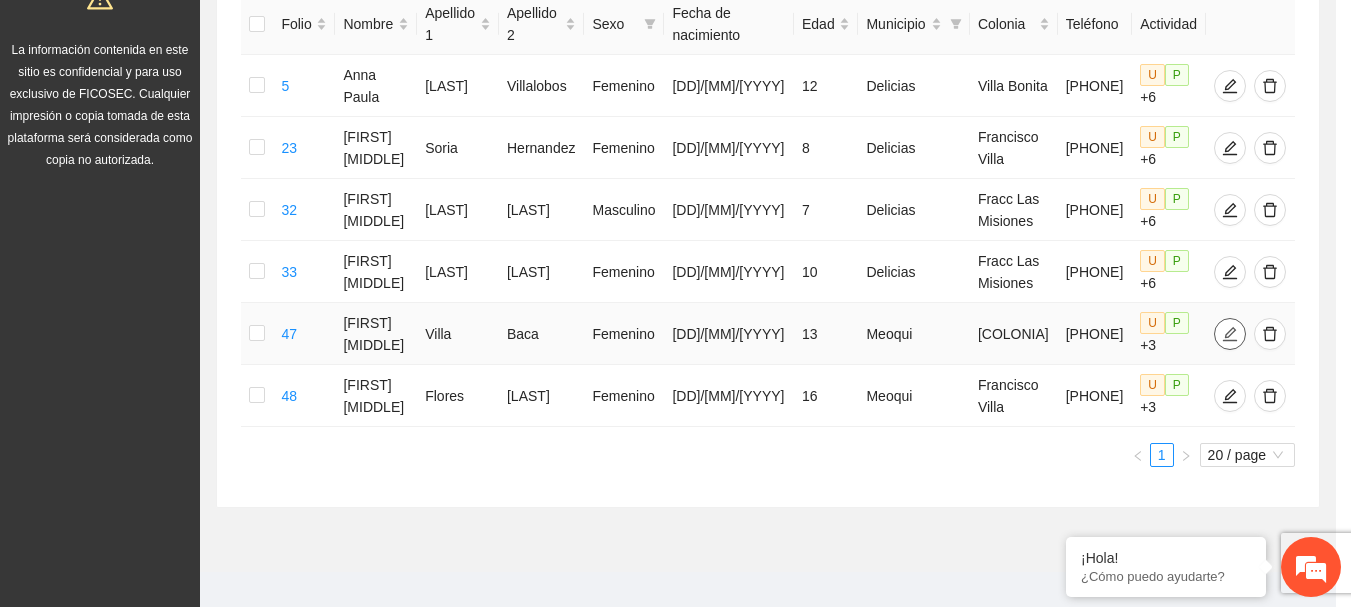 type on "**********" 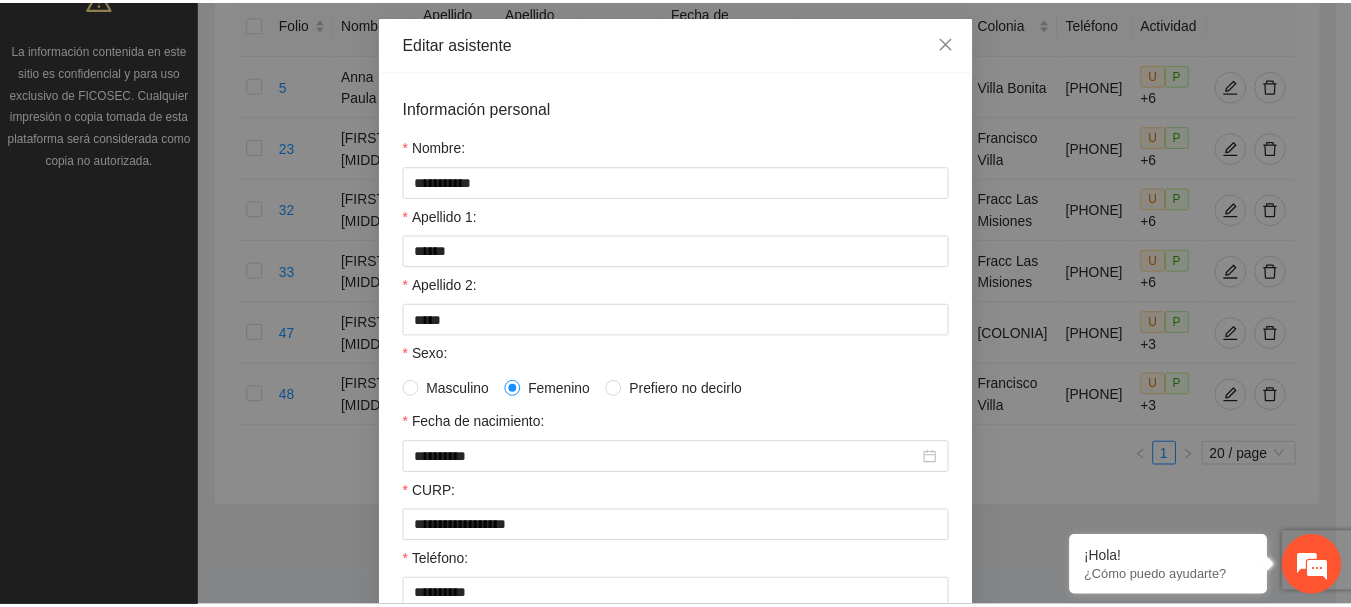 scroll, scrollTop: 0, scrollLeft: 0, axis: both 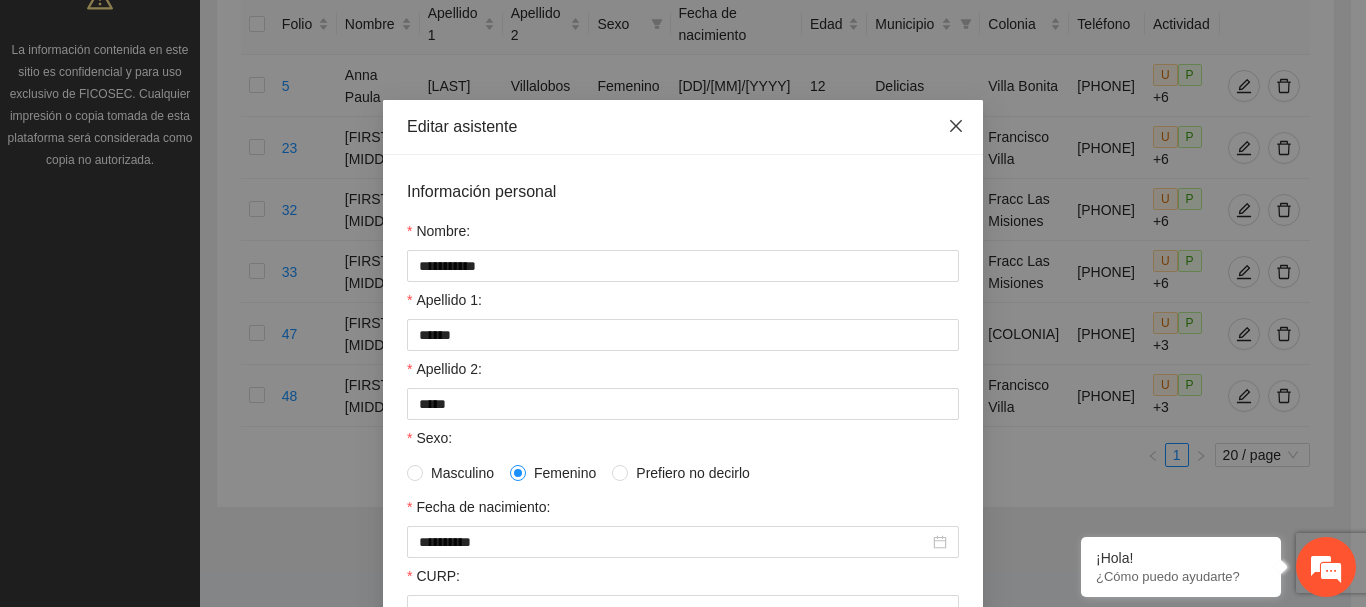 click 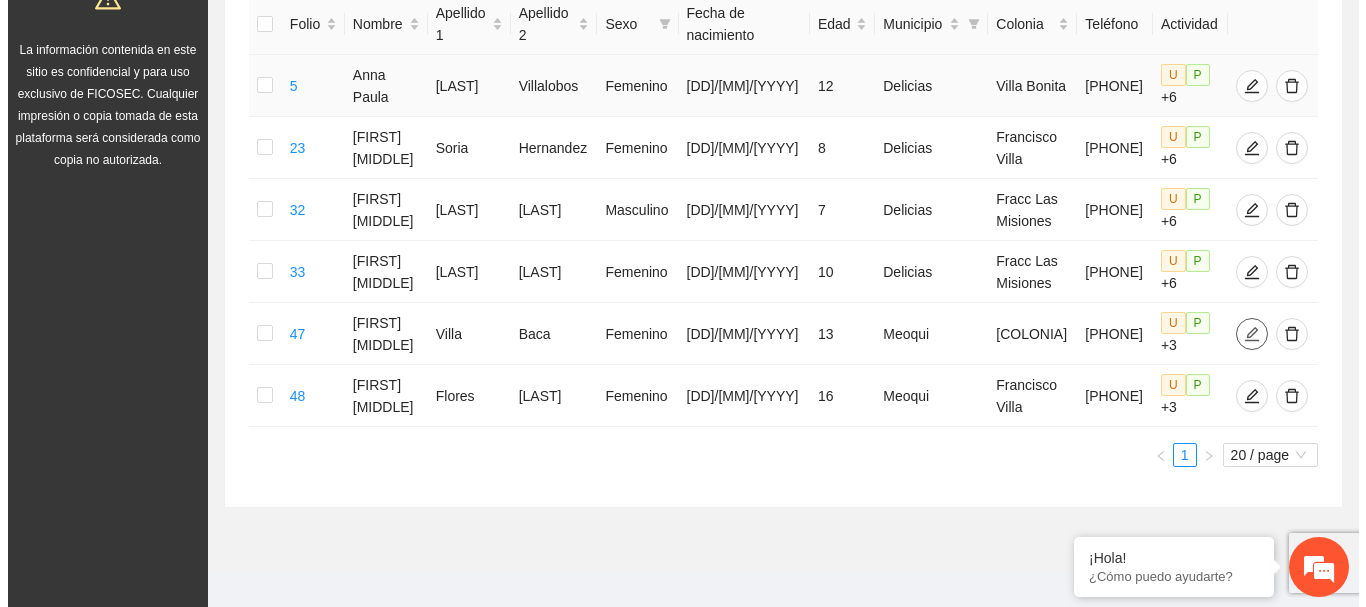 scroll, scrollTop: 0, scrollLeft: 0, axis: both 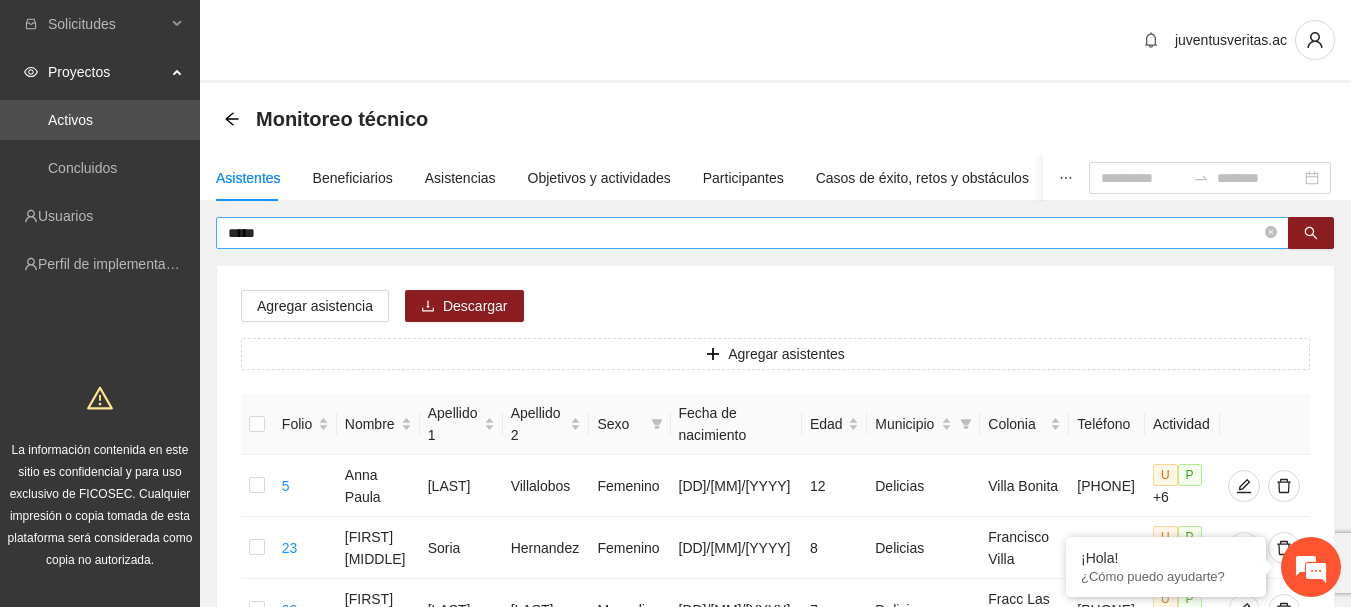 click on "*****" at bounding box center (744, 233) 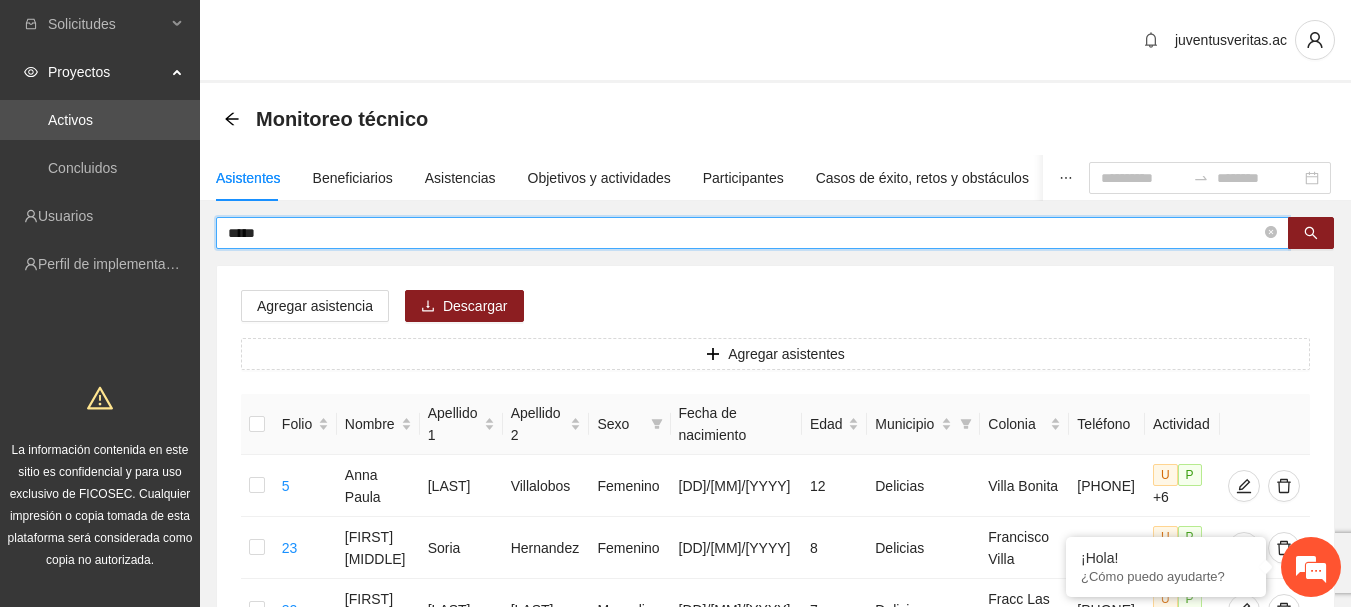 drag, startPoint x: 267, startPoint y: 233, endPoint x: 230, endPoint y: 240, distance: 37.65634 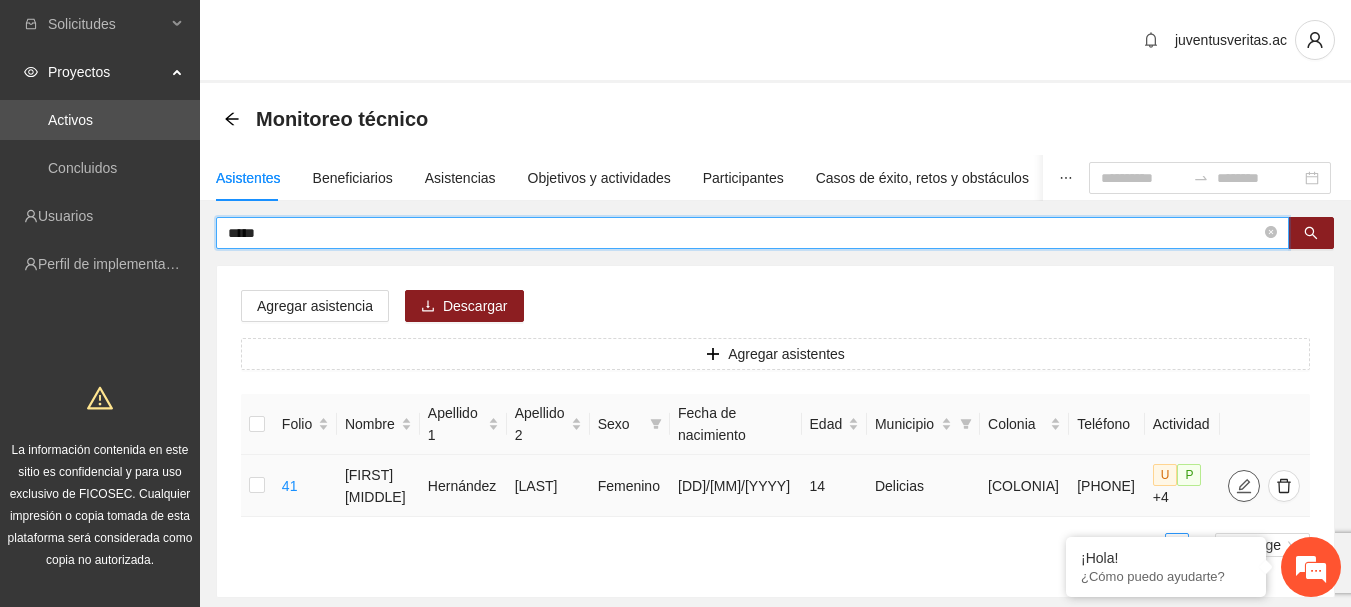 click 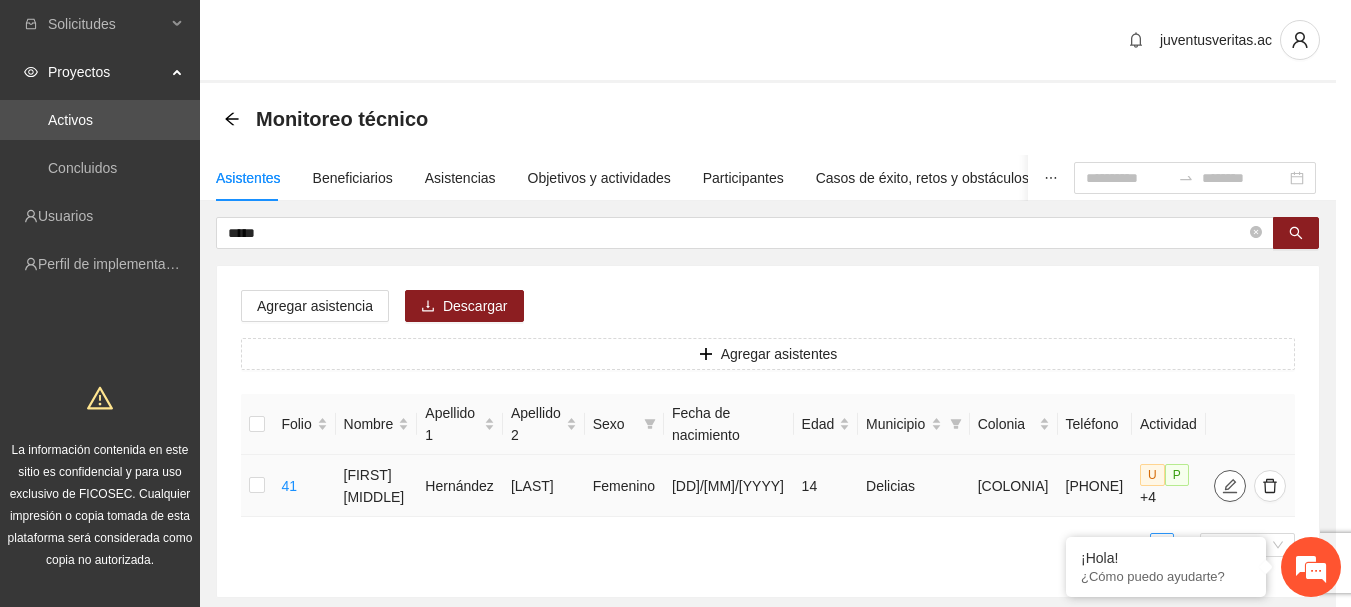 type on "**********" 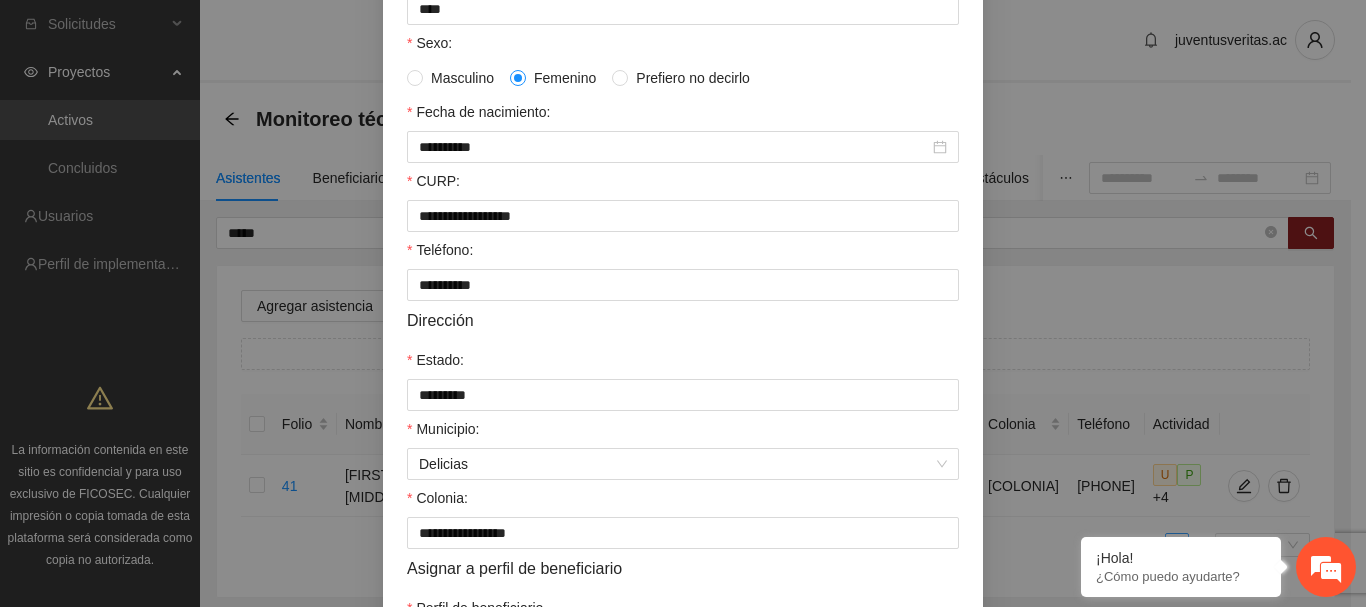 scroll, scrollTop: 500, scrollLeft: 0, axis: vertical 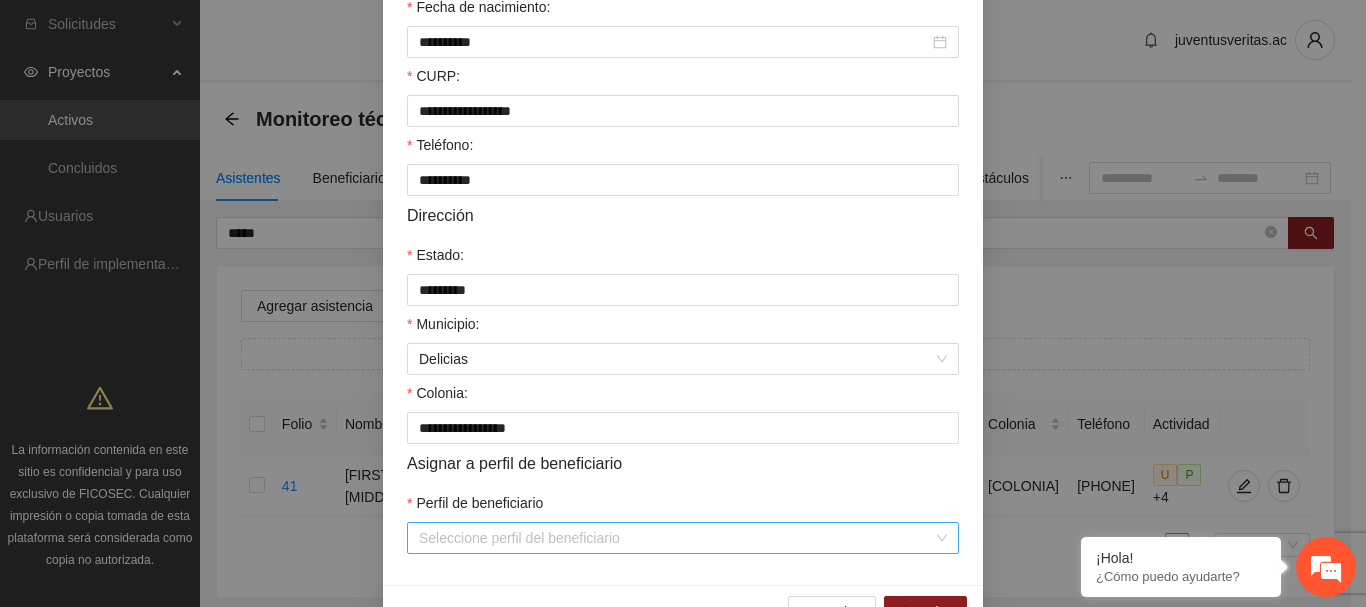 click on "Perfil de beneficiario" at bounding box center [676, 538] 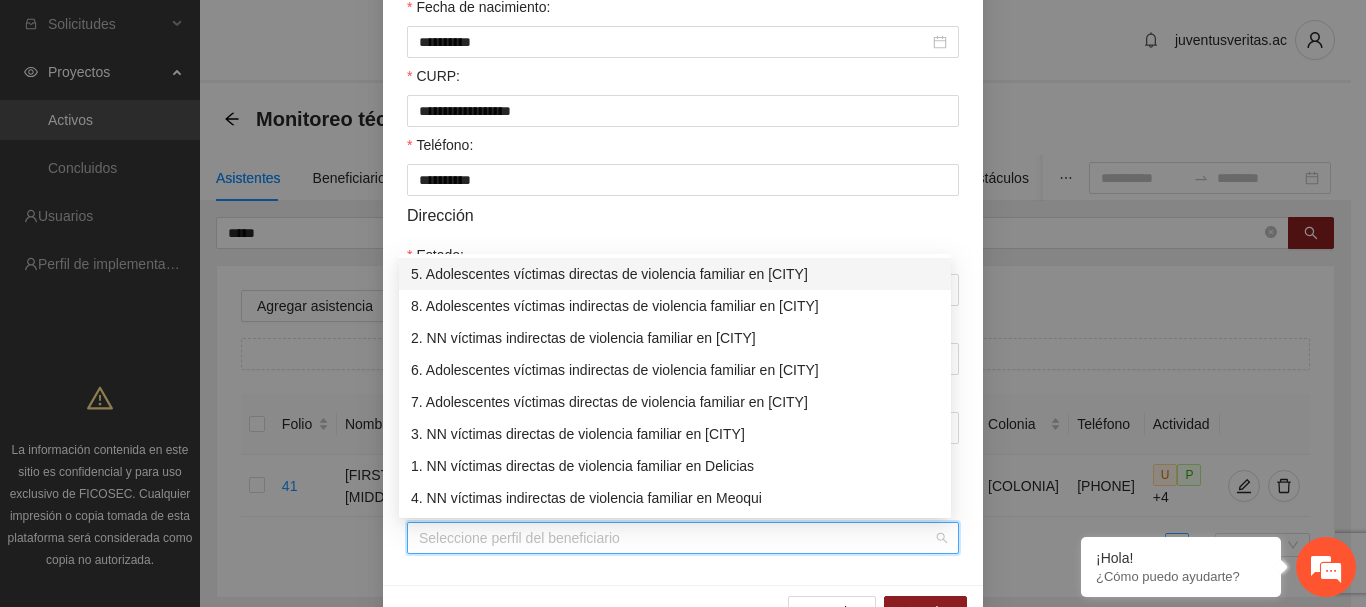 click on "5. Adolescentes víctimas directas de violencia familiar en [CITY]" at bounding box center [675, 274] 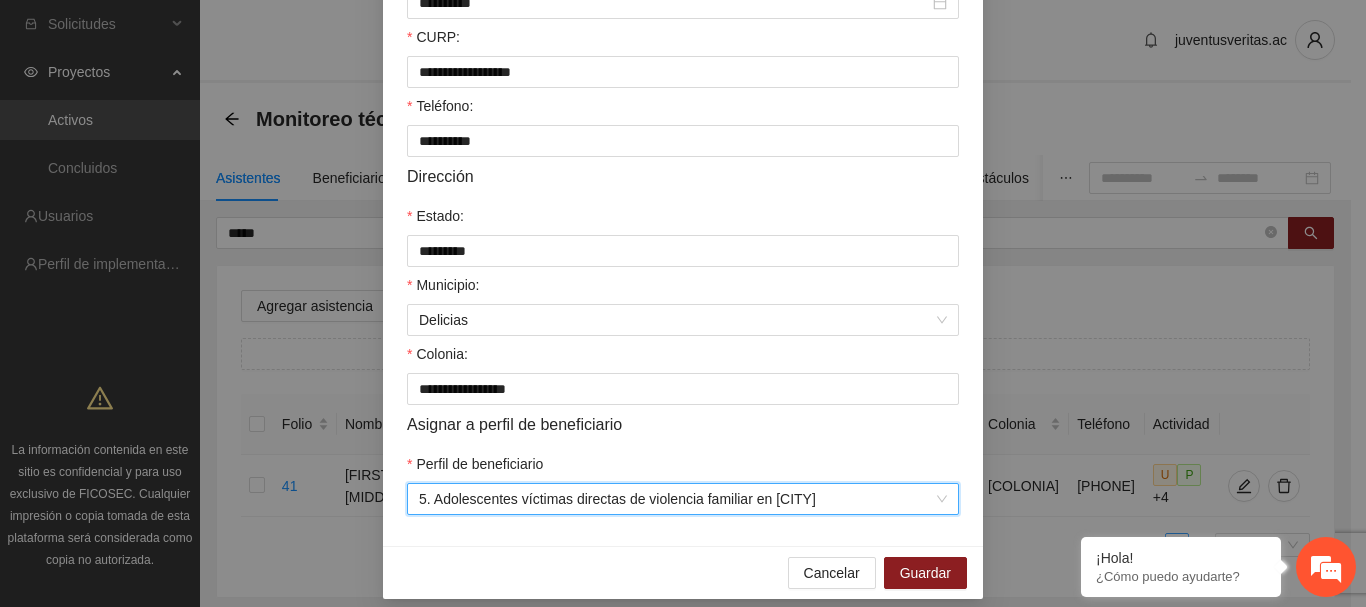 scroll, scrollTop: 555, scrollLeft: 0, axis: vertical 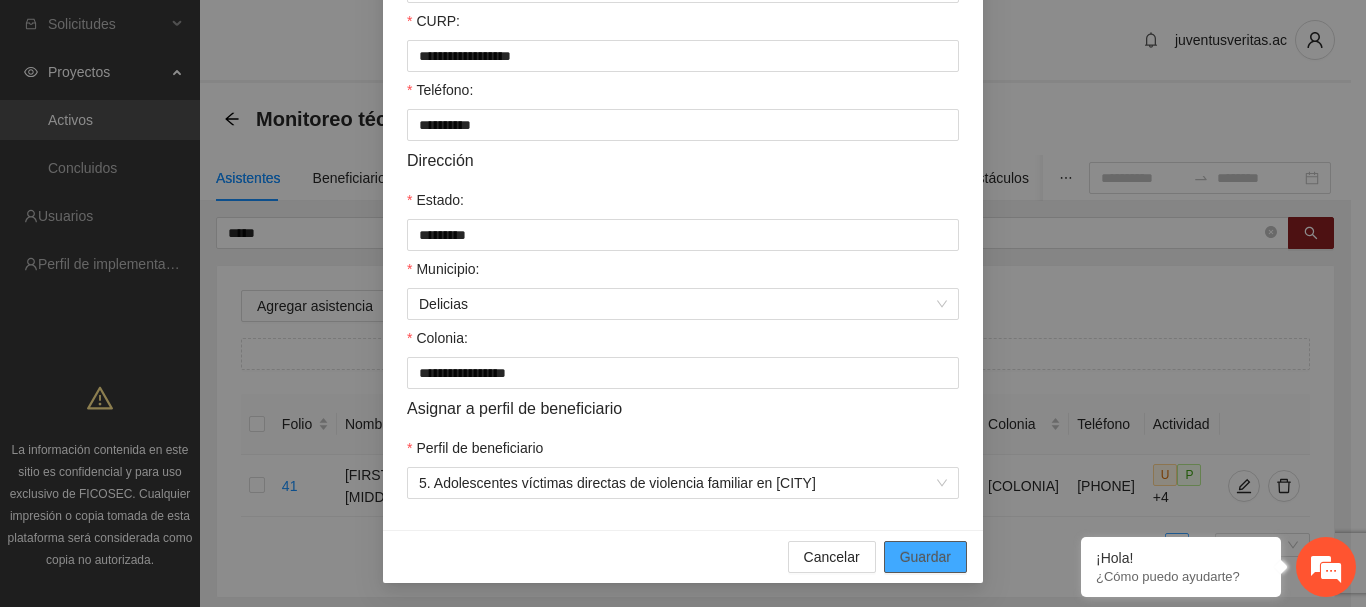 click on "Guardar" at bounding box center (925, 557) 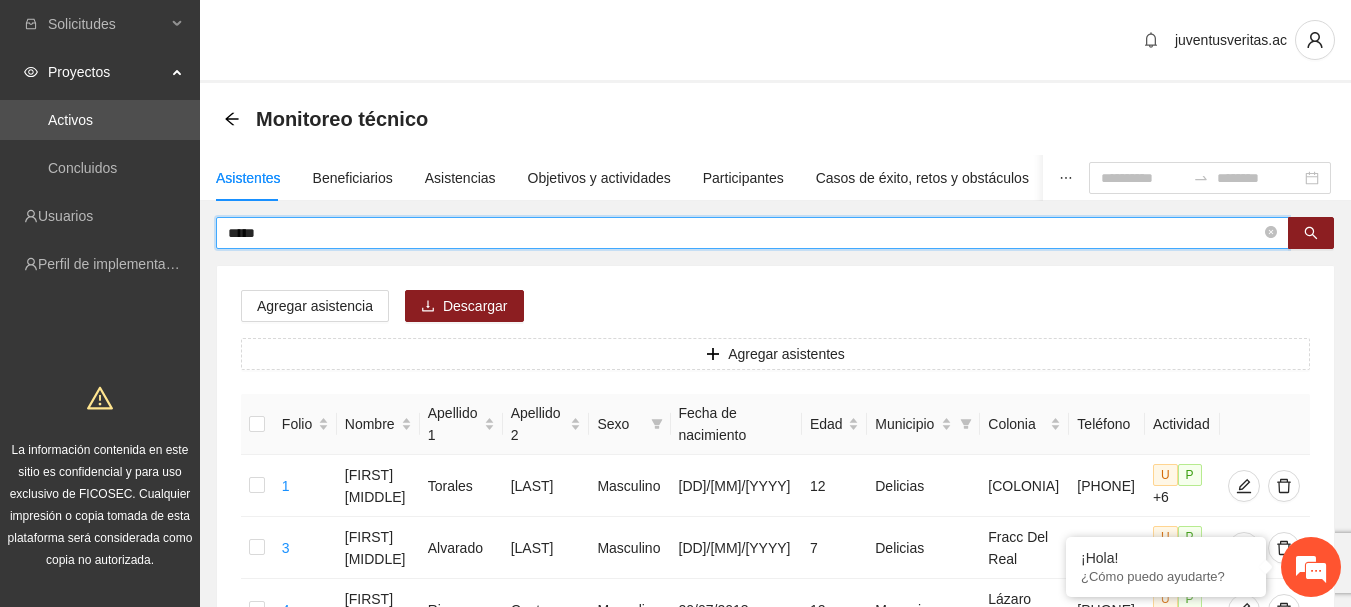 drag, startPoint x: 260, startPoint y: 235, endPoint x: 218, endPoint y: 239, distance: 42.190044 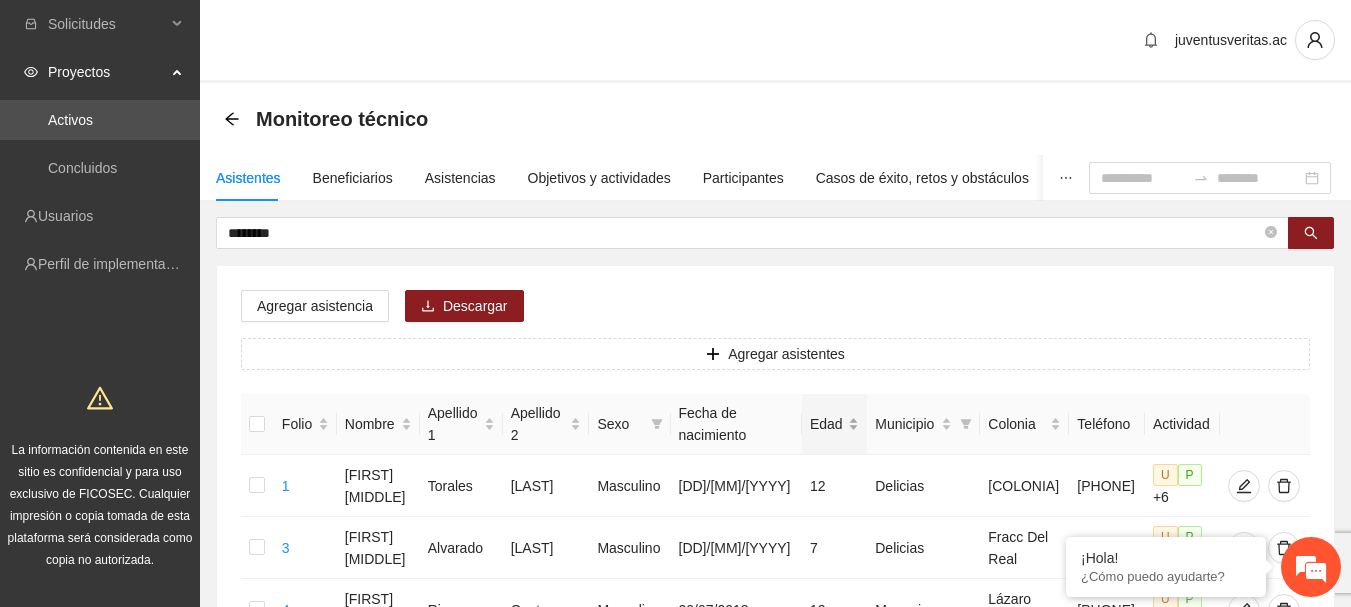 drag, startPoint x: 308, startPoint y: 243, endPoint x: 823, endPoint y: 423, distance: 545.5502 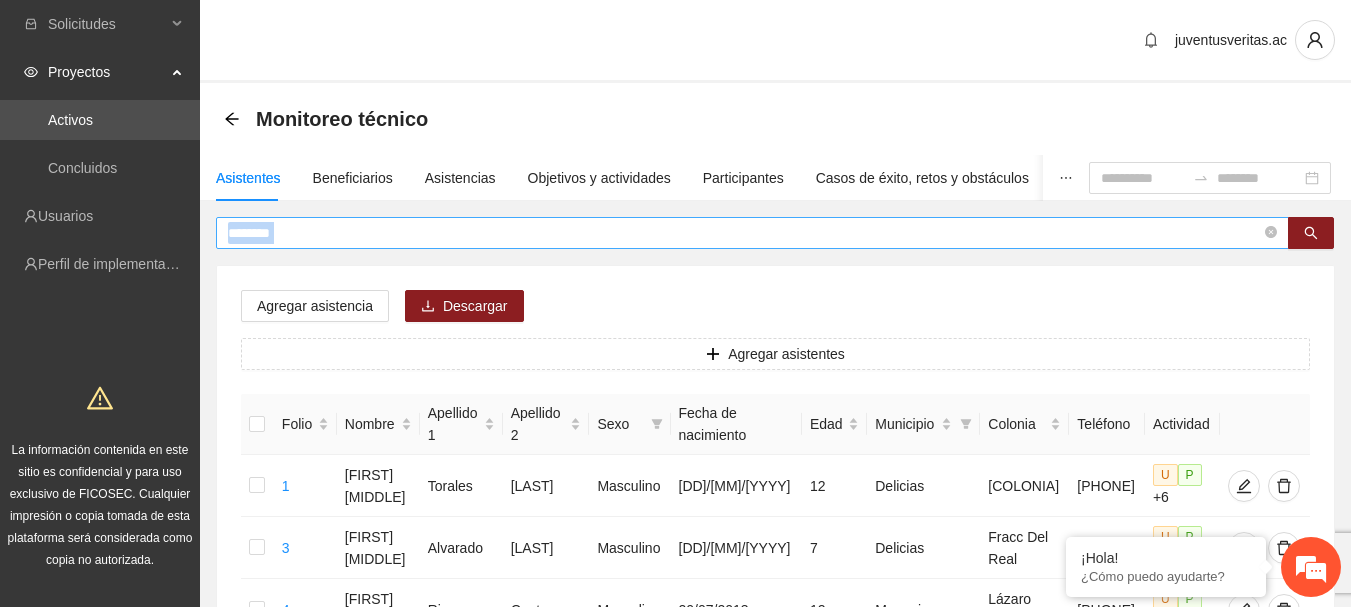 click on "********" at bounding box center (744, 233) 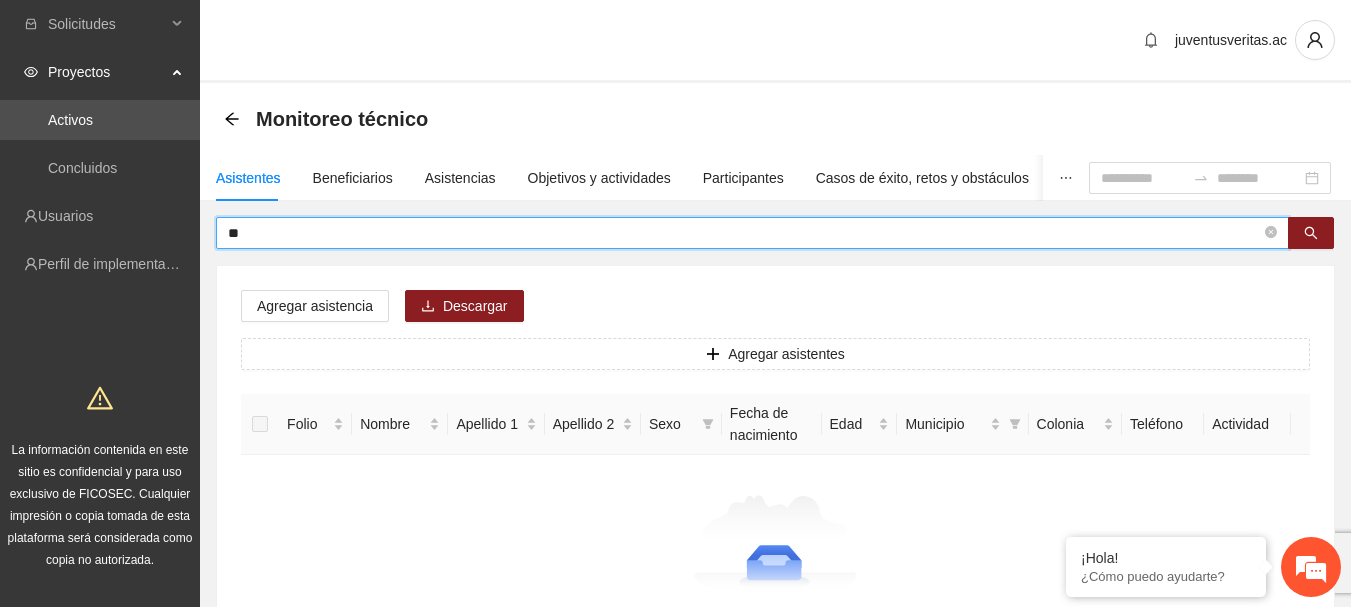 type on "*" 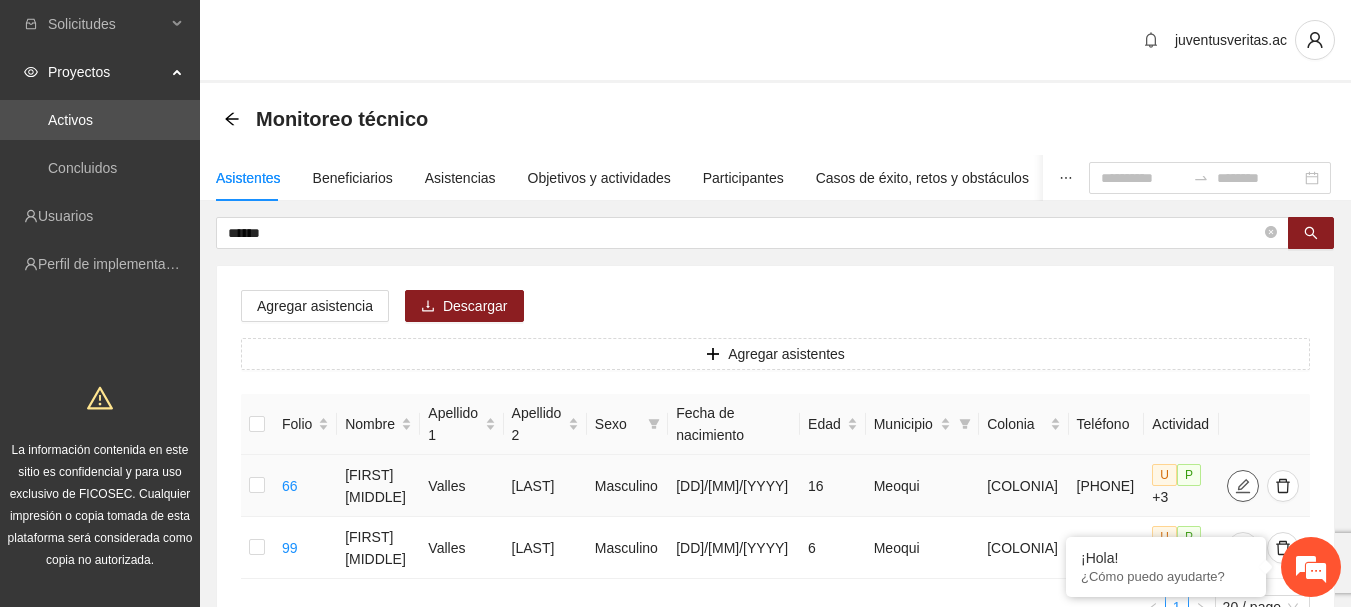 click 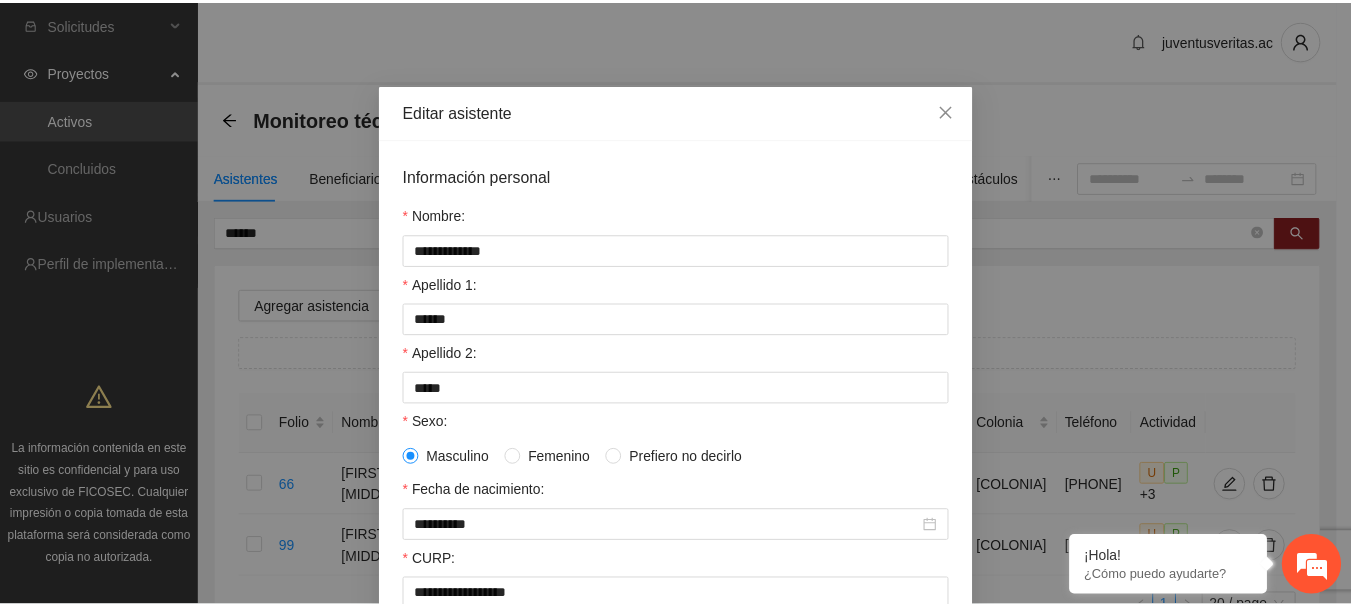 scroll, scrollTop: 0, scrollLeft: 0, axis: both 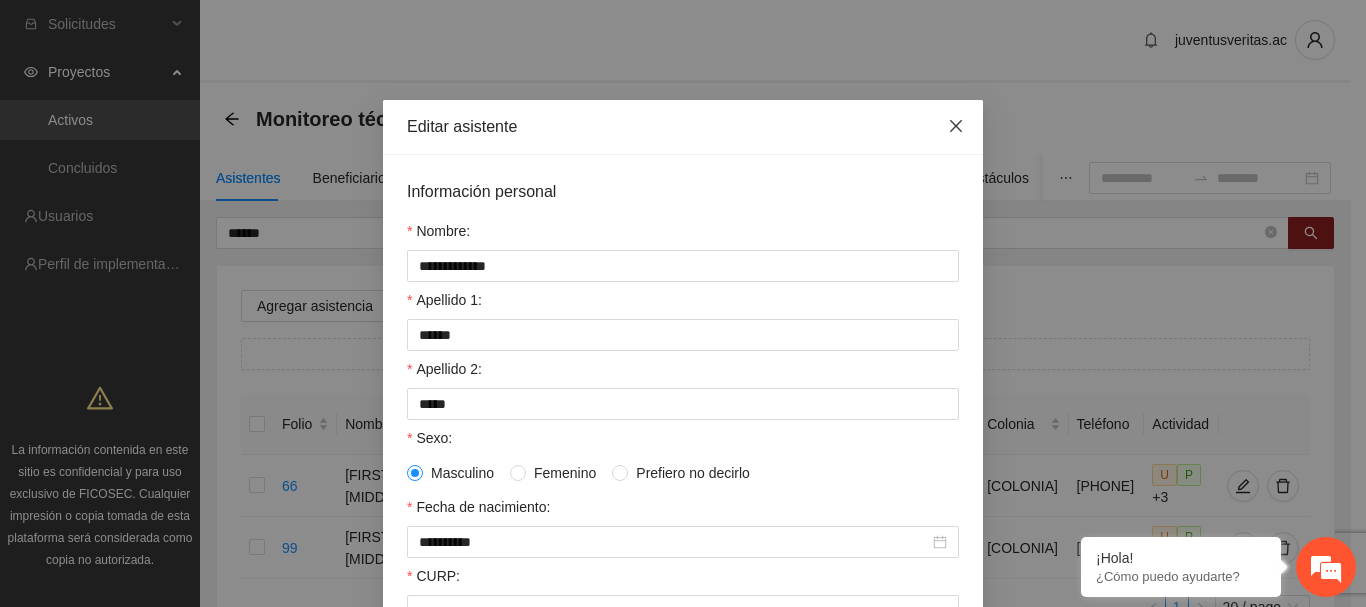 click 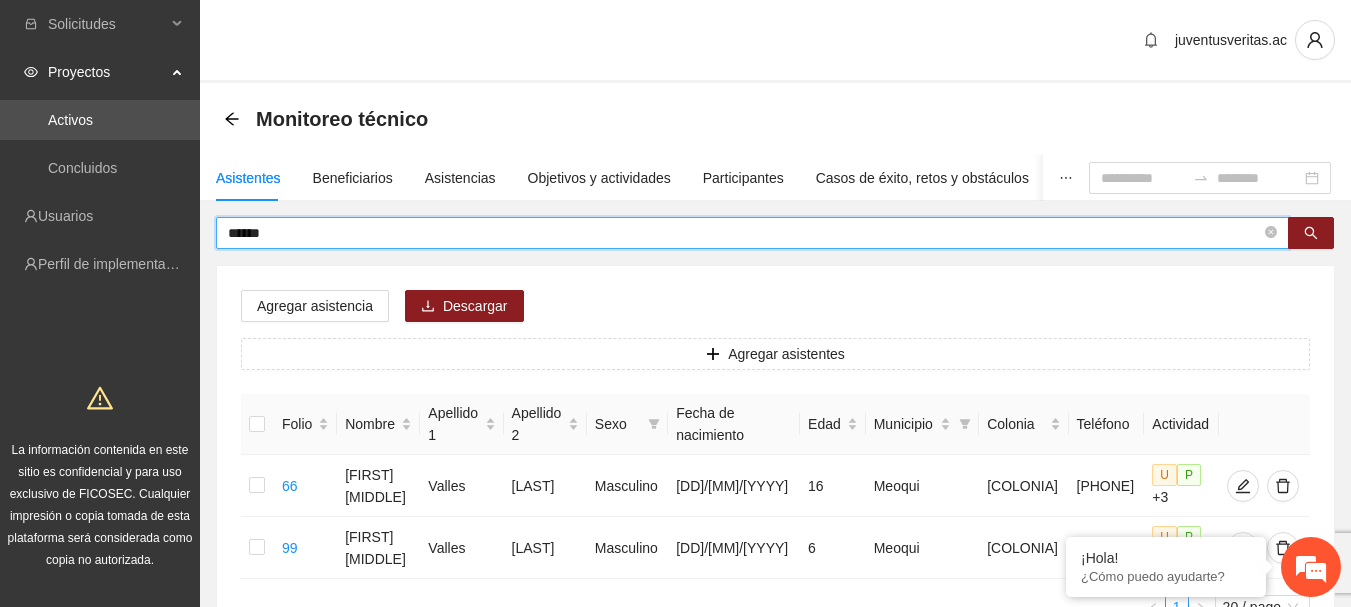 click on "******" at bounding box center (744, 233) 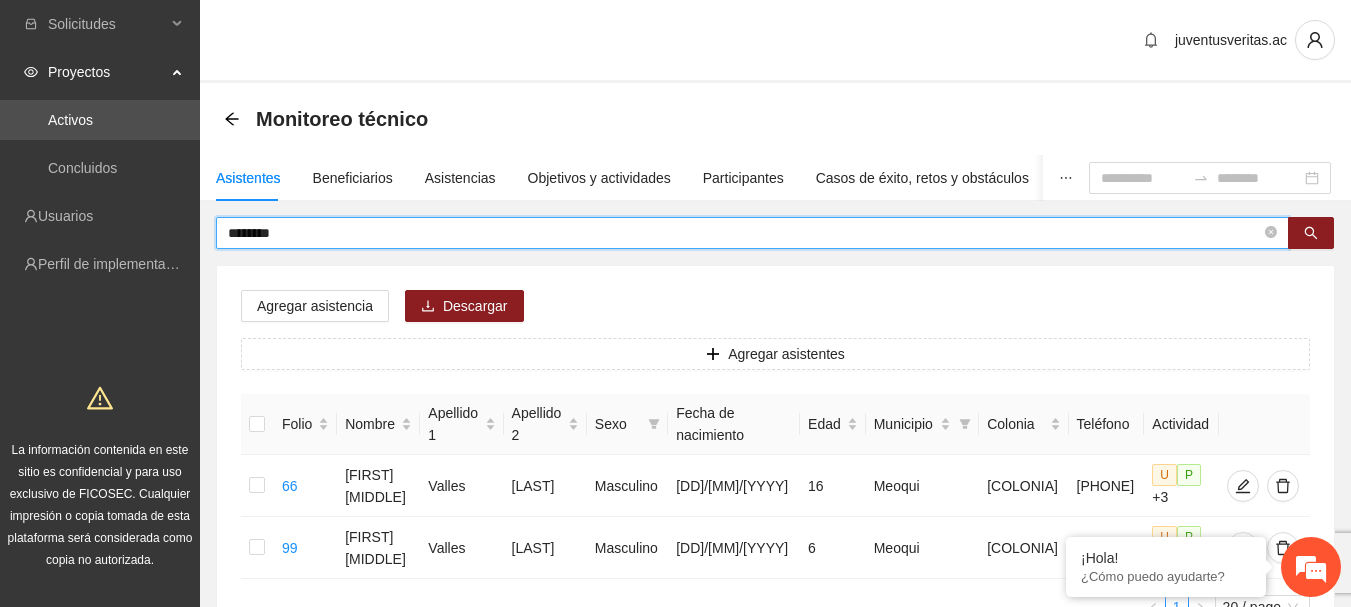 type on "********" 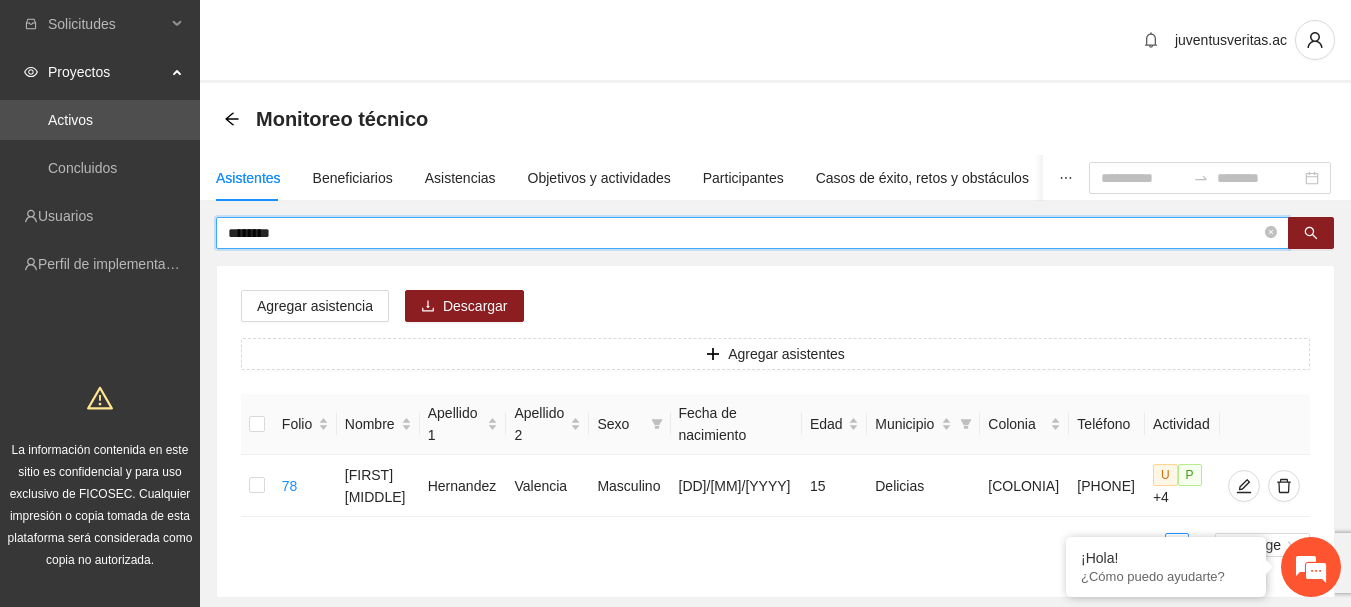 drag, startPoint x: 317, startPoint y: 235, endPoint x: 421, endPoint y: 242, distance: 104.23531 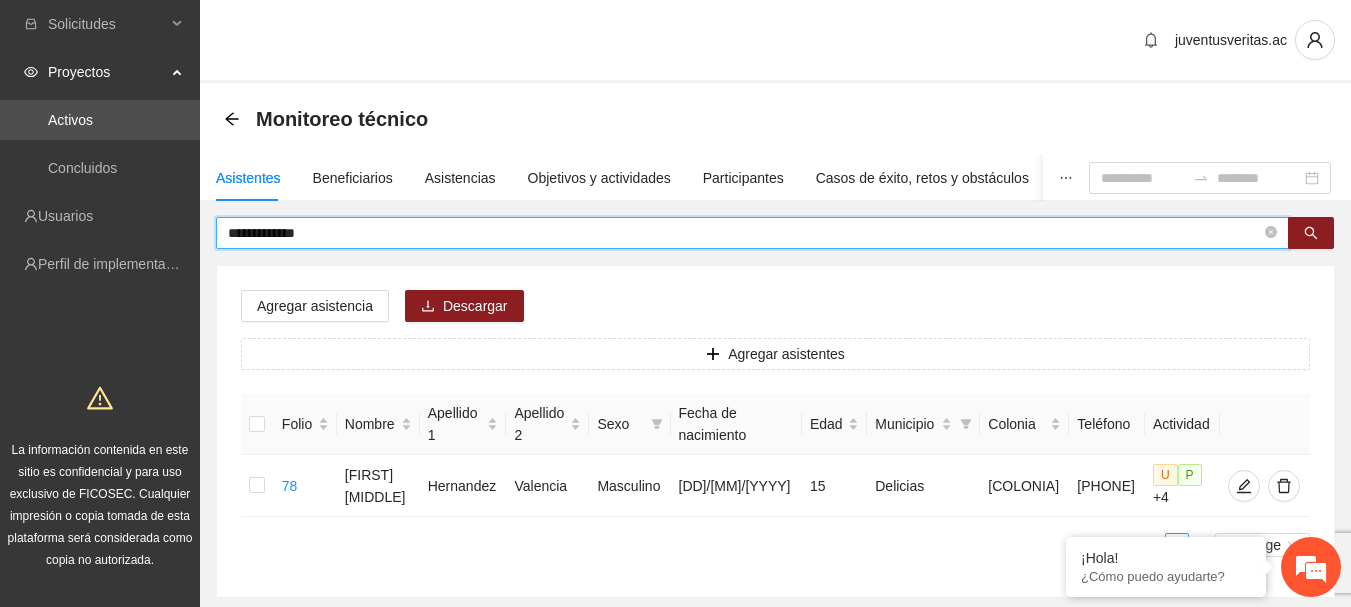 type on "**********" 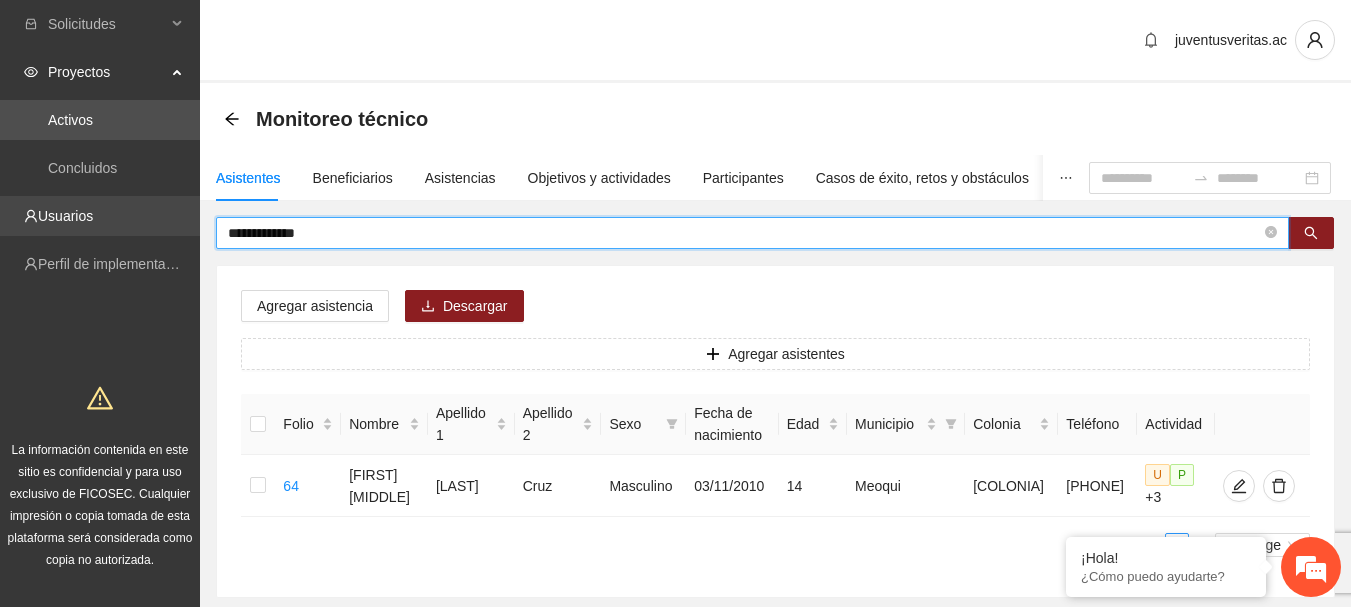 drag, startPoint x: 360, startPoint y: 224, endPoint x: 141, endPoint y: 235, distance: 219.27608 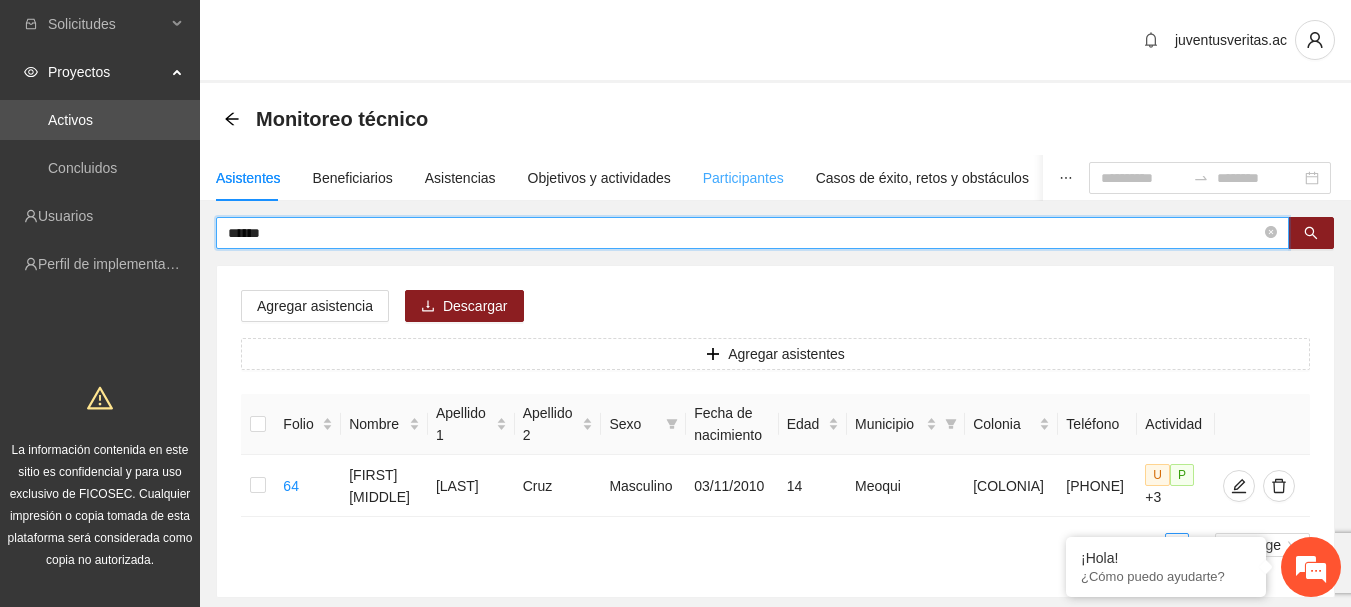 type on "******" 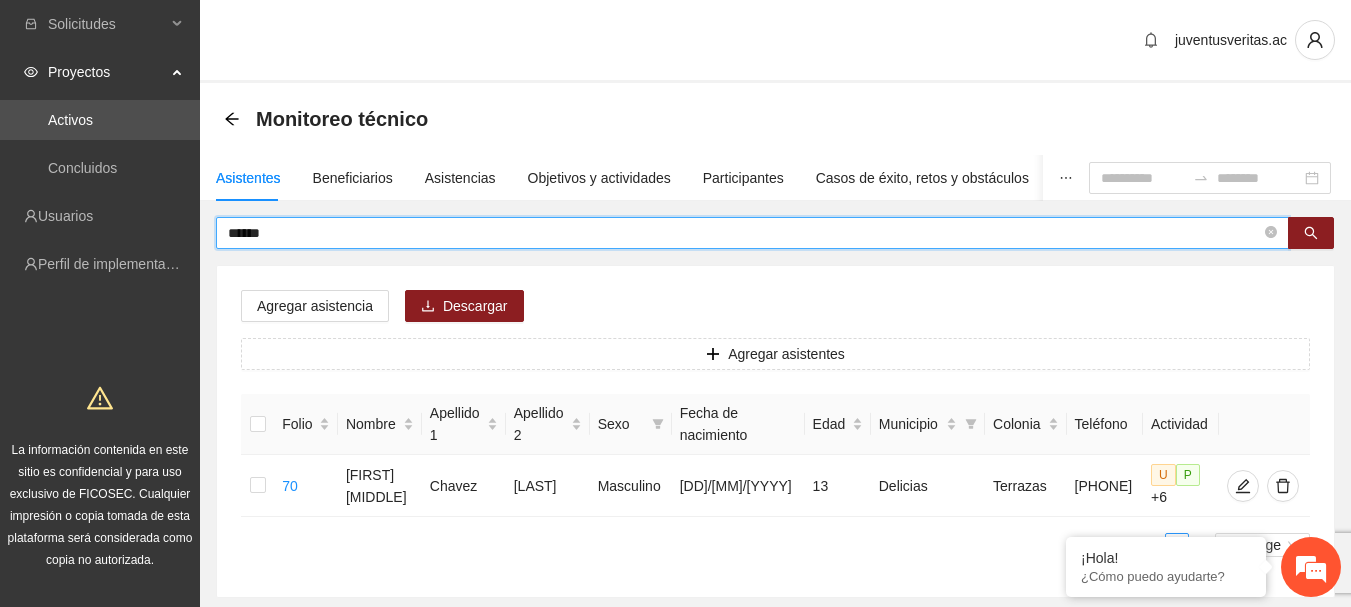 click on "******" at bounding box center [744, 233] 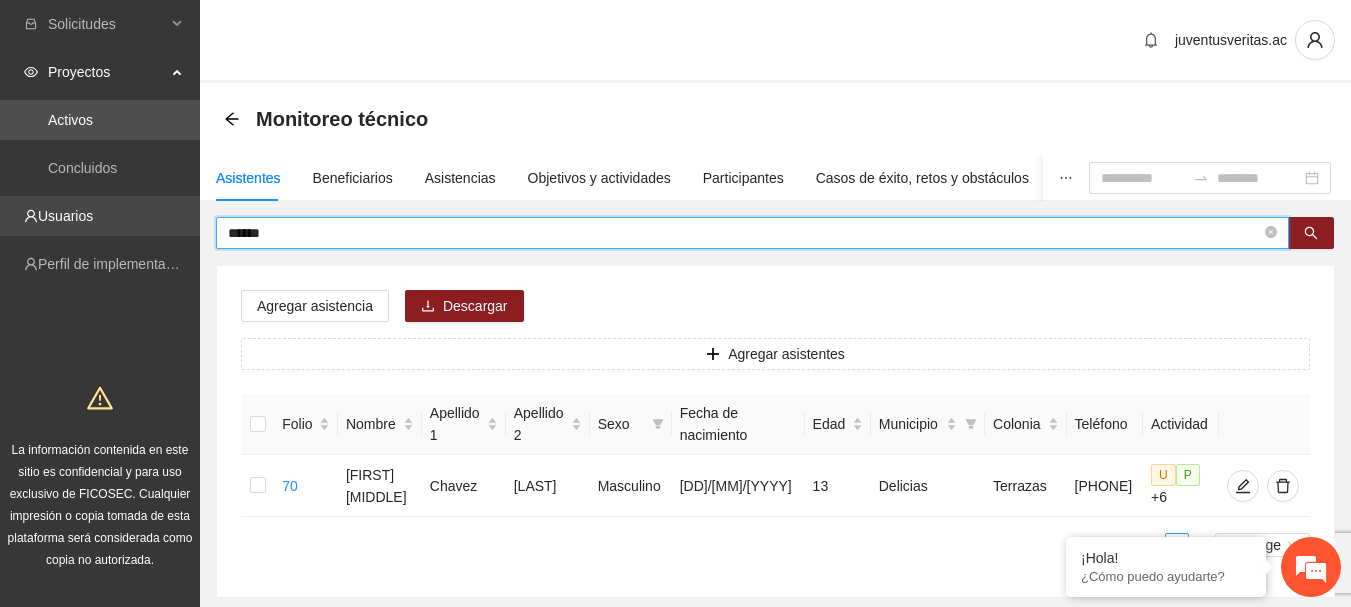 drag, startPoint x: 297, startPoint y: 236, endPoint x: 65, endPoint y: 201, distance: 234.62523 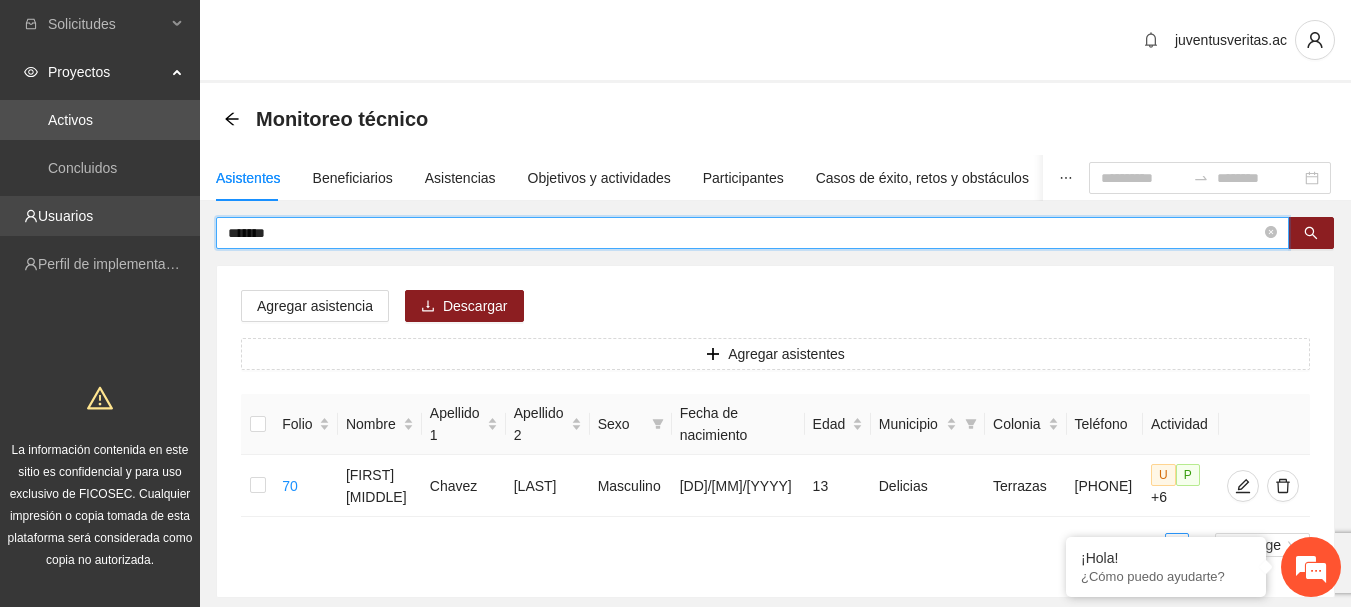 type on "*******" 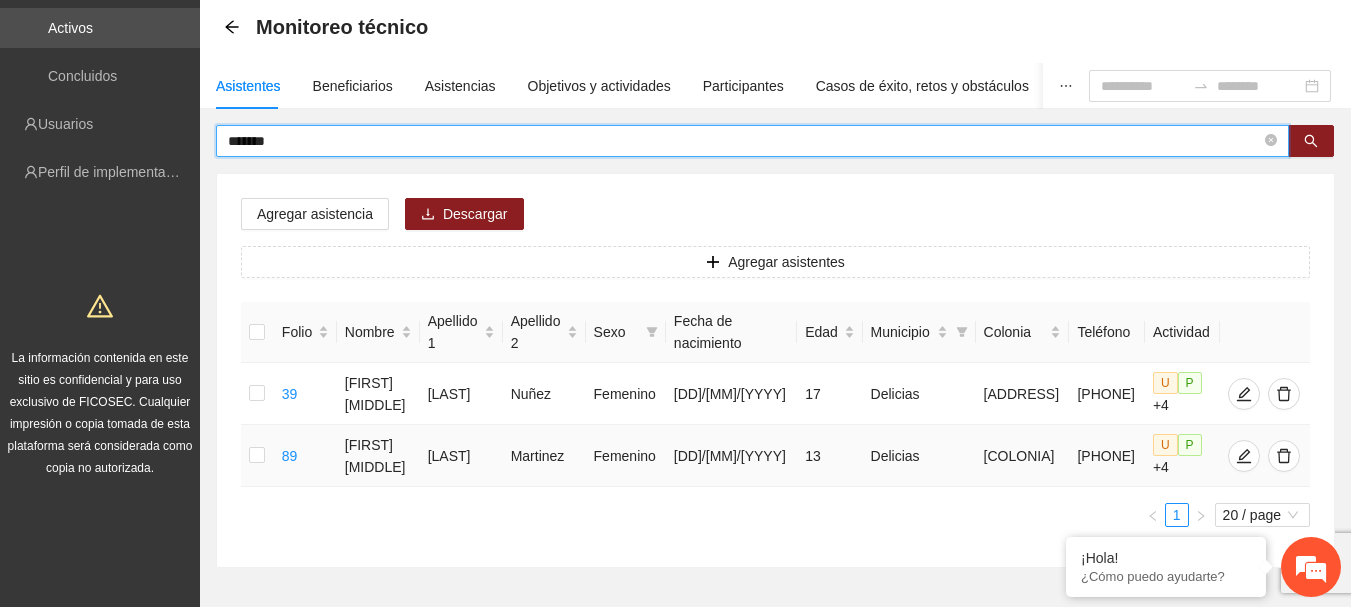 scroll, scrollTop: 171, scrollLeft: 0, axis: vertical 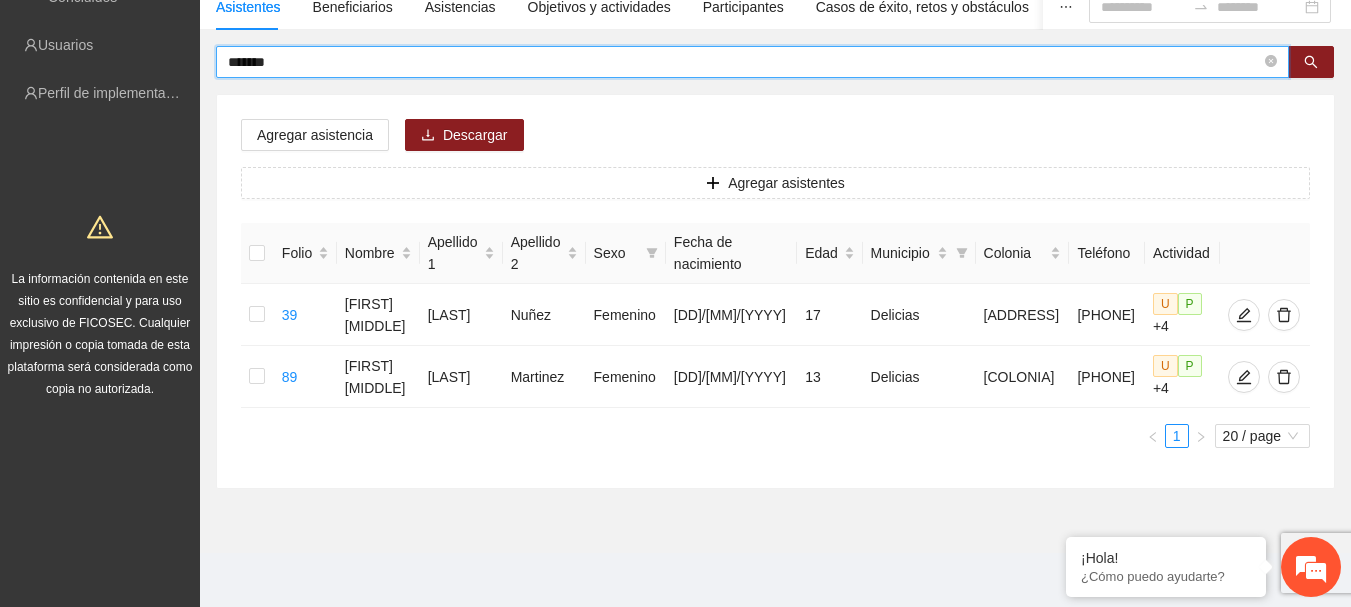 drag, startPoint x: 298, startPoint y: 65, endPoint x: 237, endPoint y: 80, distance: 62.817196 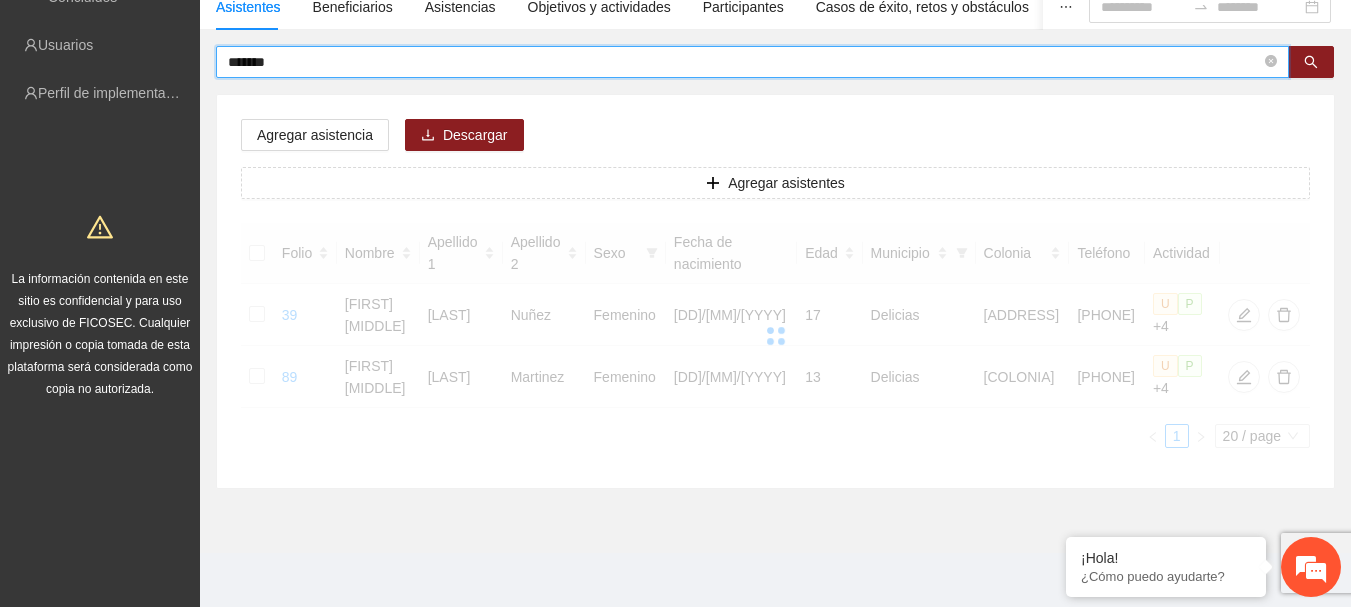 scroll, scrollTop: 110, scrollLeft: 0, axis: vertical 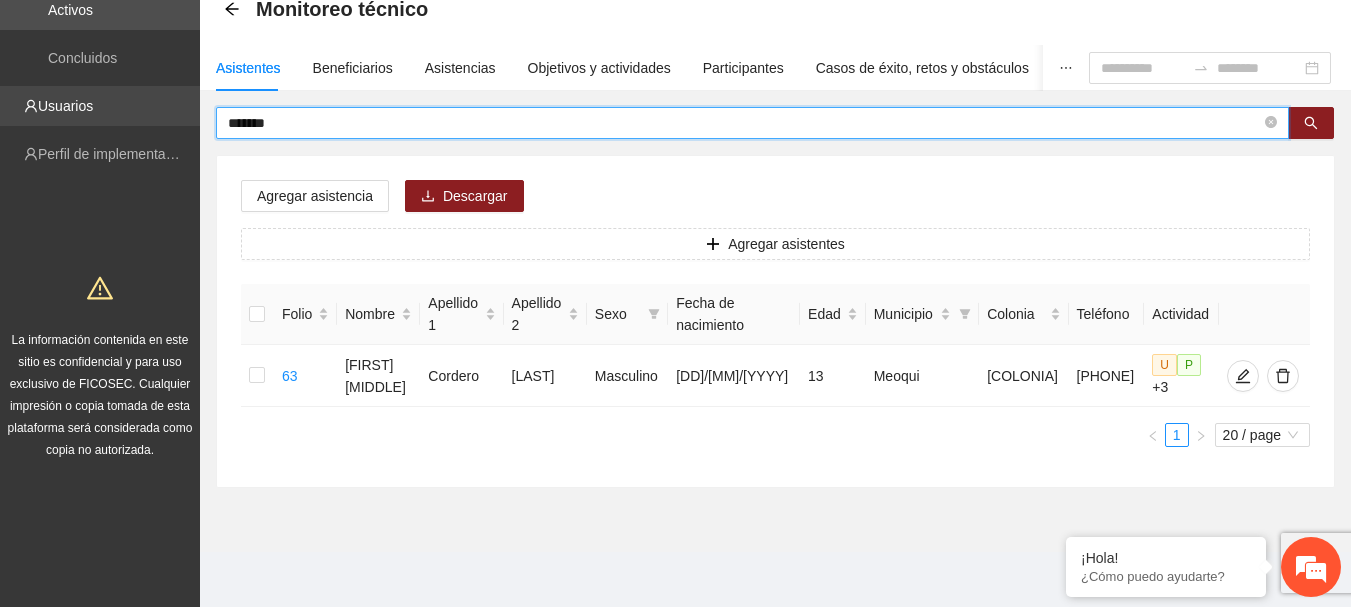 drag, startPoint x: 307, startPoint y: 116, endPoint x: 189, endPoint y: 110, distance: 118.15244 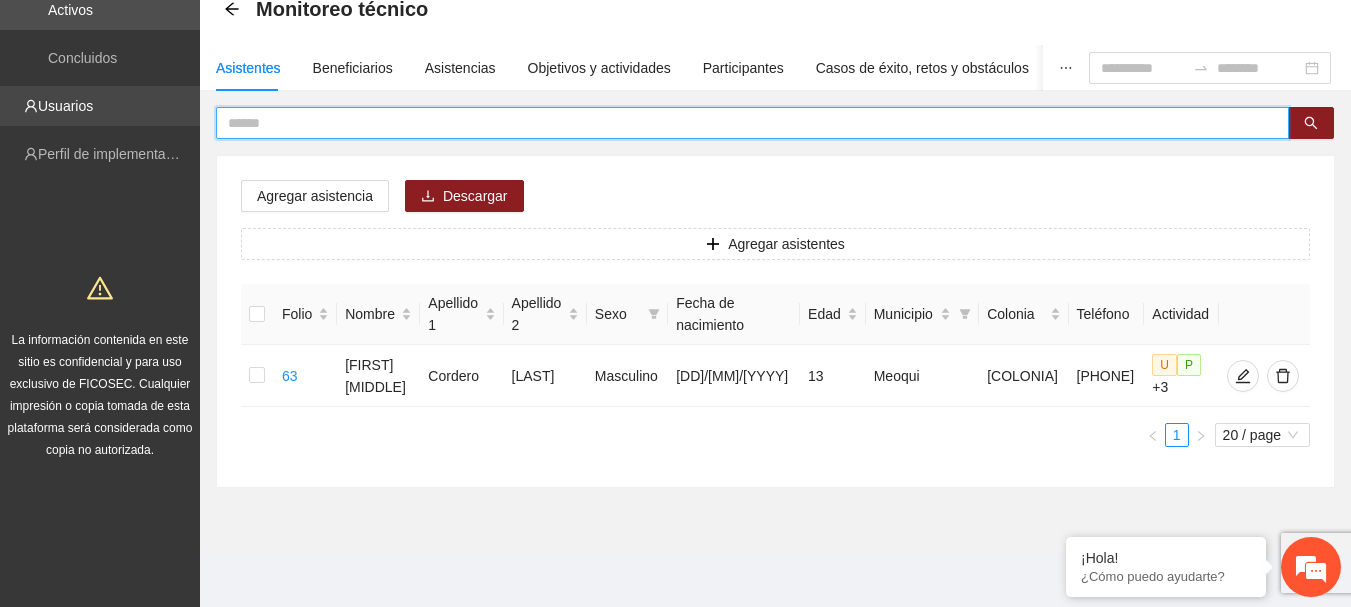 type on "*" 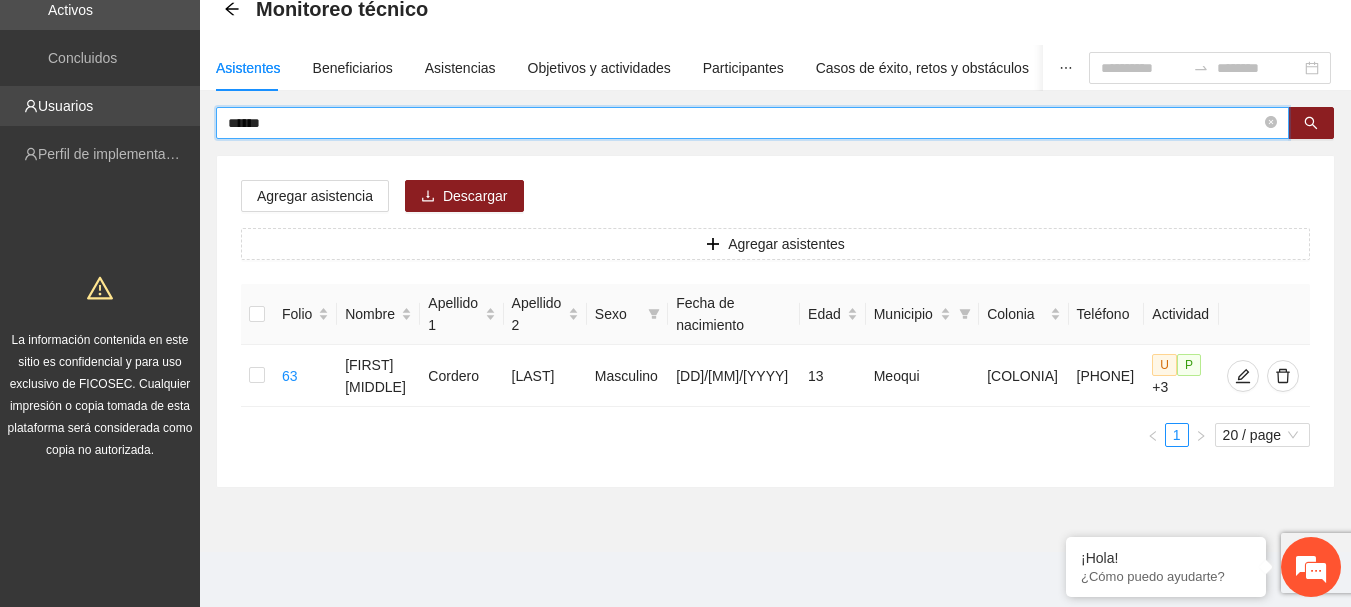 type on "******" 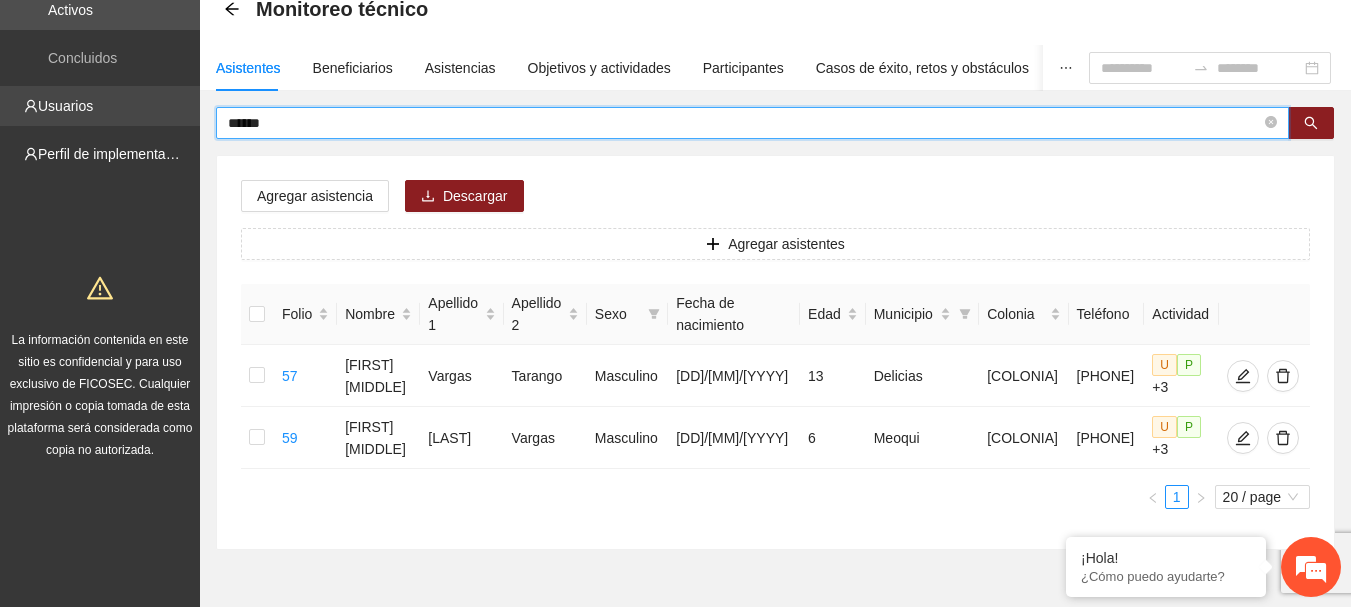scroll, scrollTop: 171, scrollLeft: 0, axis: vertical 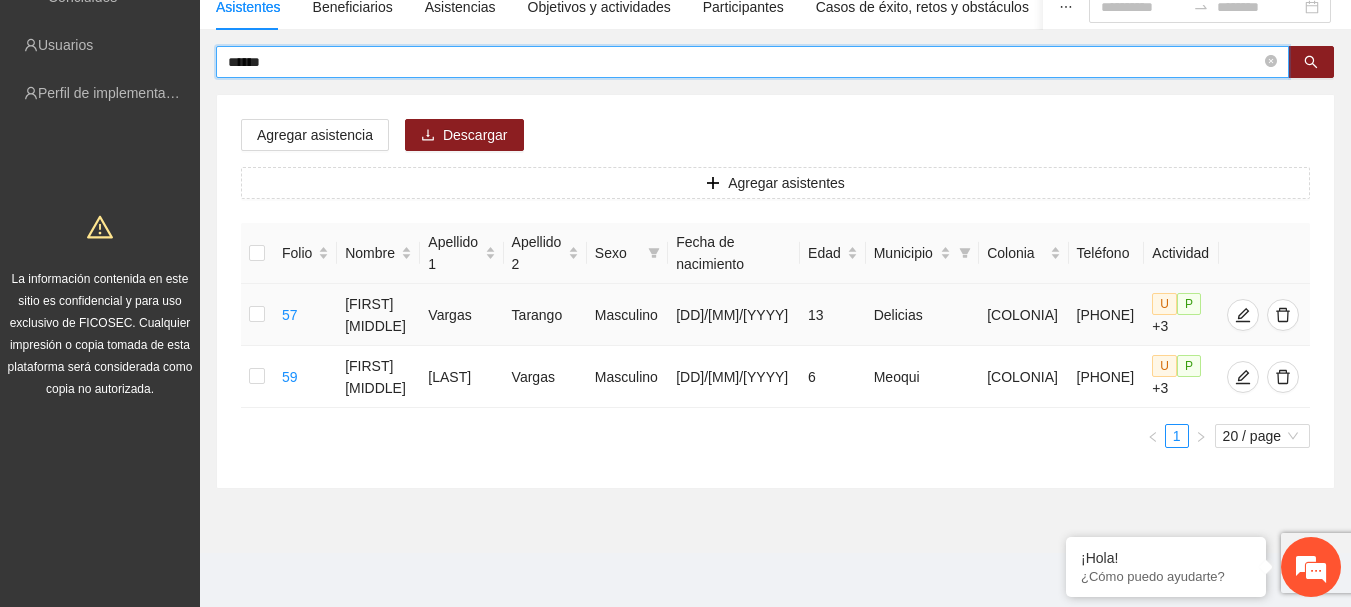 click on "[PHONE]" at bounding box center [1107, 315] 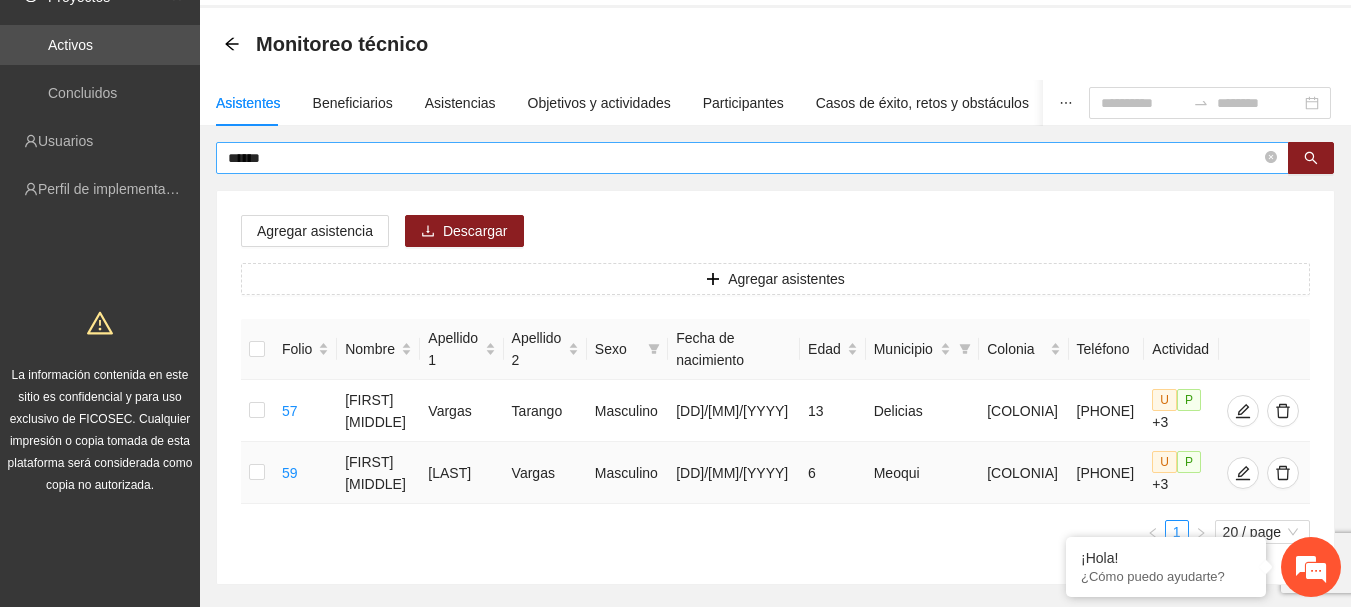 scroll, scrollTop: 0, scrollLeft: 0, axis: both 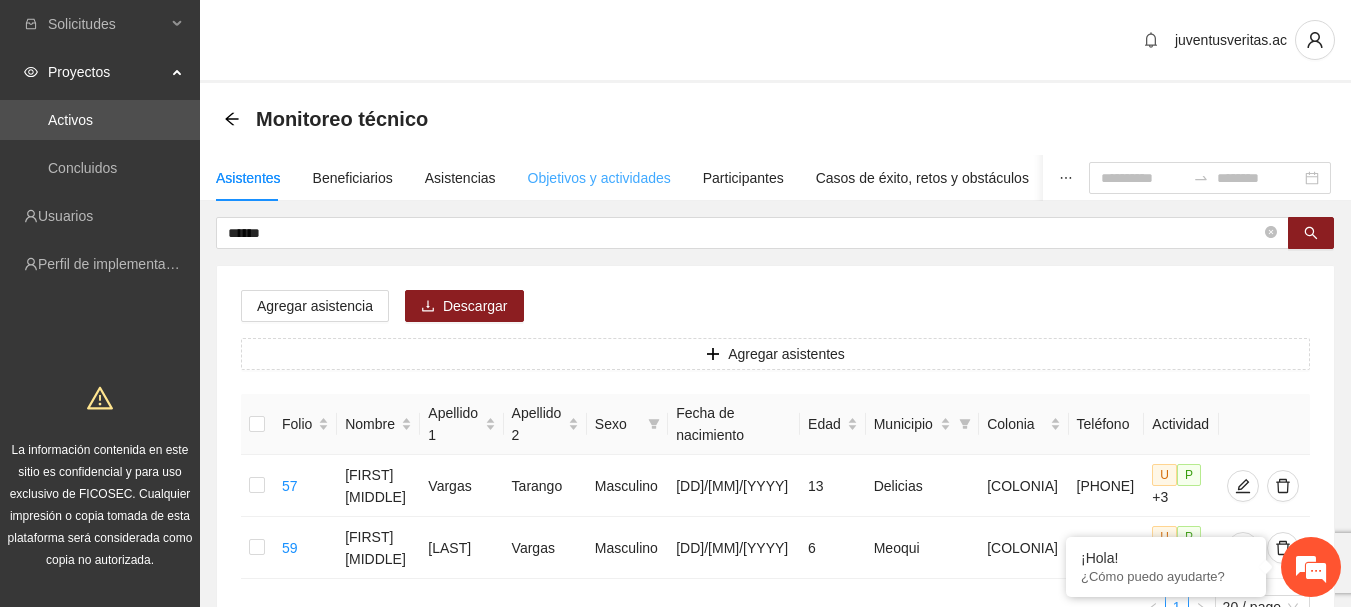 click on "Objetivos y actividades" at bounding box center [599, 178] 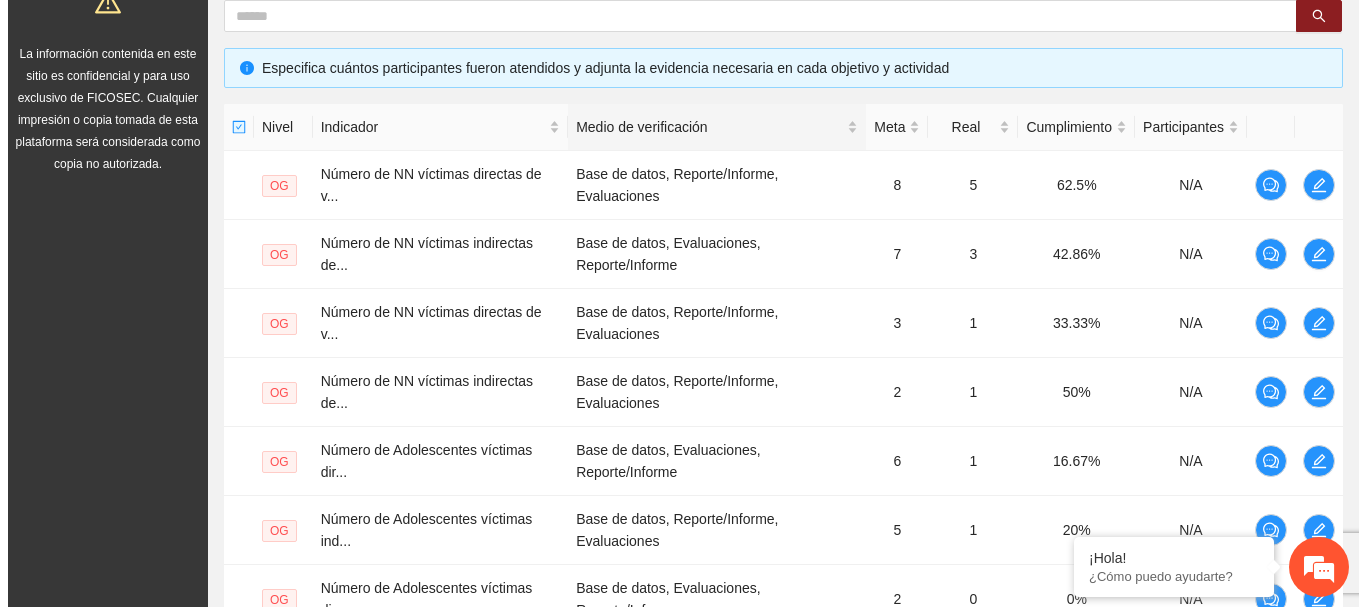 scroll, scrollTop: 400, scrollLeft: 0, axis: vertical 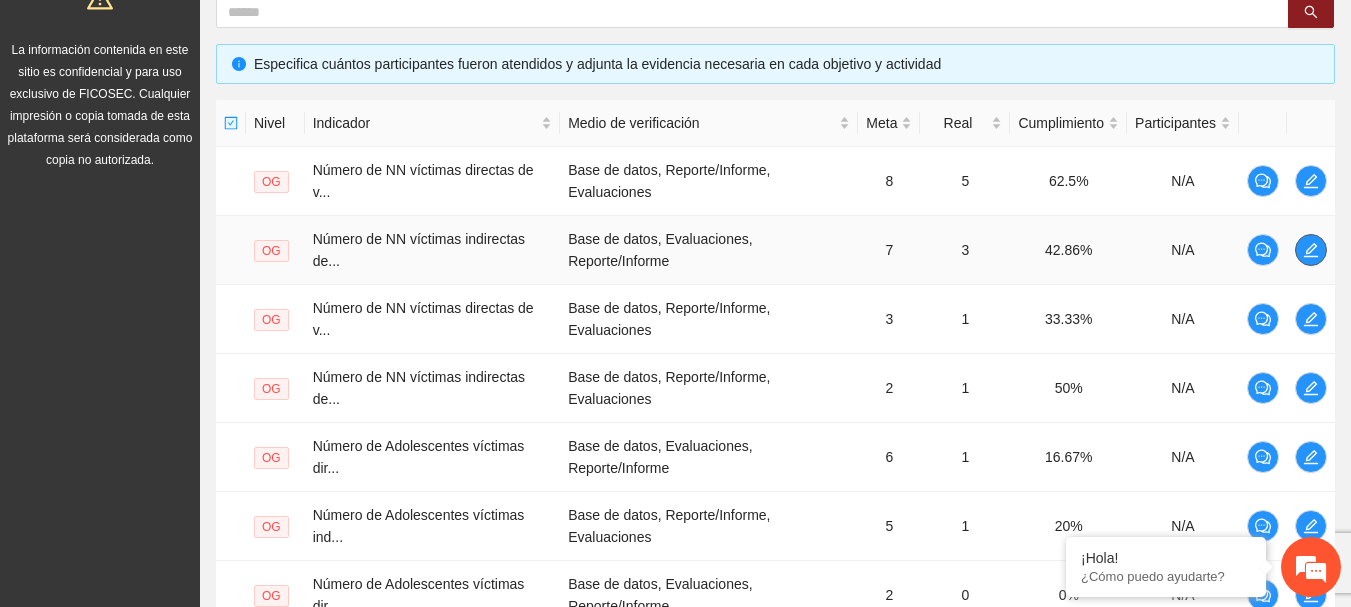 click 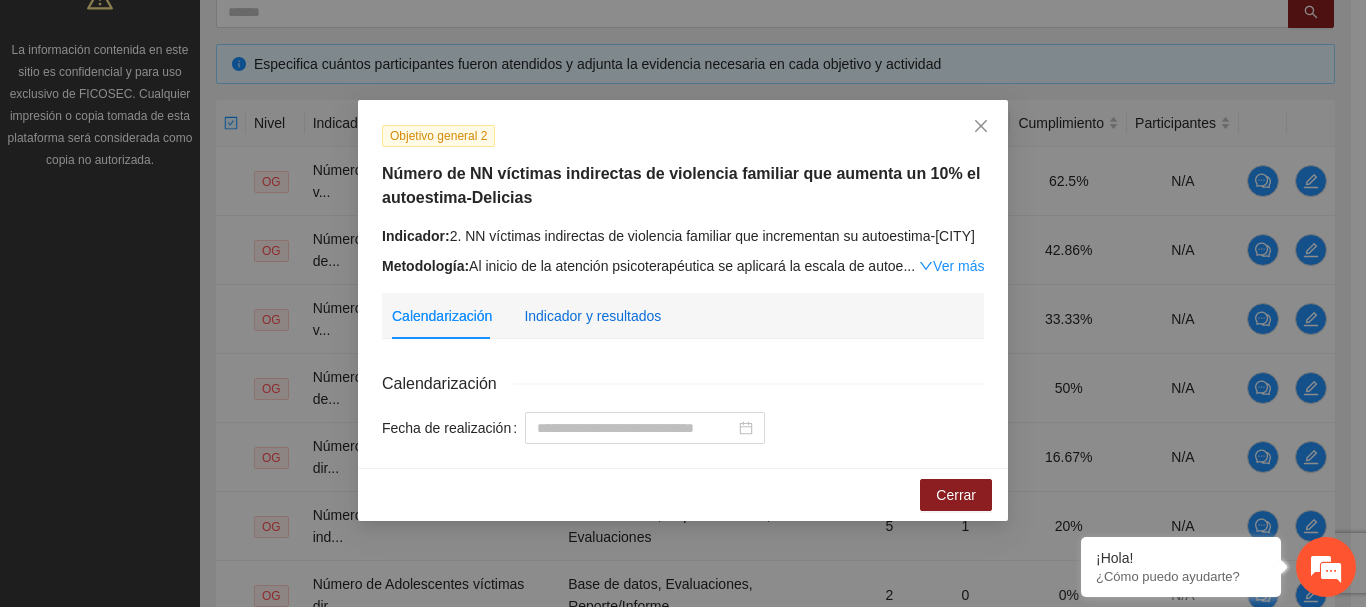 click on "Indicador y resultados" at bounding box center (592, 316) 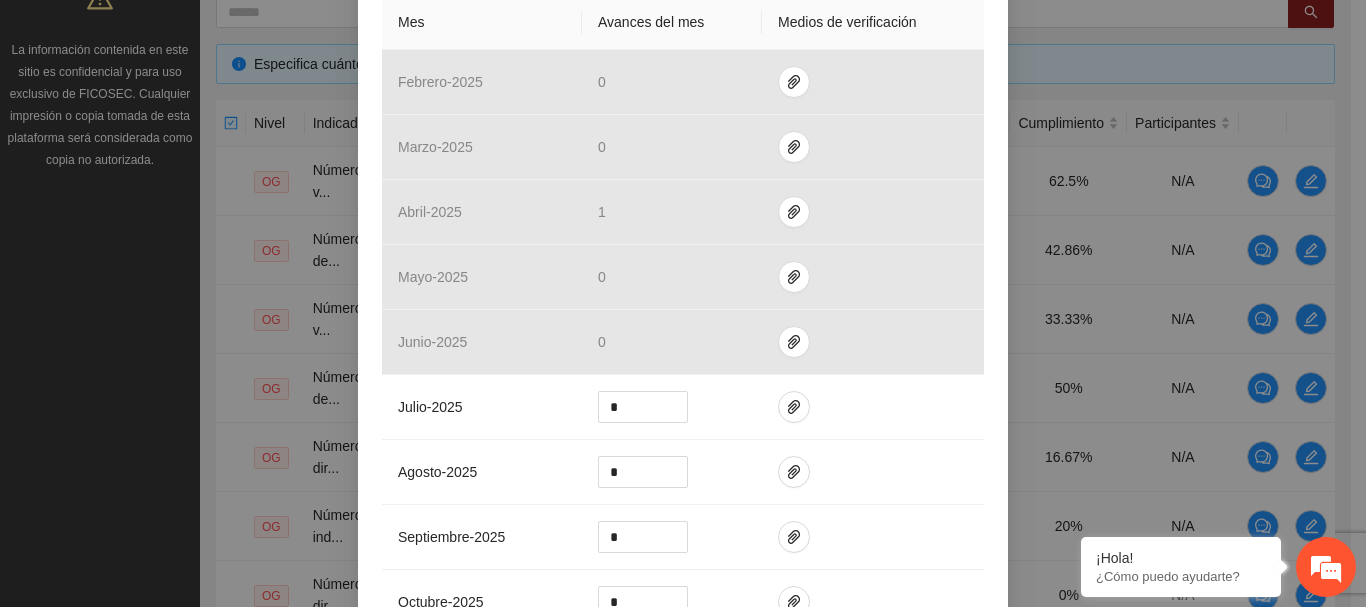 scroll, scrollTop: 500, scrollLeft: 0, axis: vertical 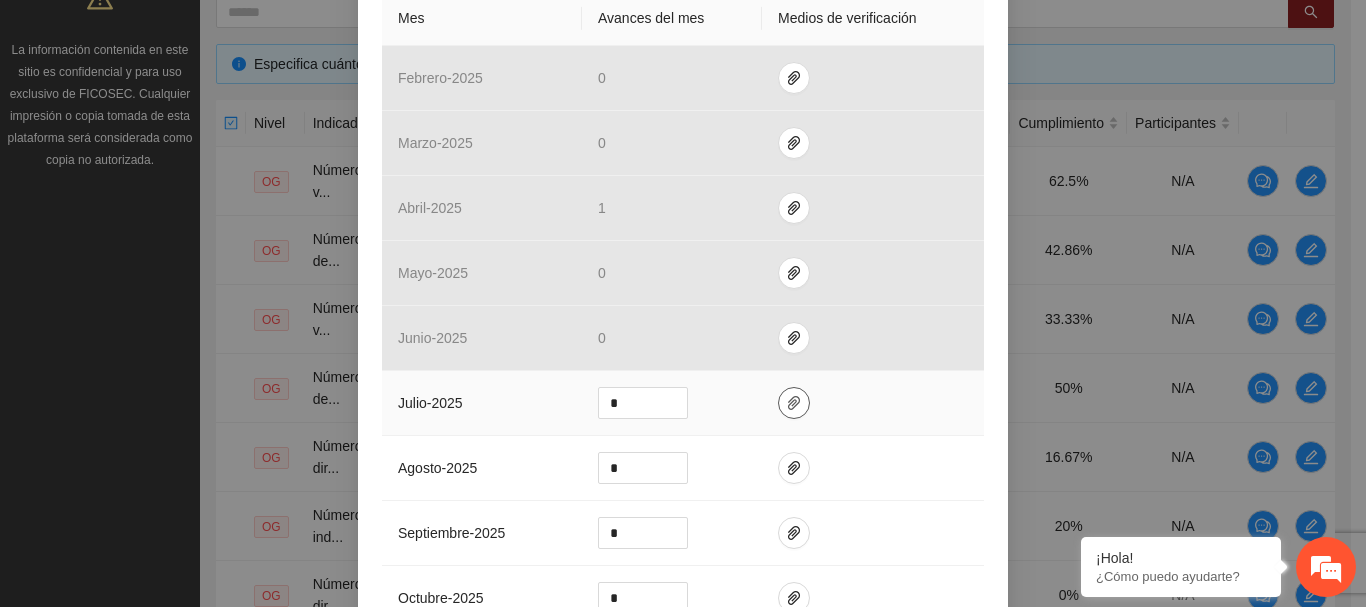 click 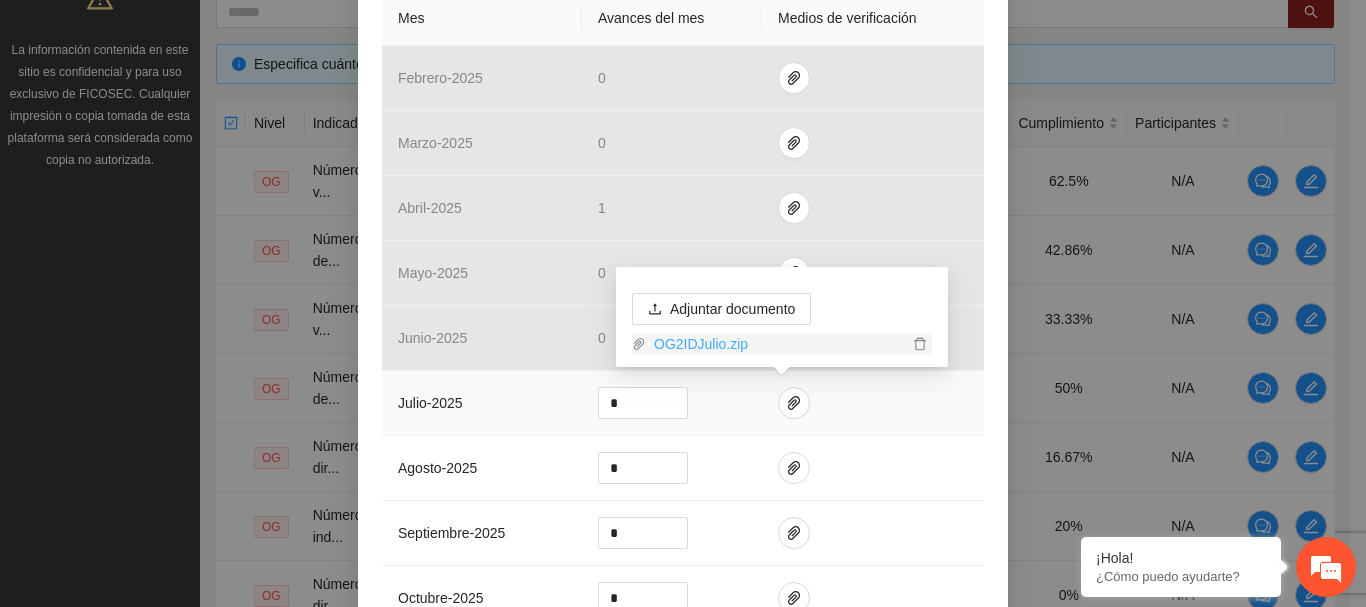 click on "OG2IDJulio.zip" at bounding box center (777, 344) 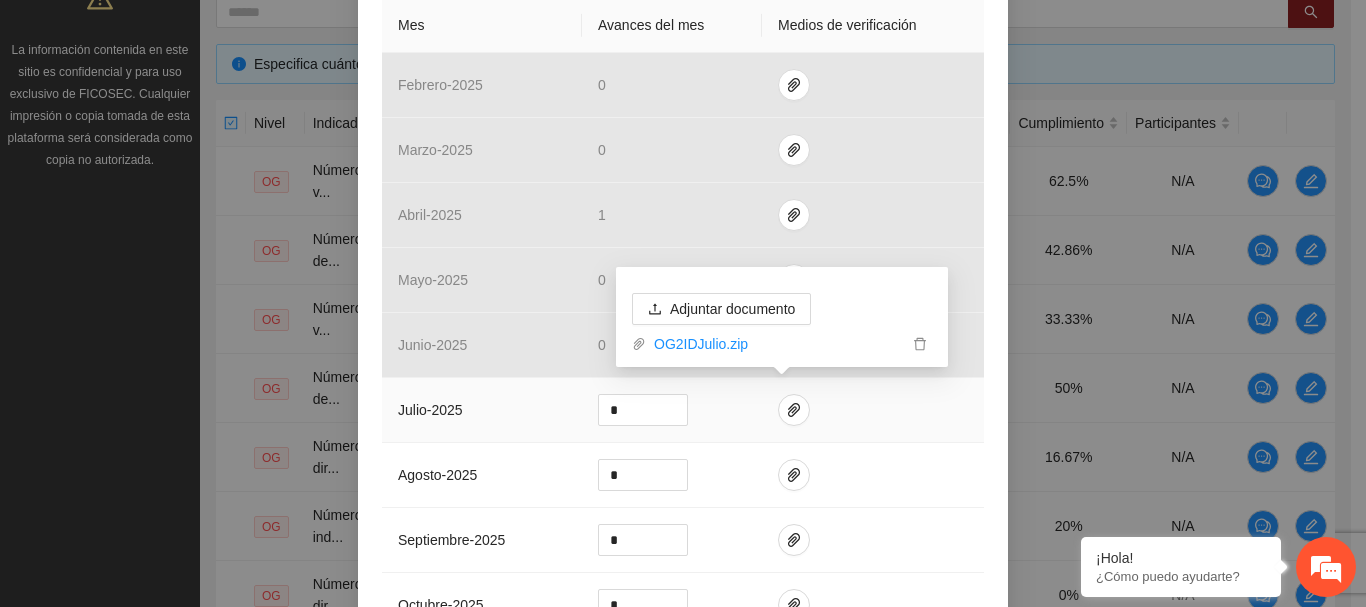 scroll, scrollTop: 500, scrollLeft: 0, axis: vertical 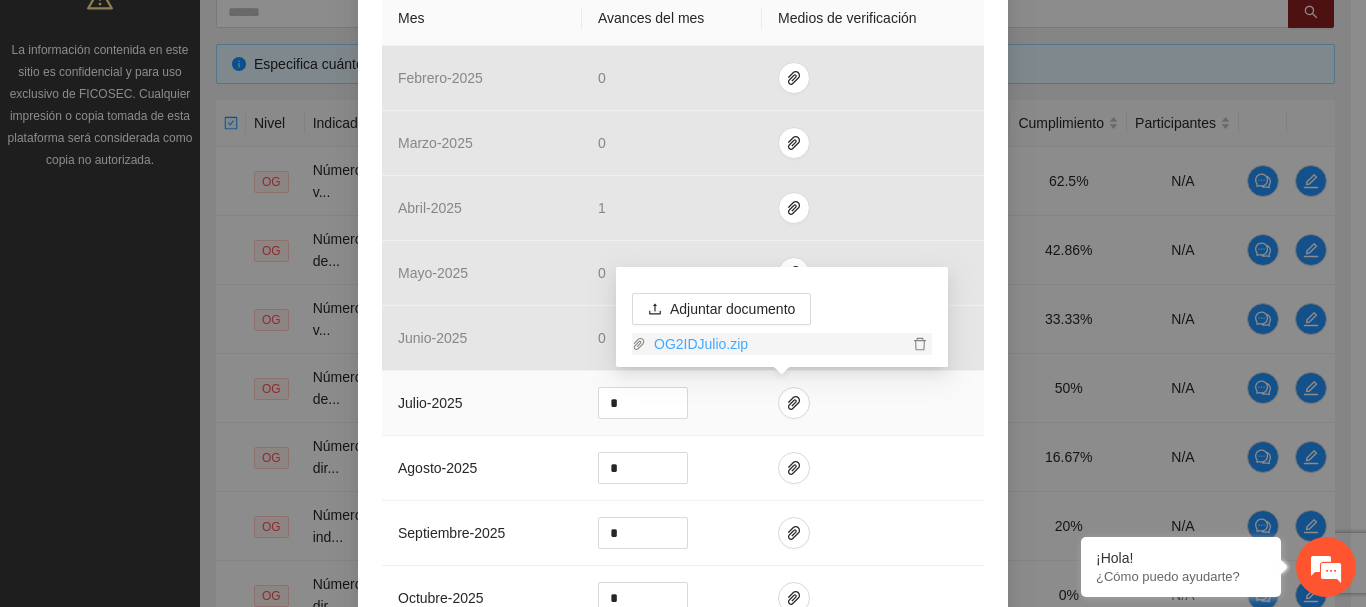 click on "OG2IDJulio.zip" at bounding box center [777, 344] 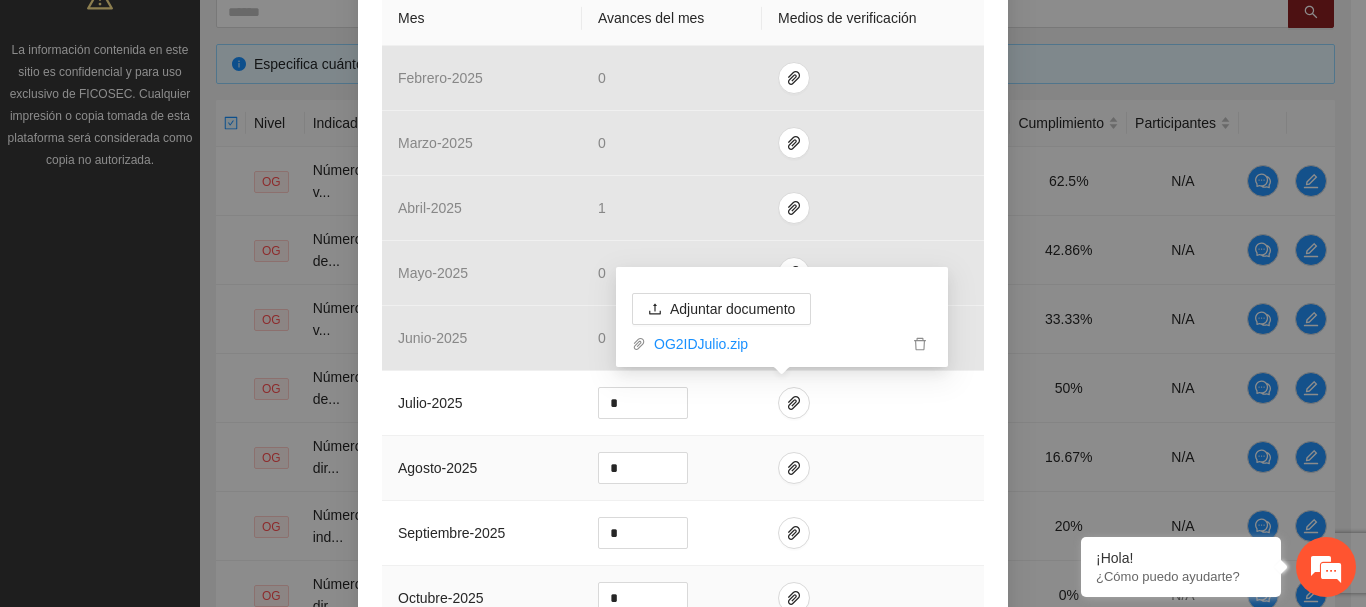 click at bounding box center (873, 468) 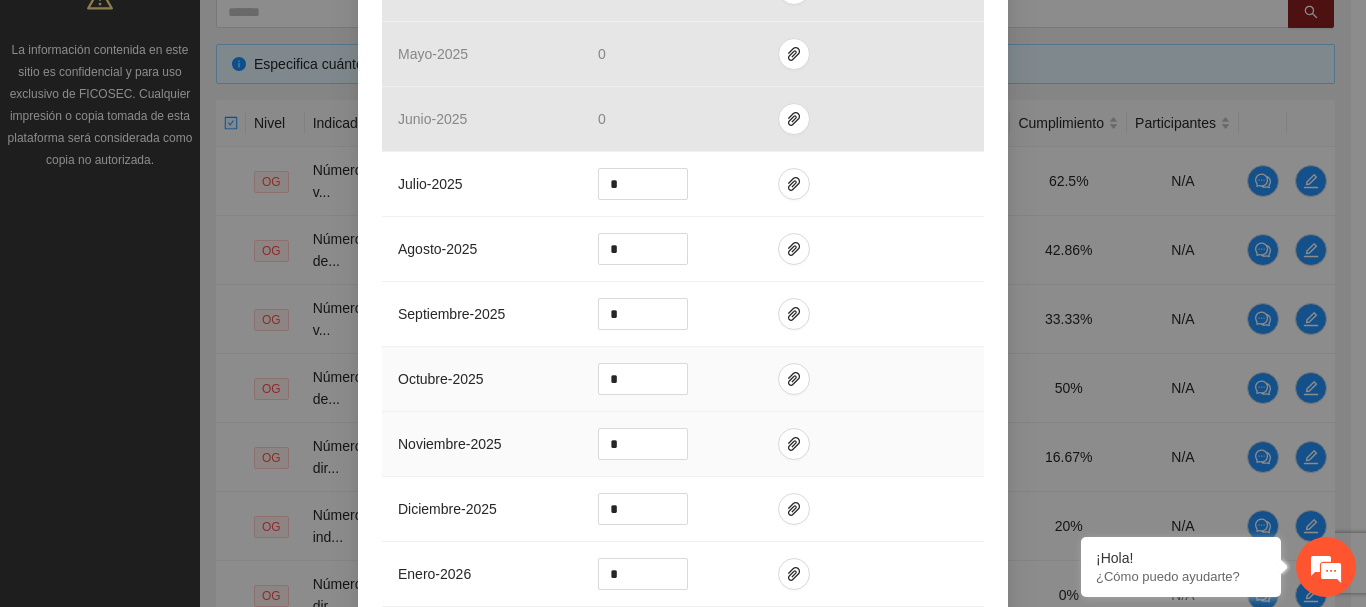 scroll, scrollTop: 912, scrollLeft: 0, axis: vertical 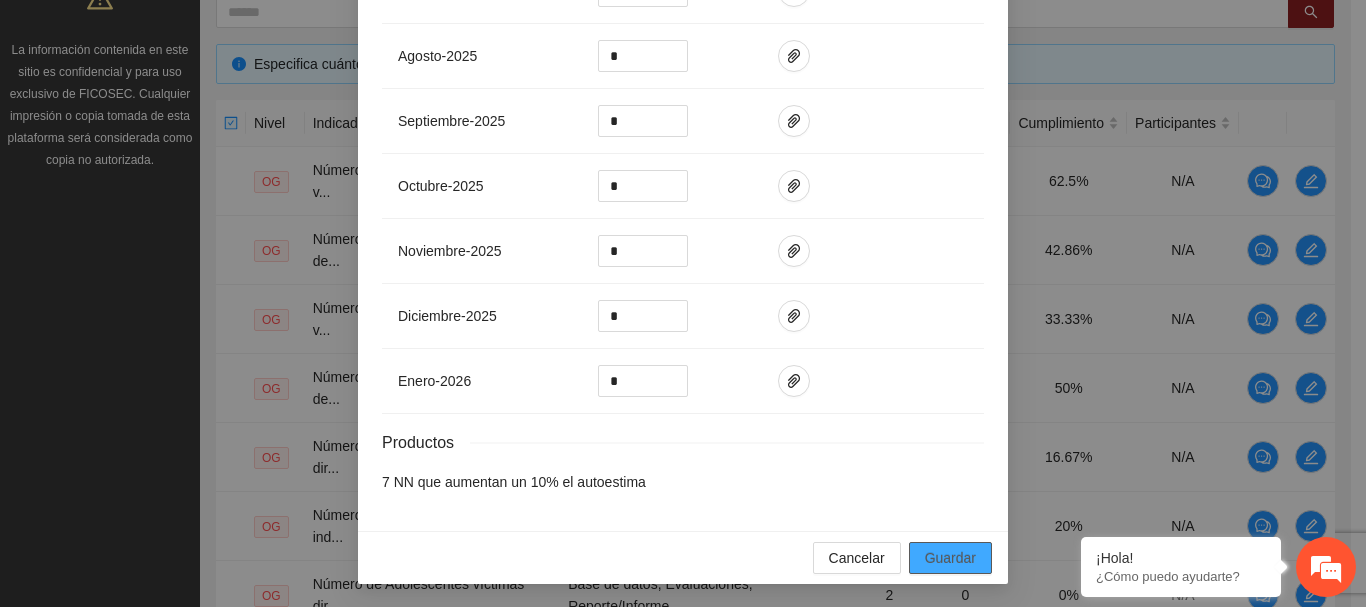 click on "Guardar" at bounding box center (950, 558) 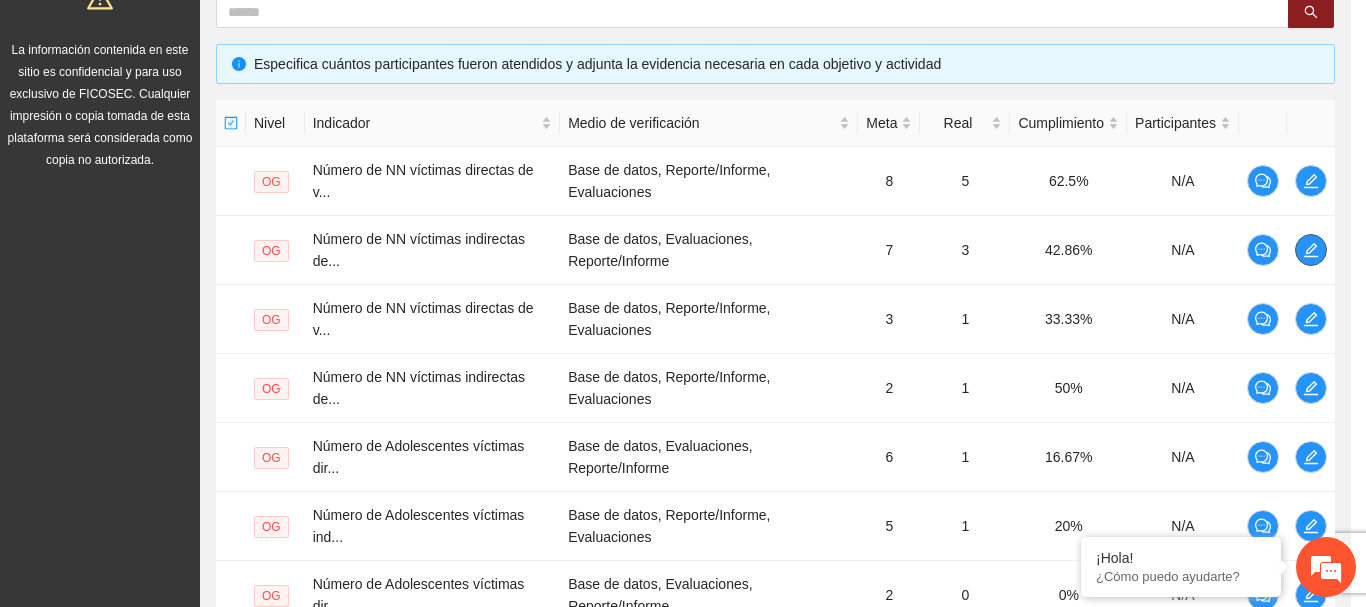scroll, scrollTop: 0, scrollLeft: 0, axis: both 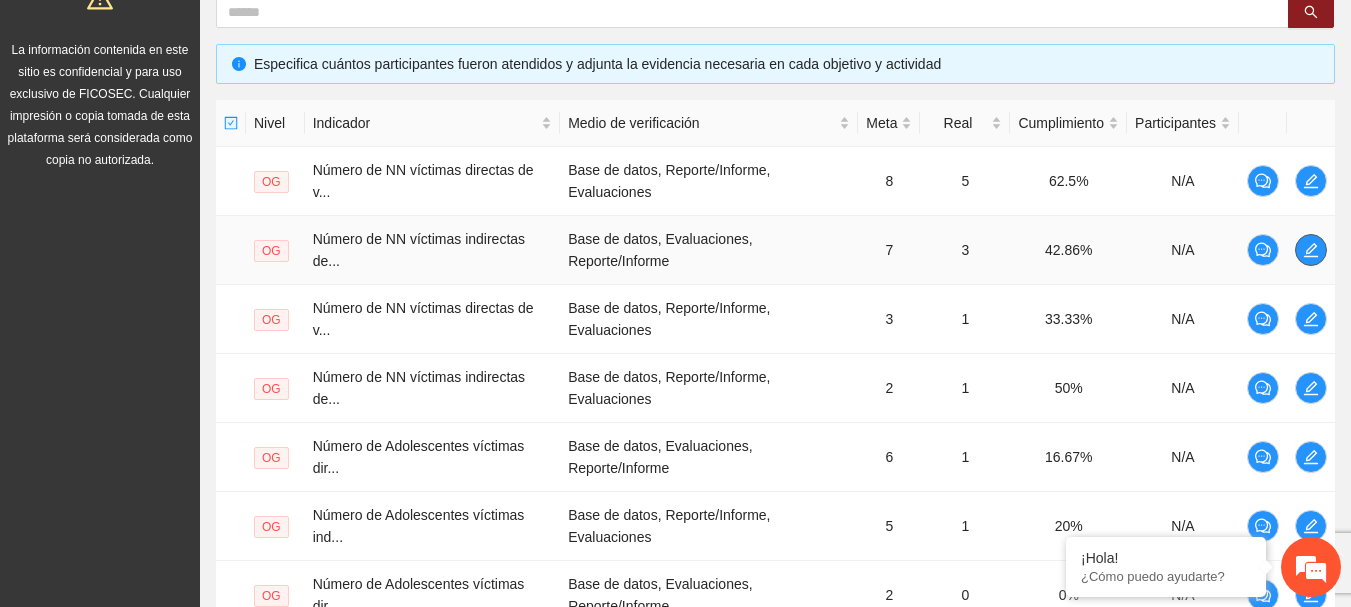 click at bounding box center [1311, 250] 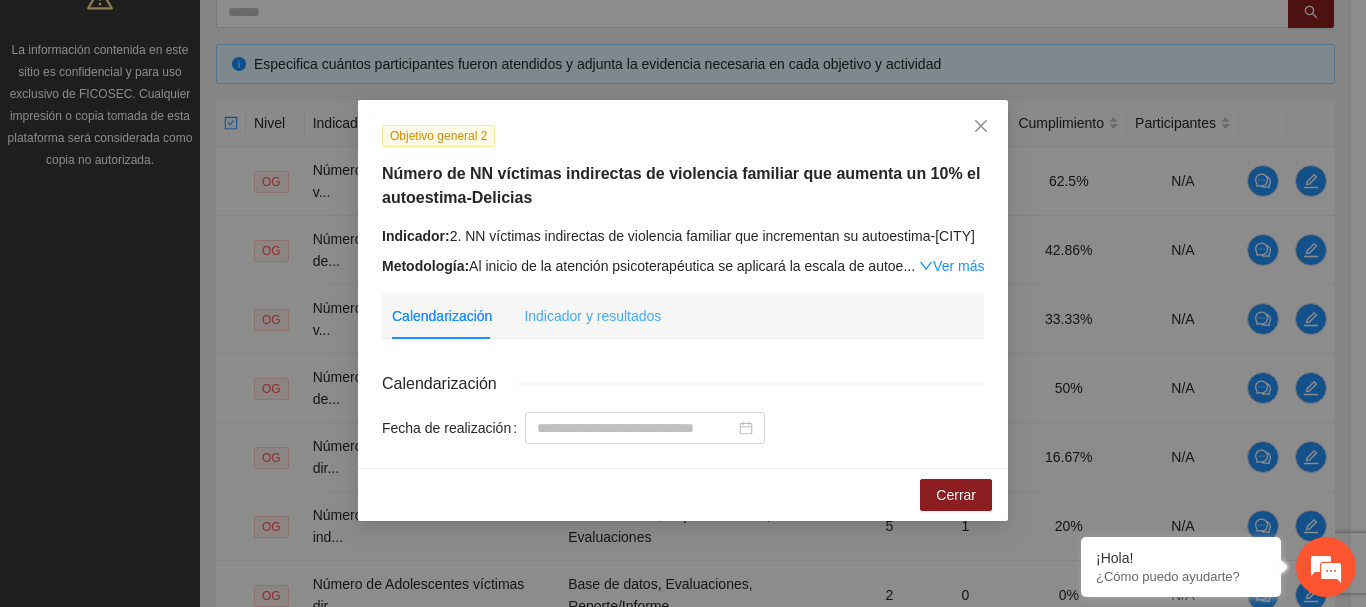click on "Indicador y resultados" at bounding box center (592, 316) 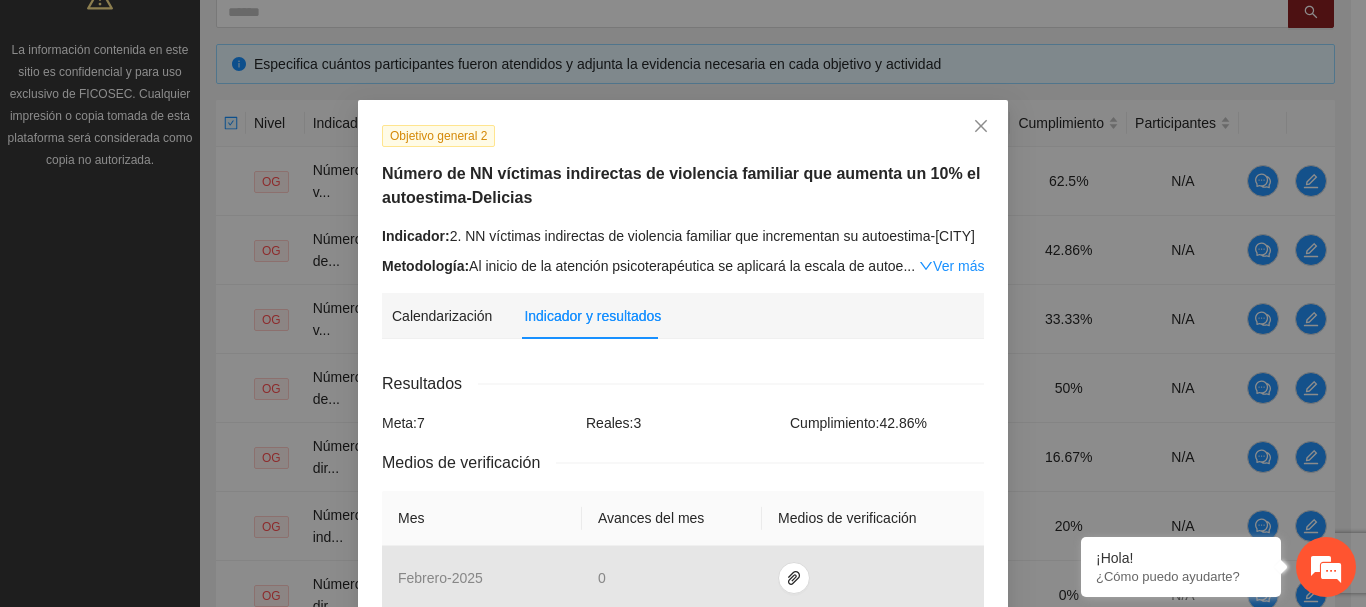 click on "Indicador y resultados" at bounding box center [592, 316] 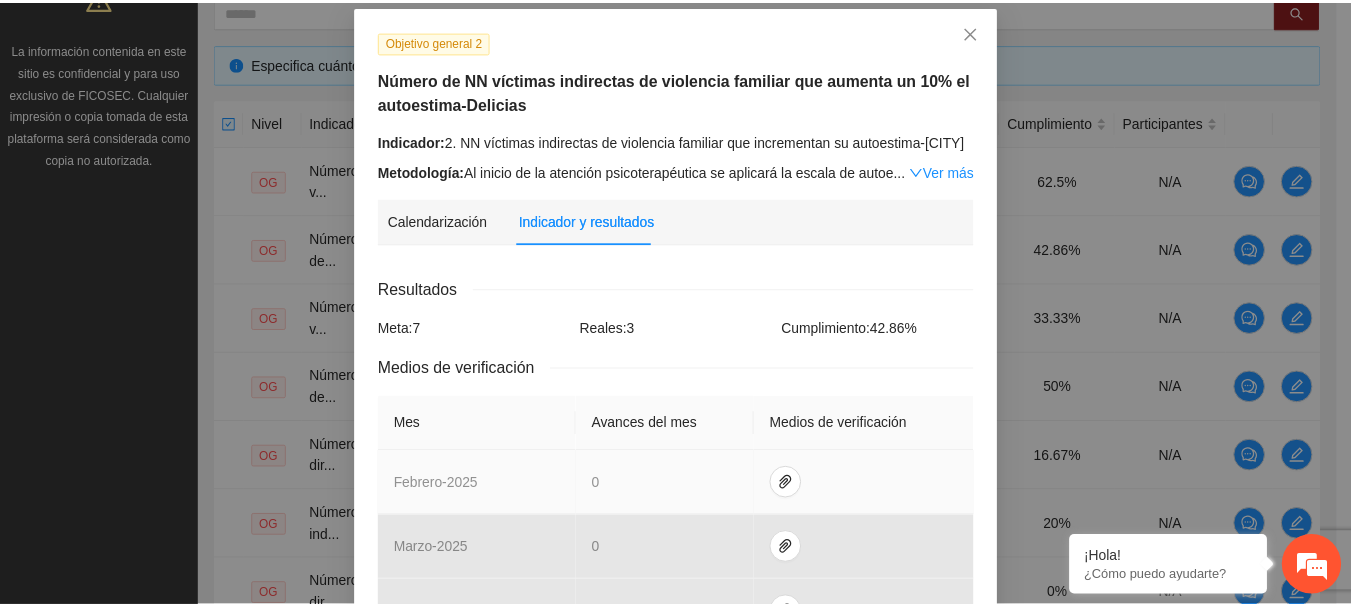 scroll, scrollTop: 0, scrollLeft: 0, axis: both 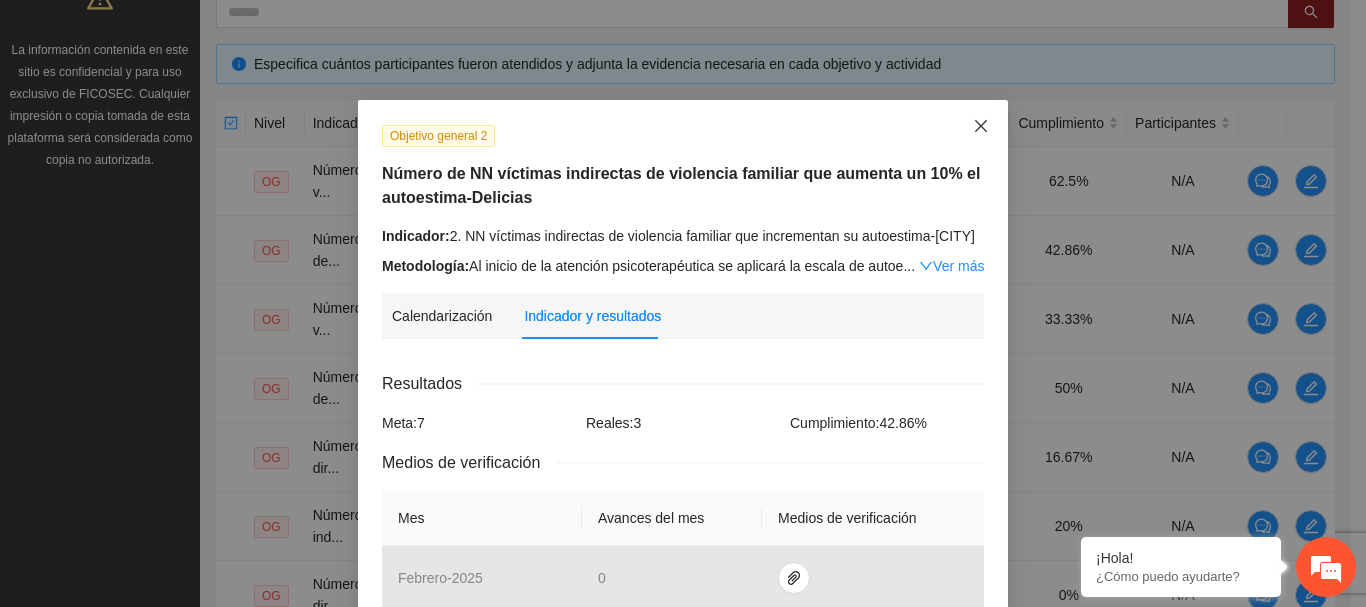 click at bounding box center (981, 127) 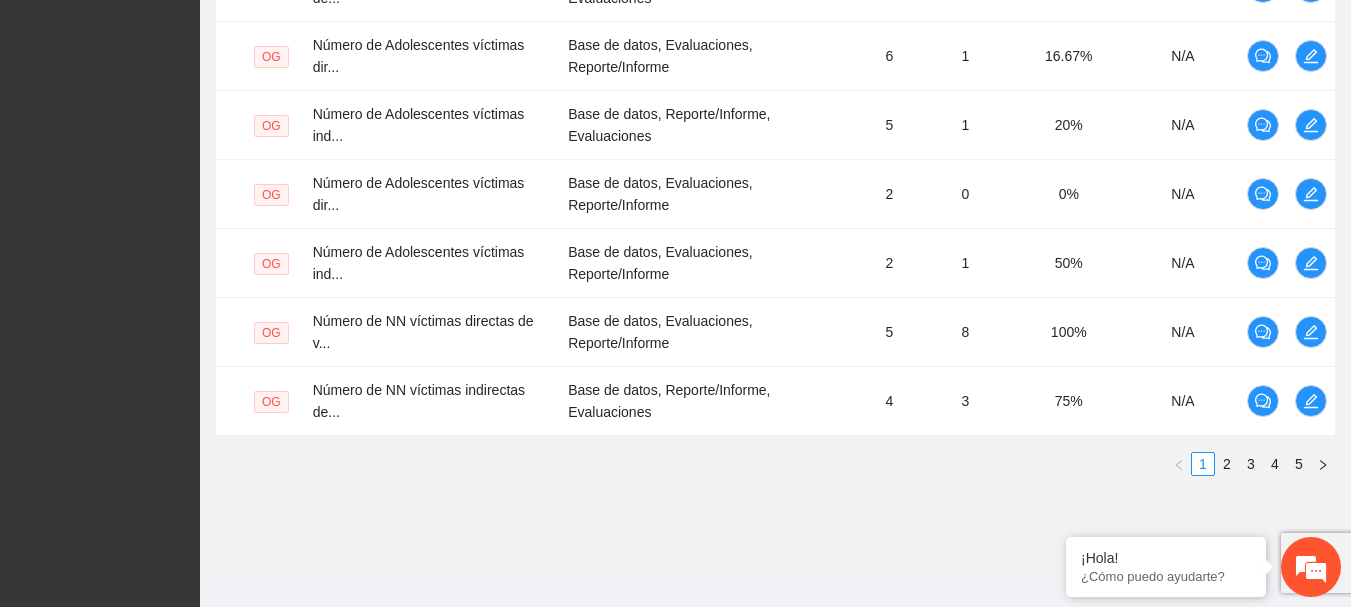 scroll, scrollTop: 822, scrollLeft: 0, axis: vertical 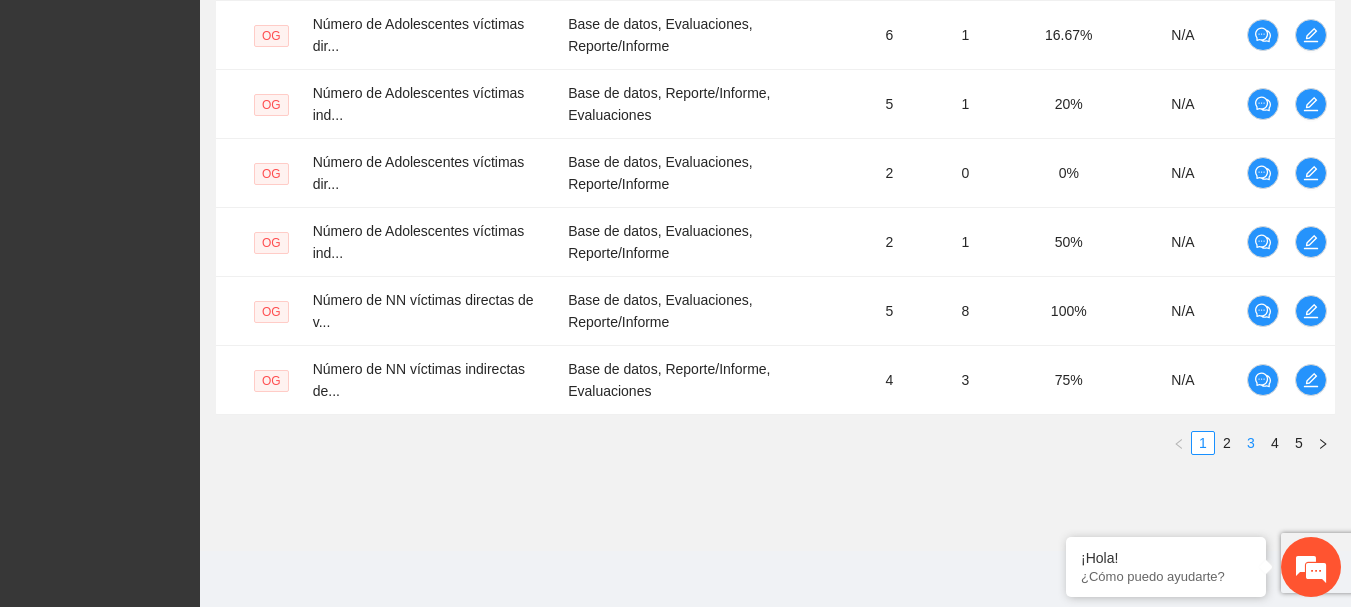 click on "3" at bounding box center (1251, 443) 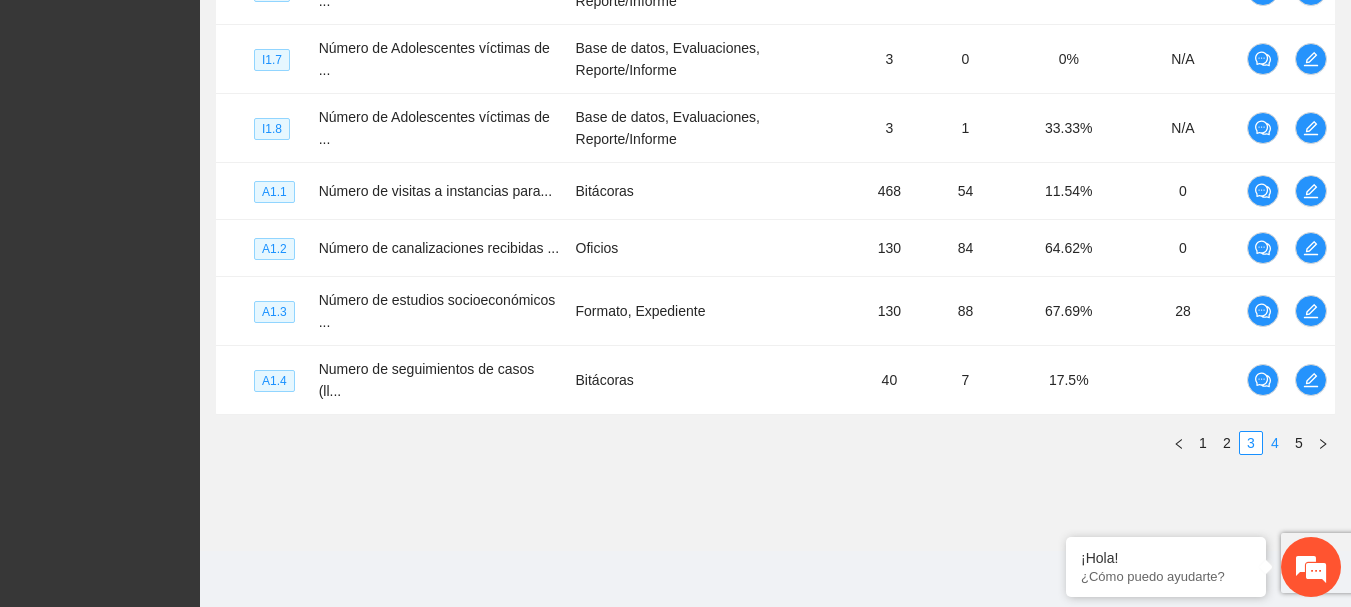 scroll, scrollTop: 786, scrollLeft: 0, axis: vertical 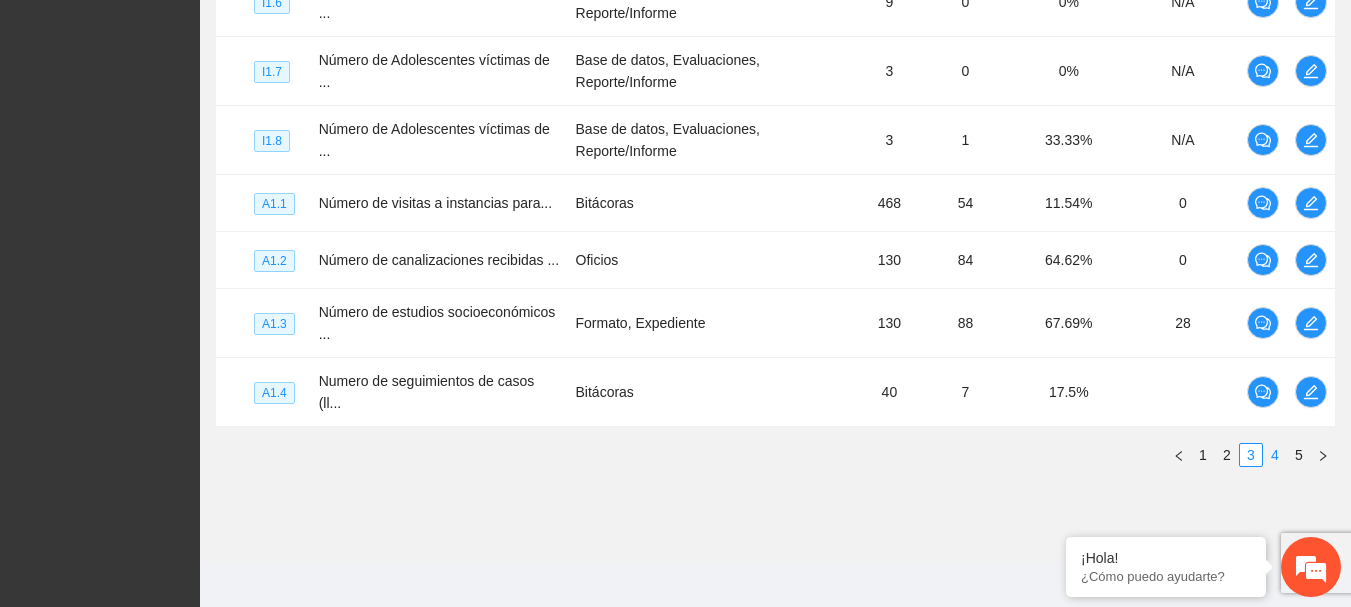click on "4" at bounding box center (1275, 455) 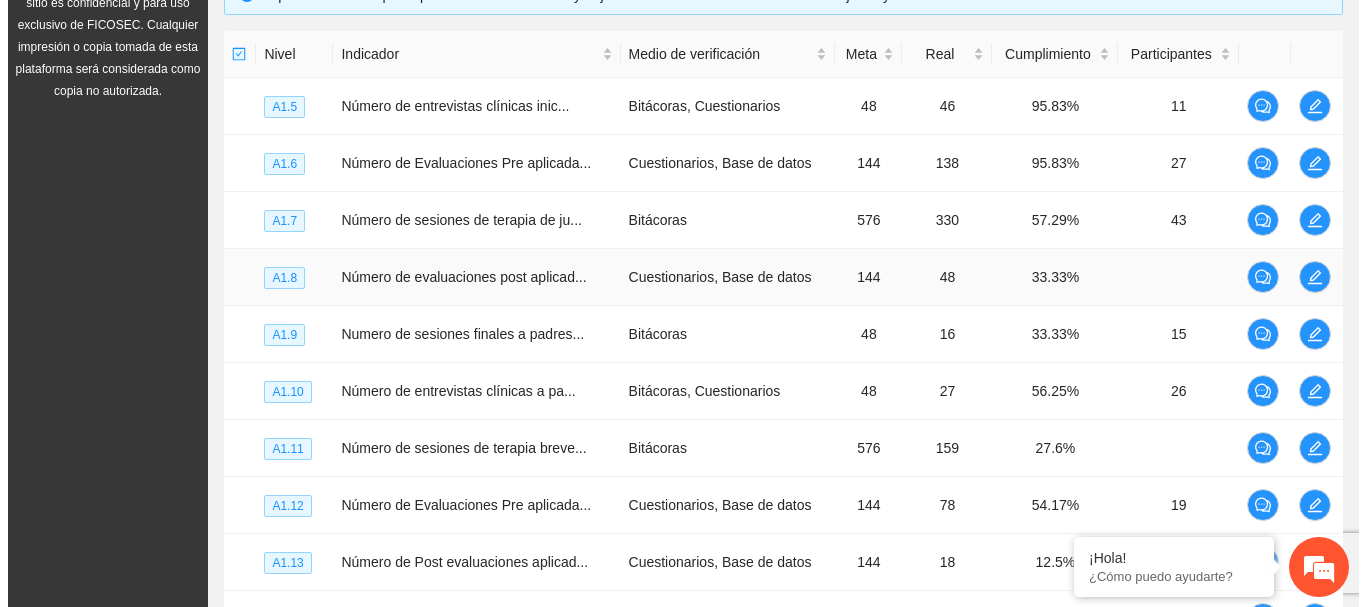 scroll, scrollTop: 502, scrollLeft: 0, axis: vertical 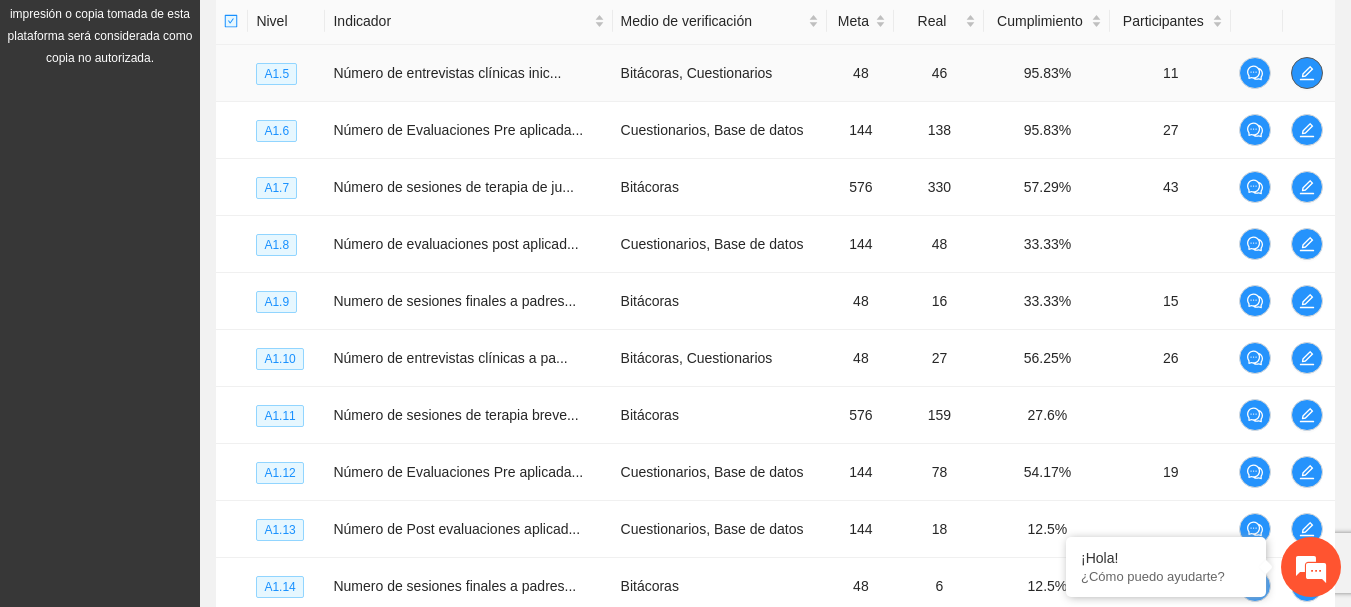 click 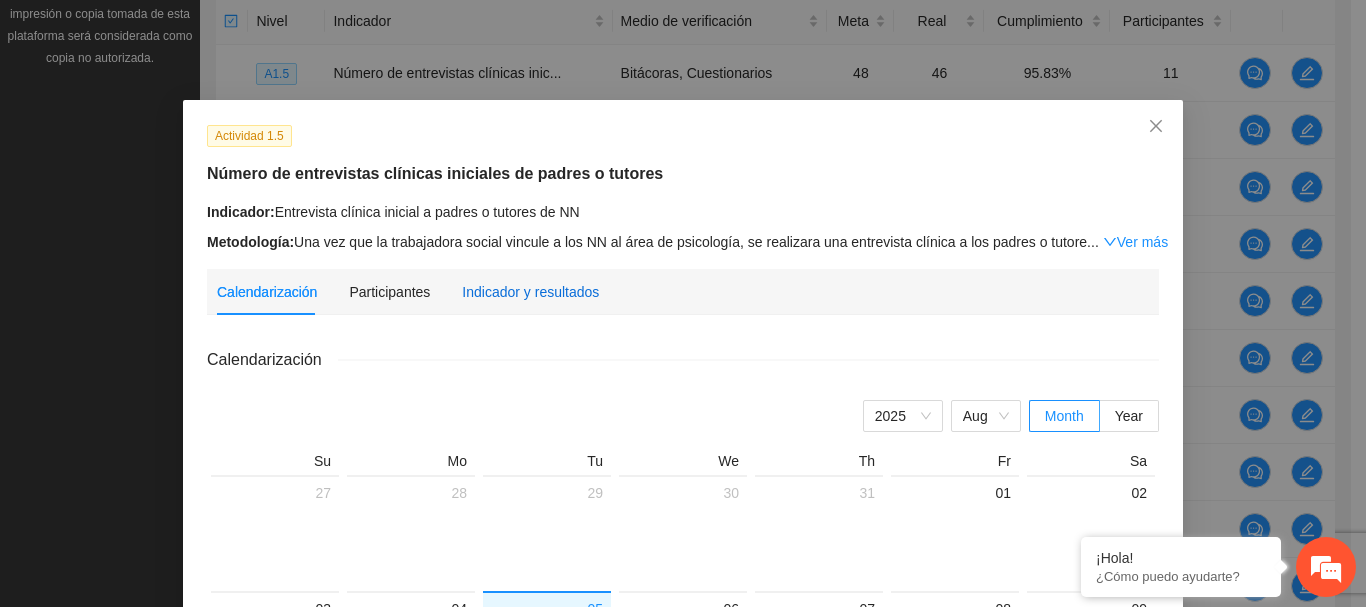 click on "Indicador y resultados" at bounding box center [530, 292] 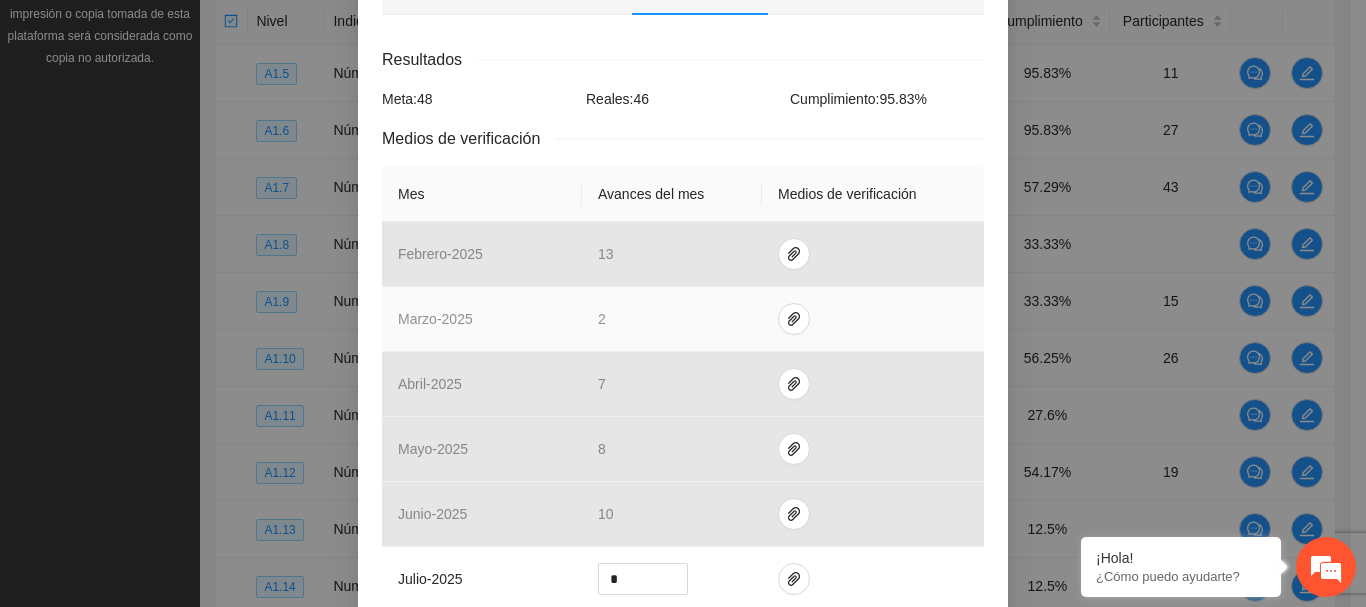 scroll, scrollTop: 600, scrollLeft: 0, axis: vertical 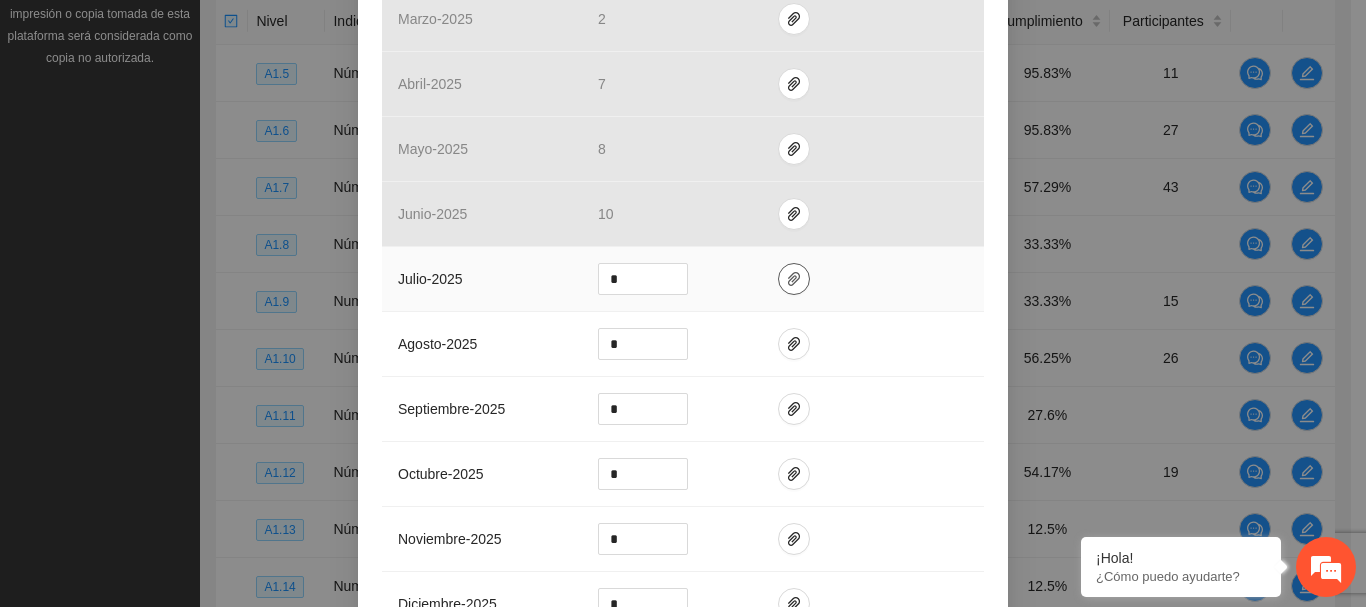 click at bounding box center [794, 279] 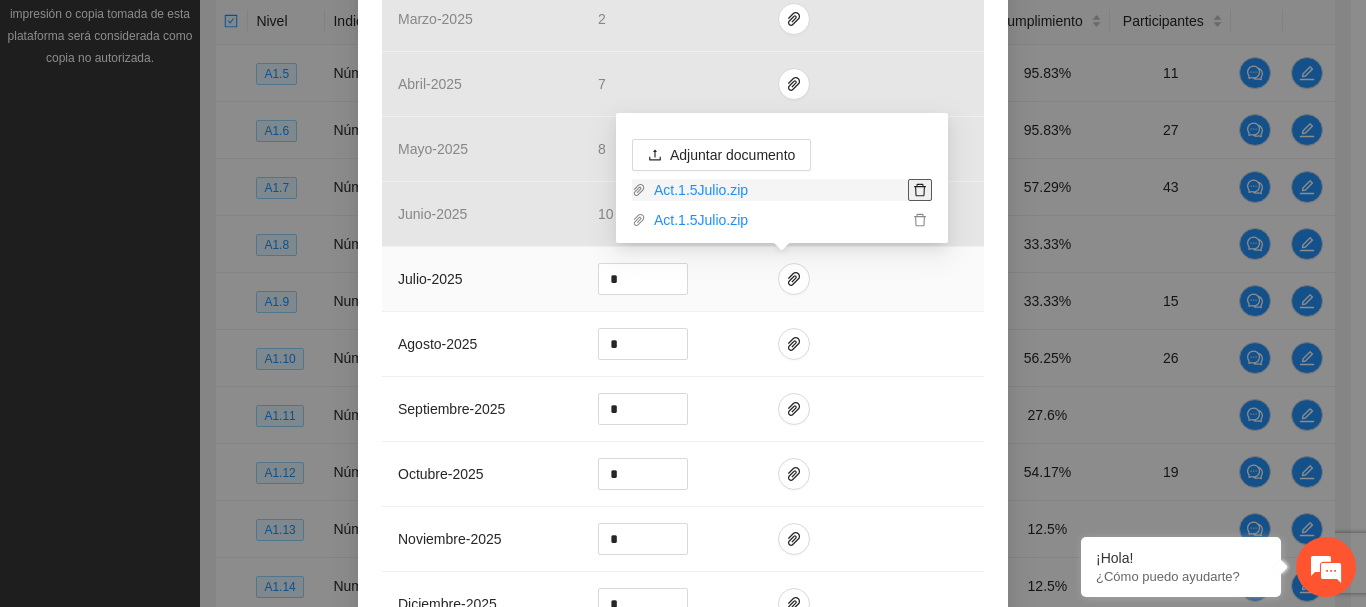 click 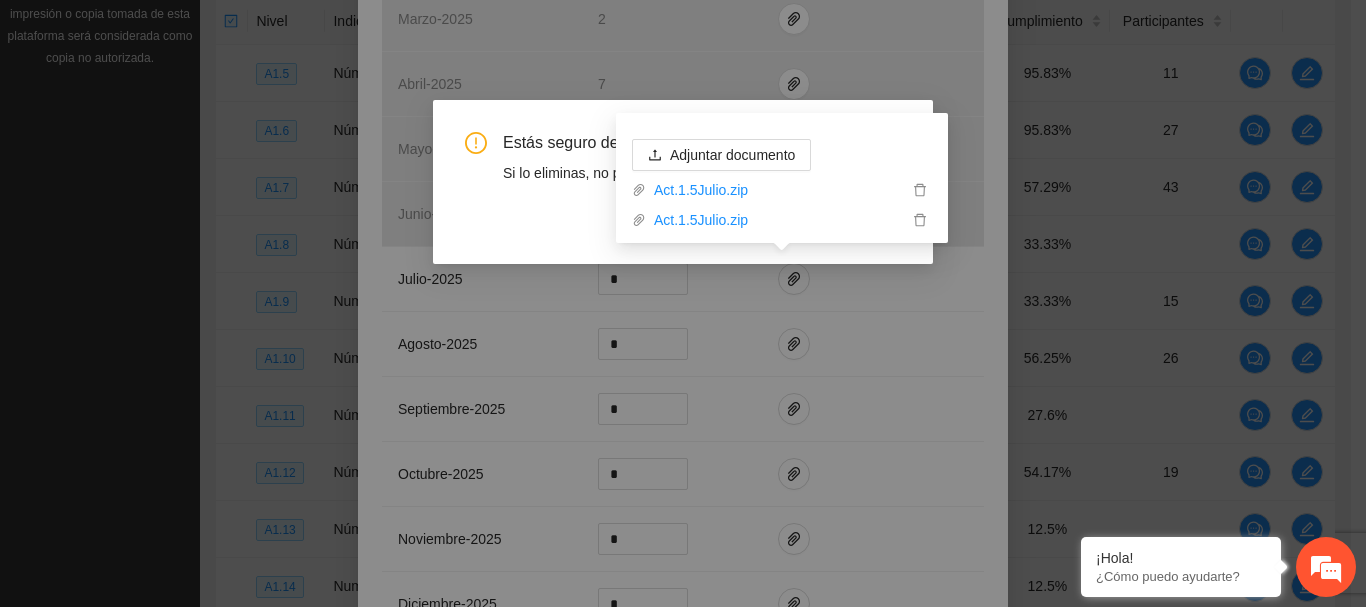click on "Estás seguro de eliminar Act.1.5Julio.zip? Si lo eliminas, no podrás recuperarlo. Cancel OK" at bounding box center (683, 303) 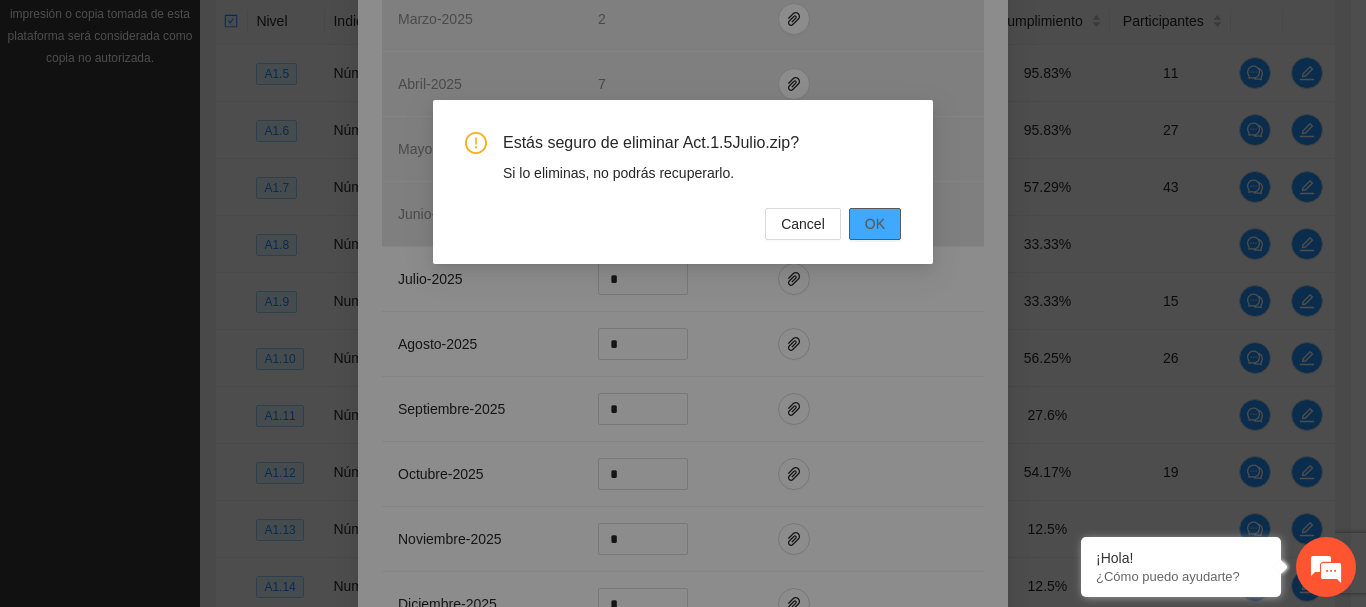 click on "OK" at bounding box center [875, 224] 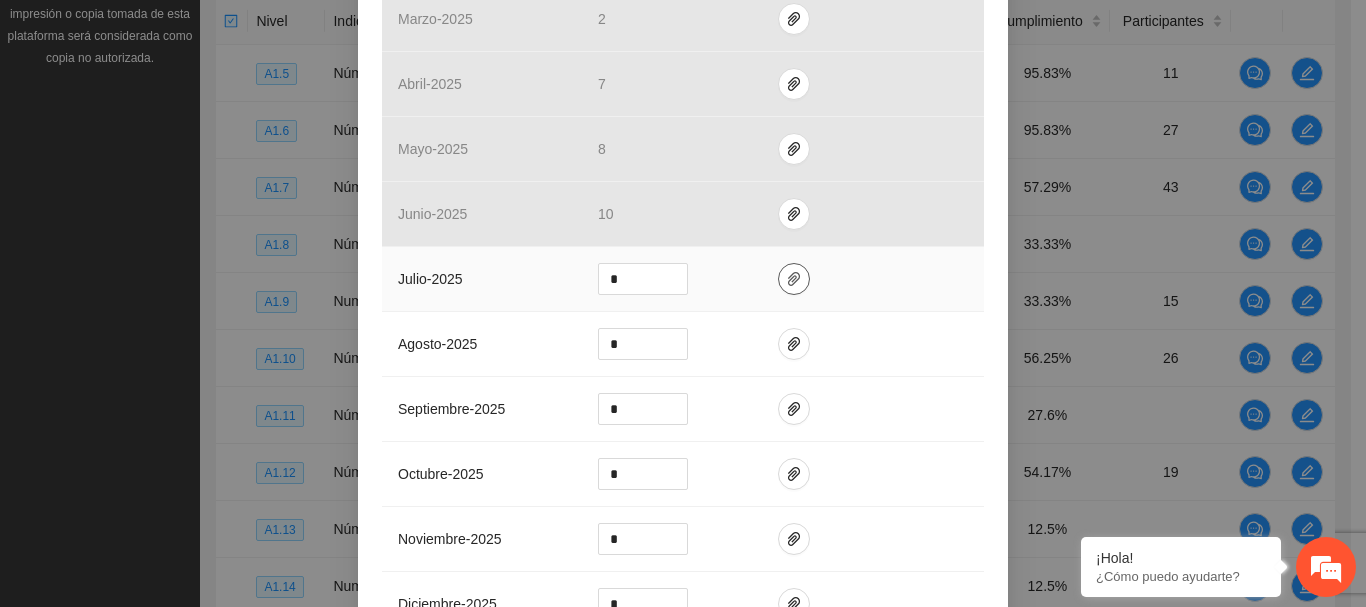 click 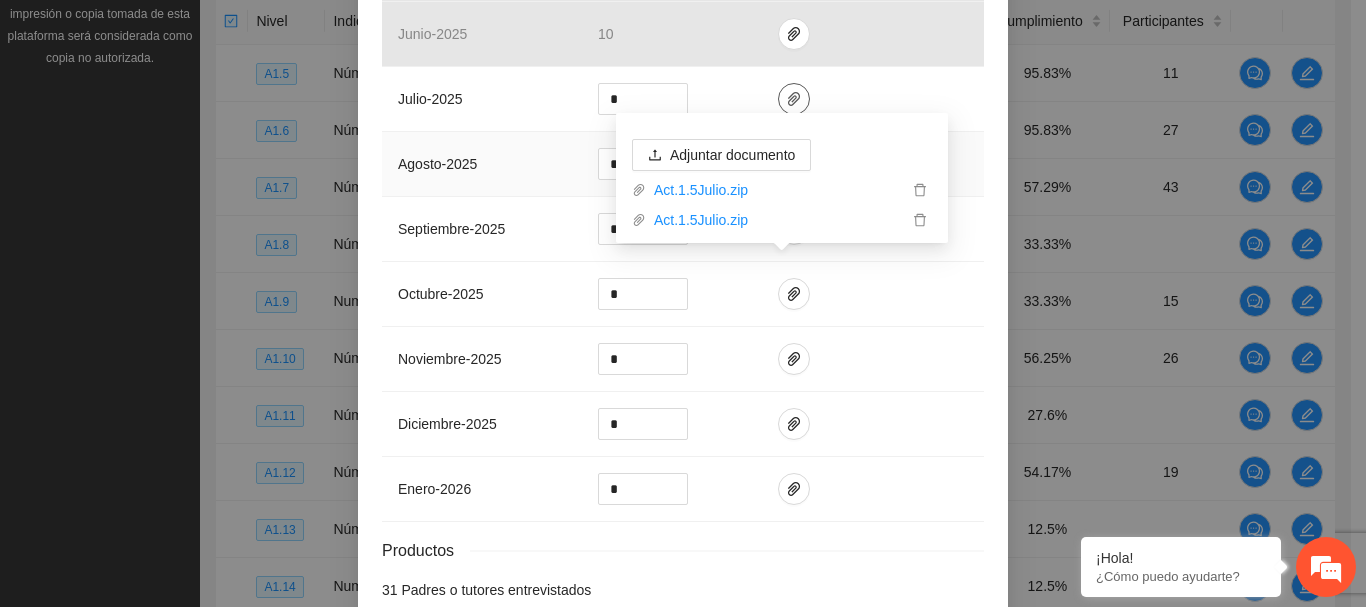 scroll, scrollTop: 800, scrollLeft: 0, axis: vertical 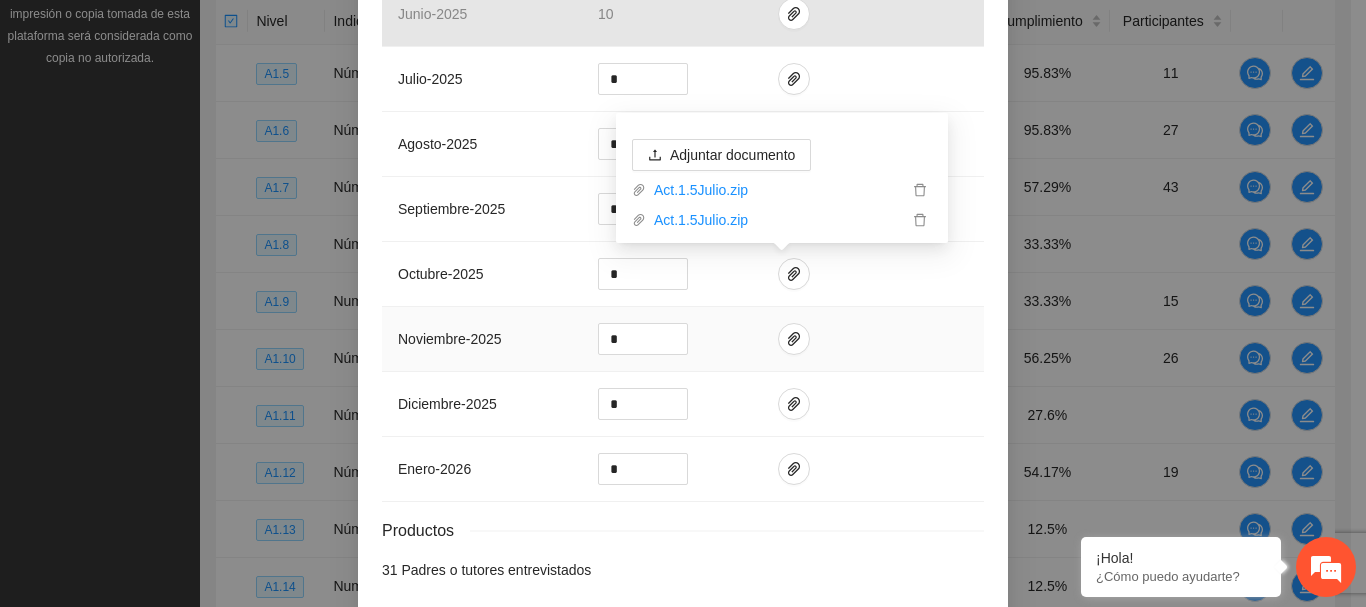 click at bounding box center (873, 339) 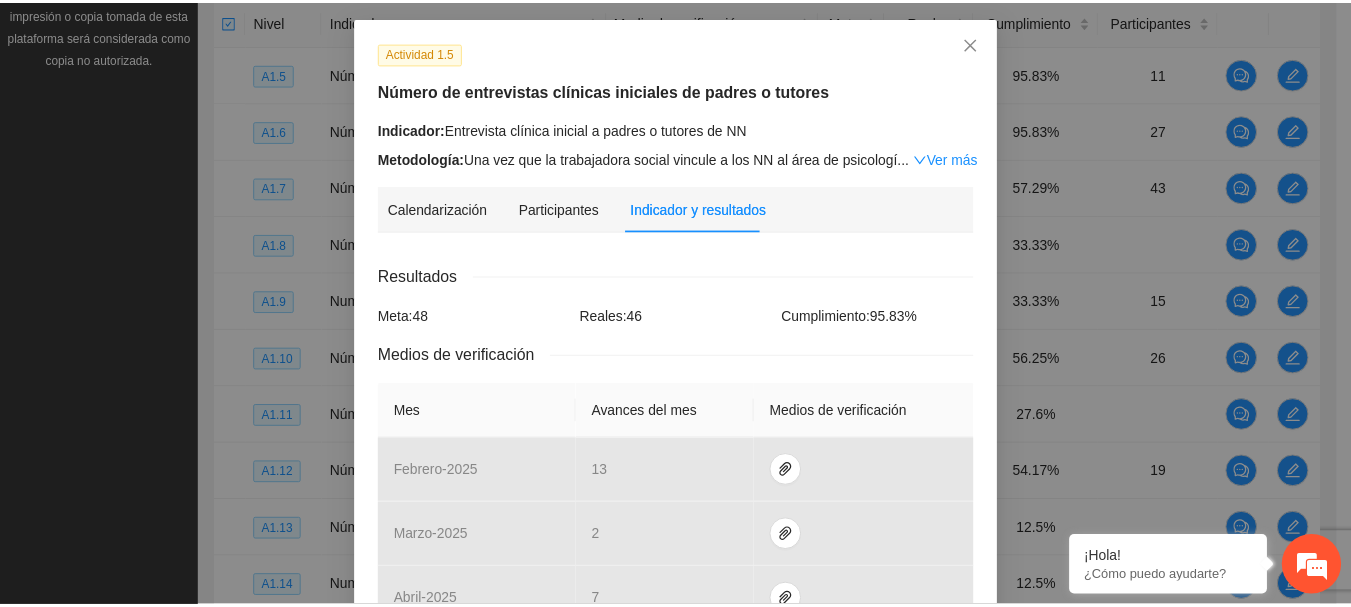scroll, scrollTop: 0, scrollLeft: 0, axis: both 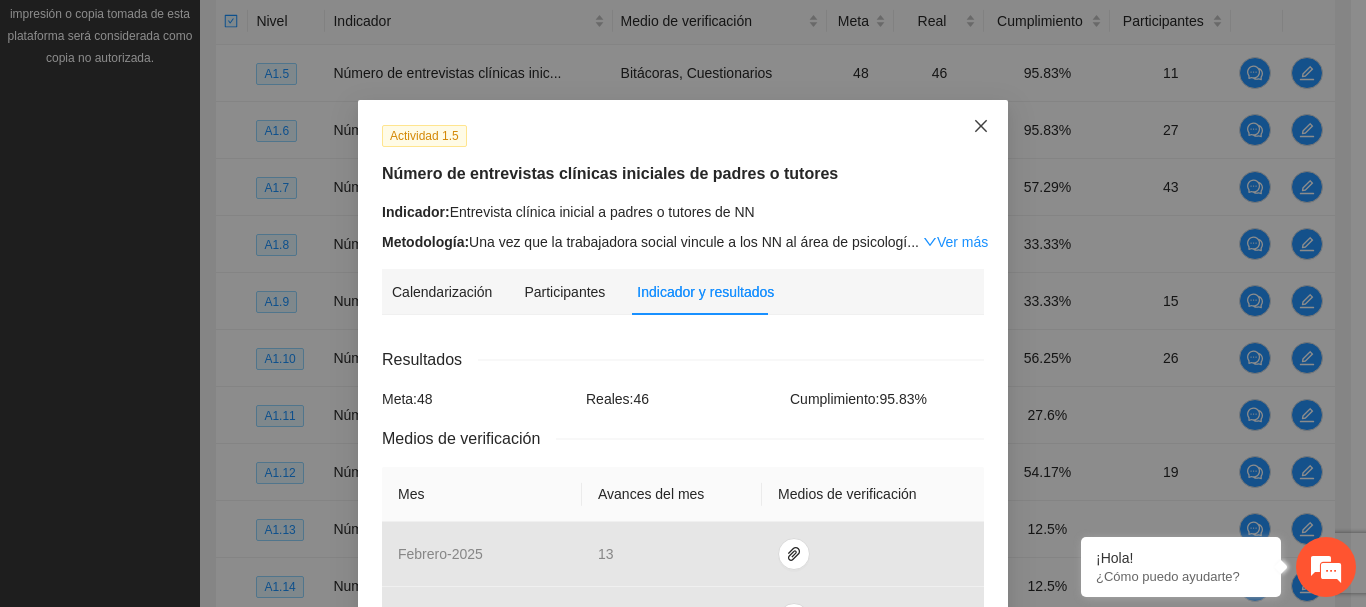 click at bounding box center [981, 127] 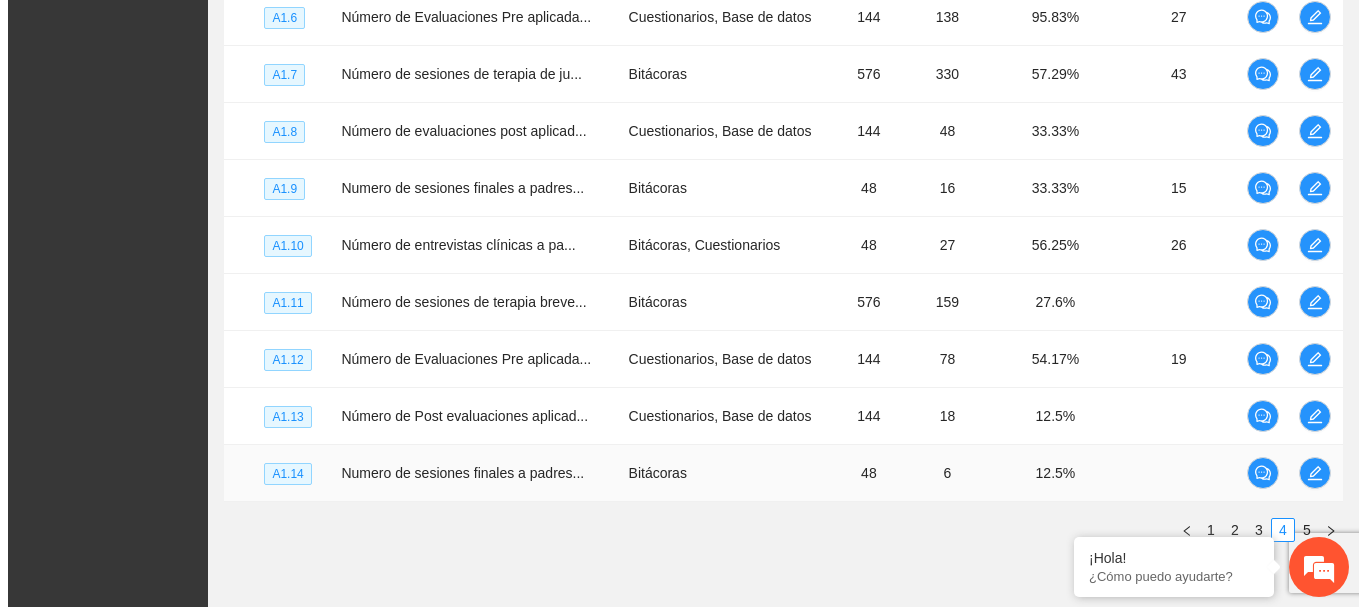 scroll, scrollTop: 702, scrollLeft: 0, axis: vertical 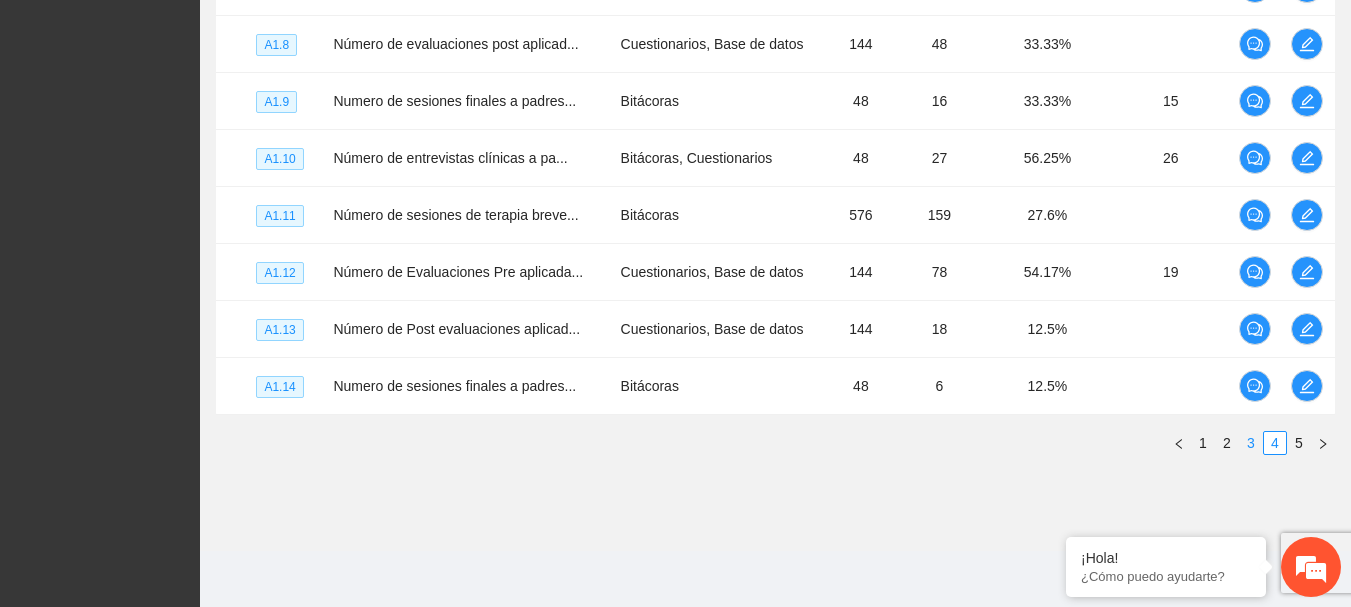 click on "3" at bounding box center (1251, 443) 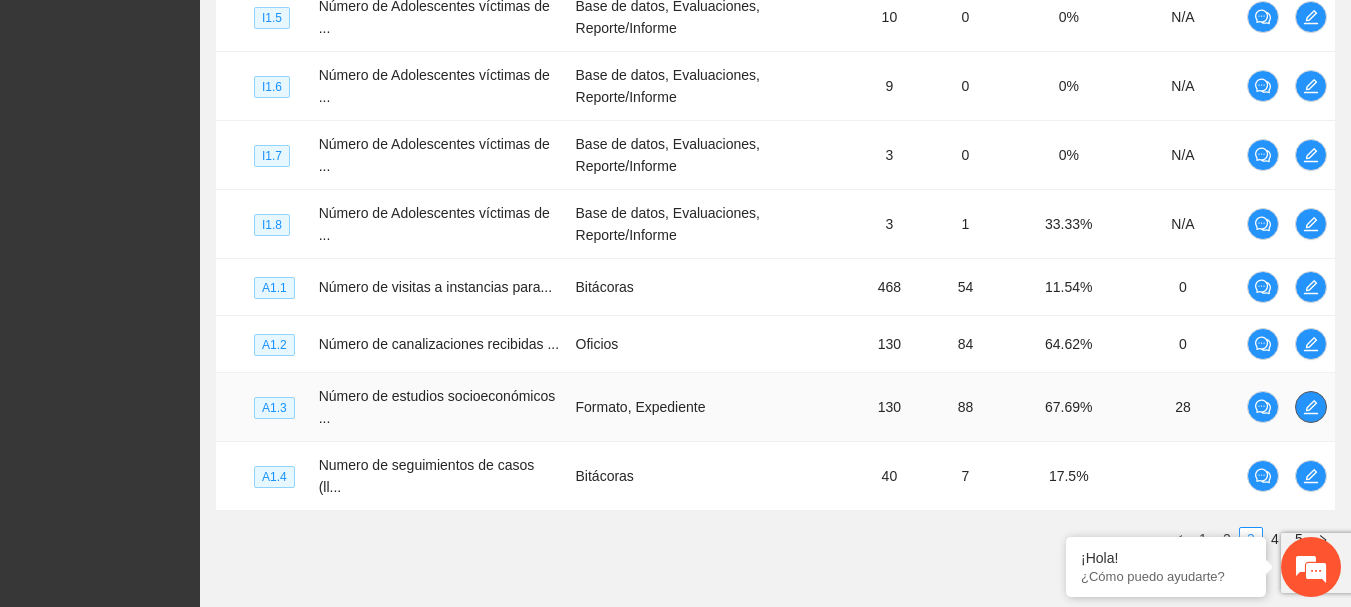 click 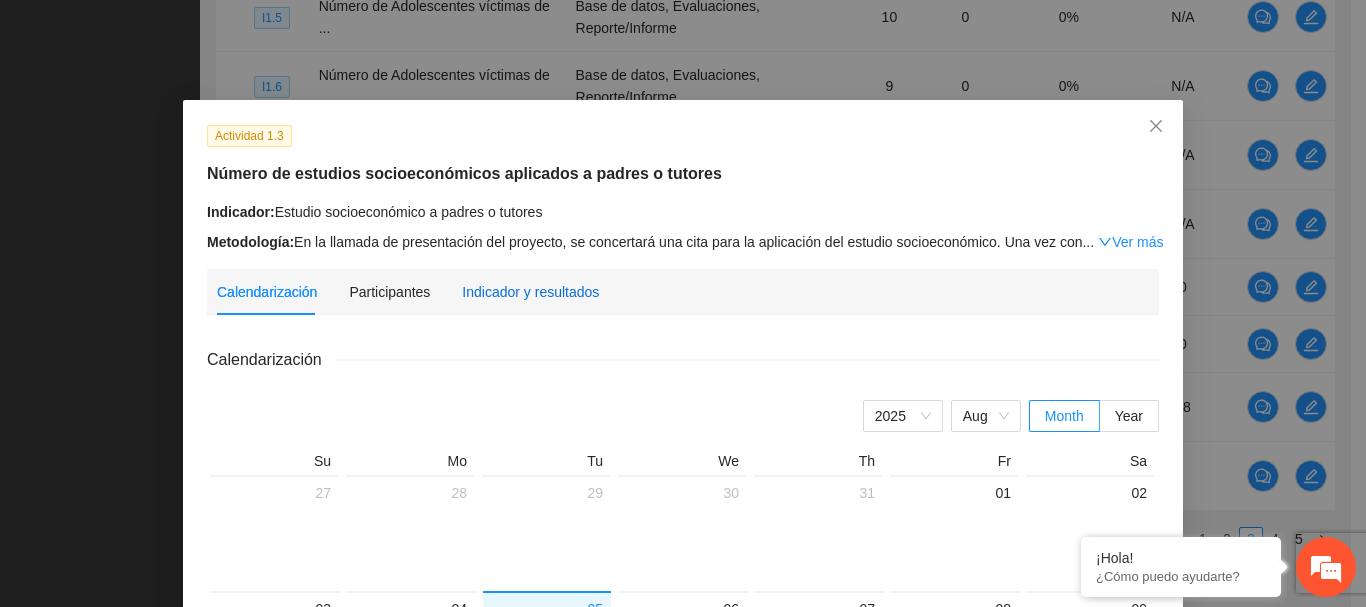 click on "Indicador y resultados" at bounding box center [530, 292] 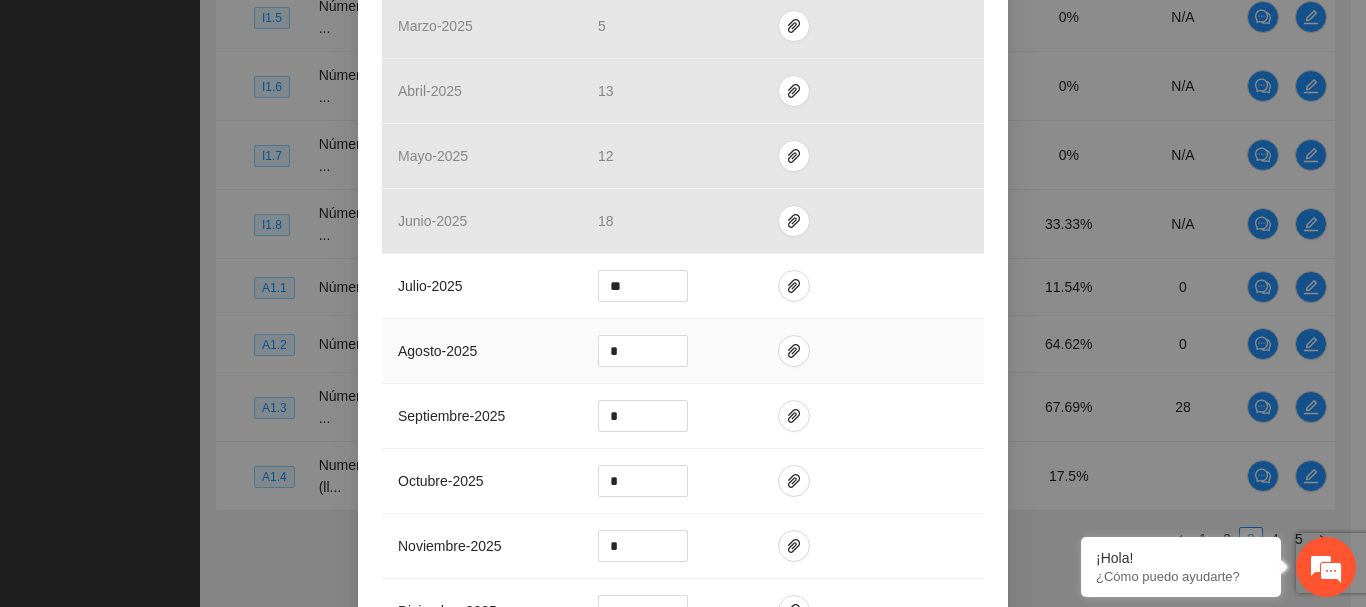 scroll, scrollTop: 600, scrollLeft: 0, axis: vertical 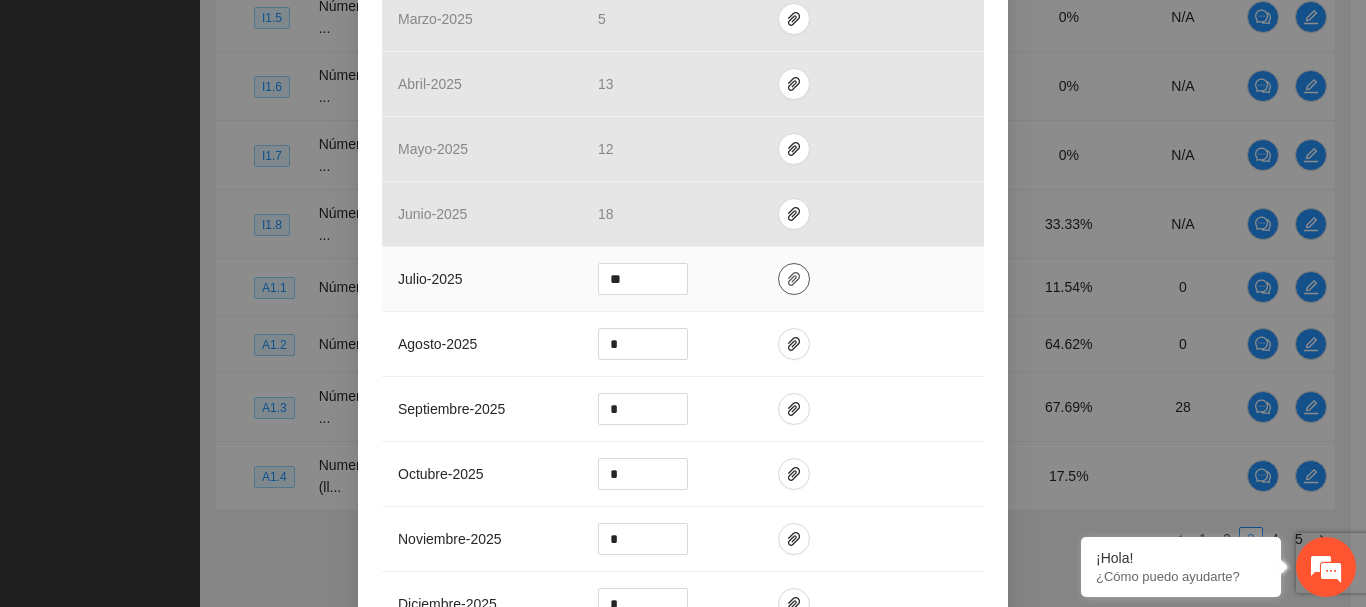 click 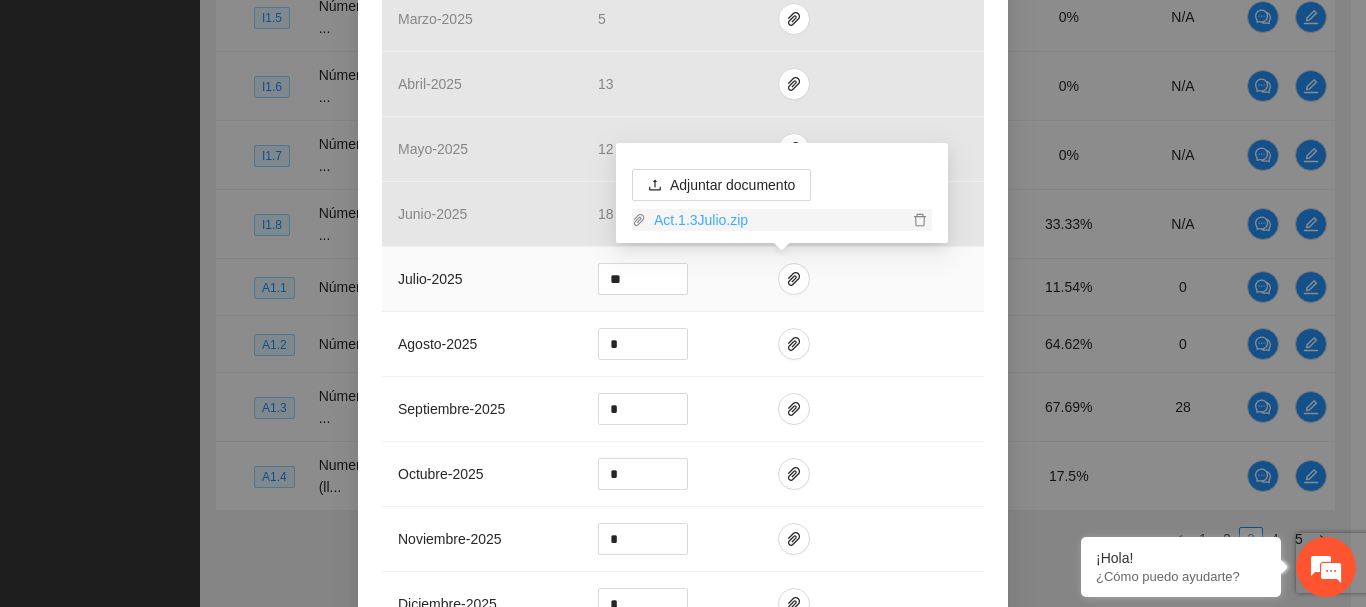 click on "Act.1.3Julio.zip" at bounding box center (777, 220) 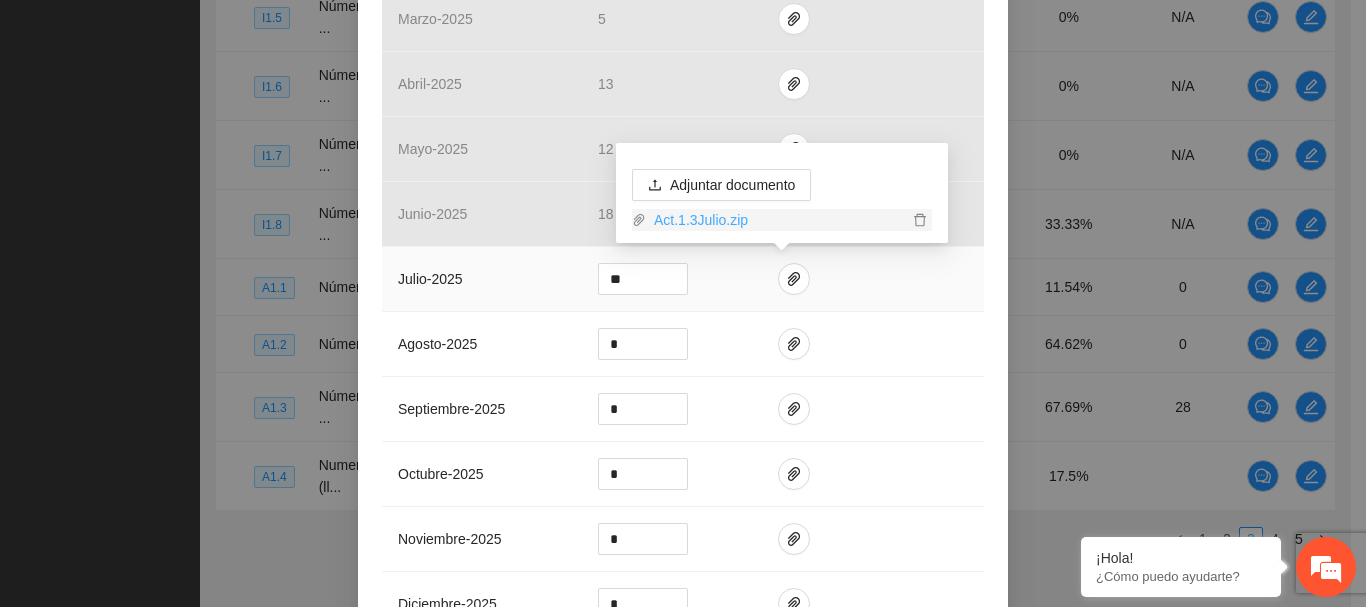 click on "Act.1.3Julio.zip" at bounding box center [777, 220] 